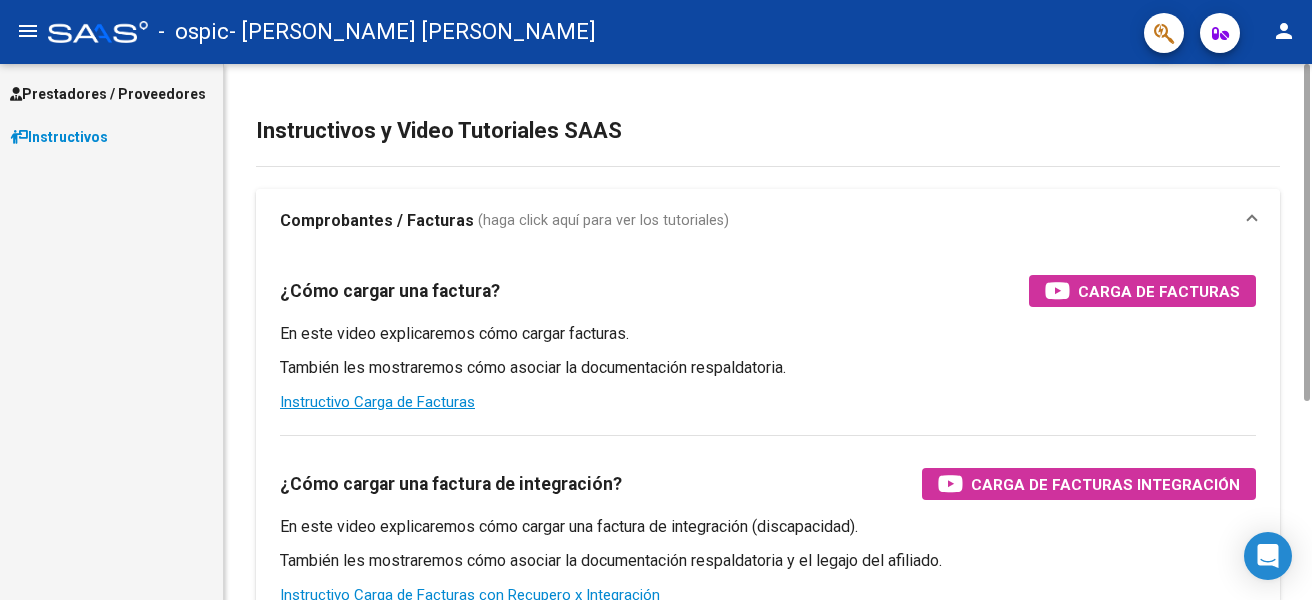 scroll, scrollTop: 0, scrollLeft: 0, axis: both 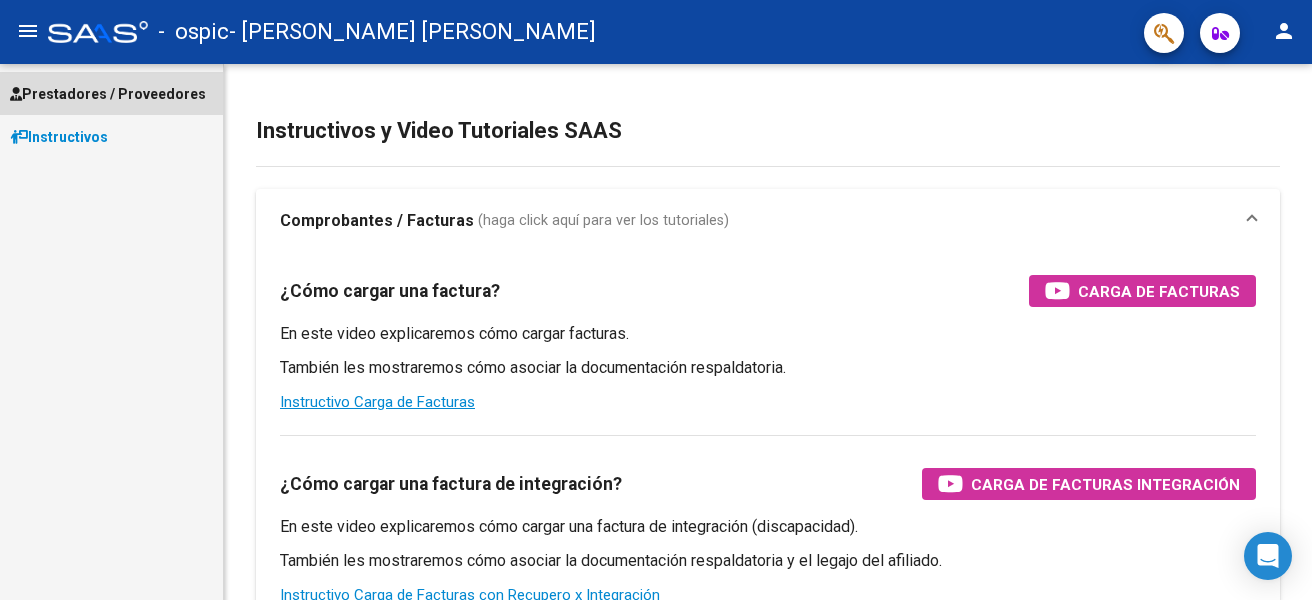 click on "Prestadores / Proveedores" at bounding box center (108, 94) 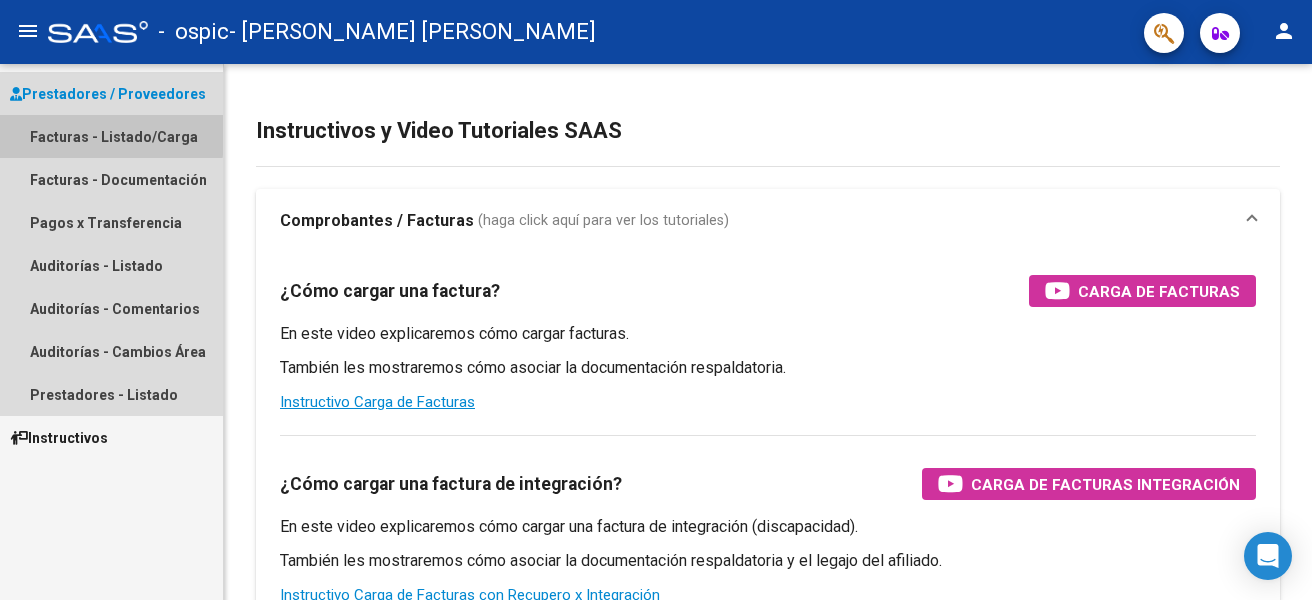 click on "Facturas - Listado/Carga" at bounding box center (111, 136) 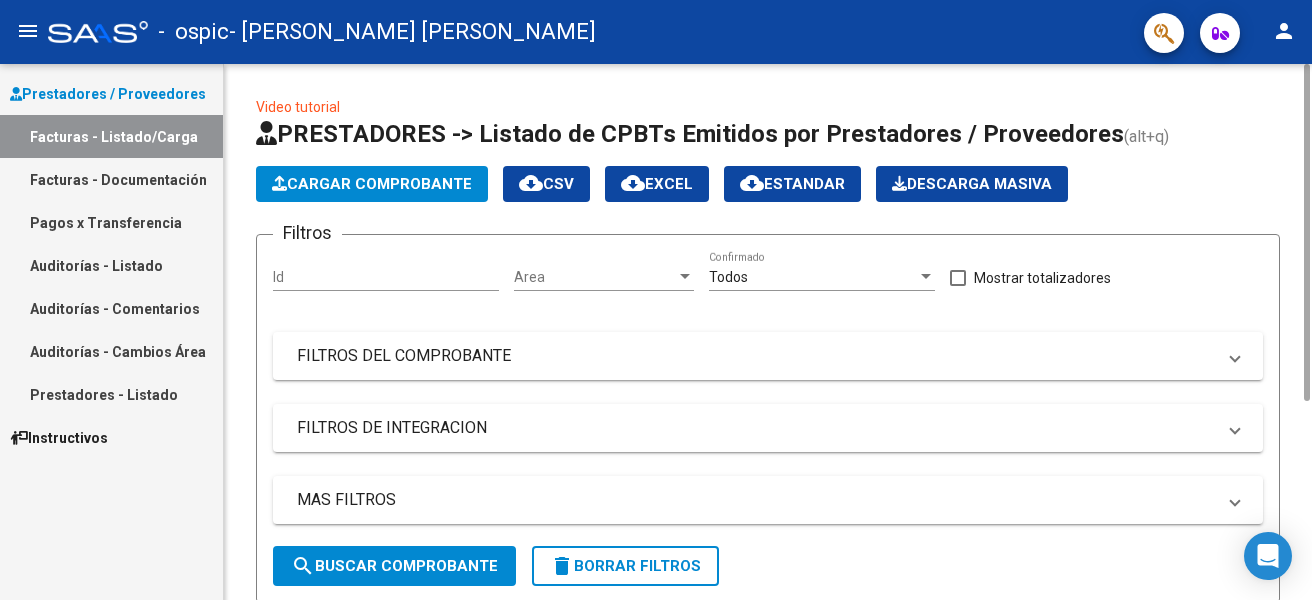 click on "Cargar Comprobante" 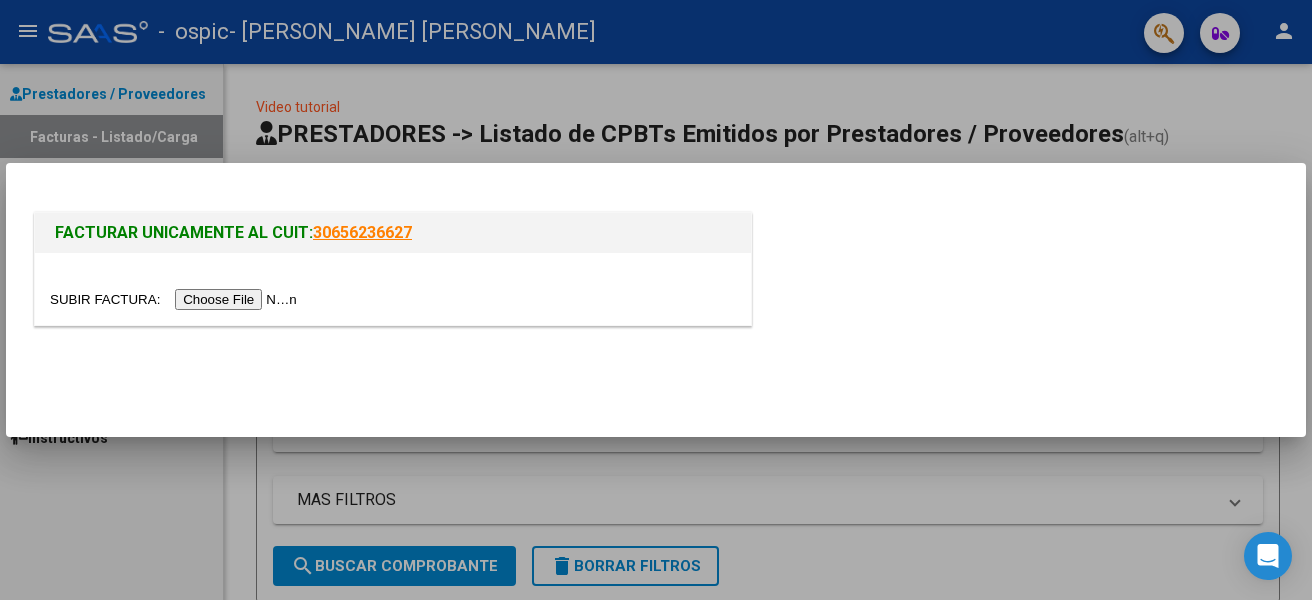 click at bounding box center (176, 299) 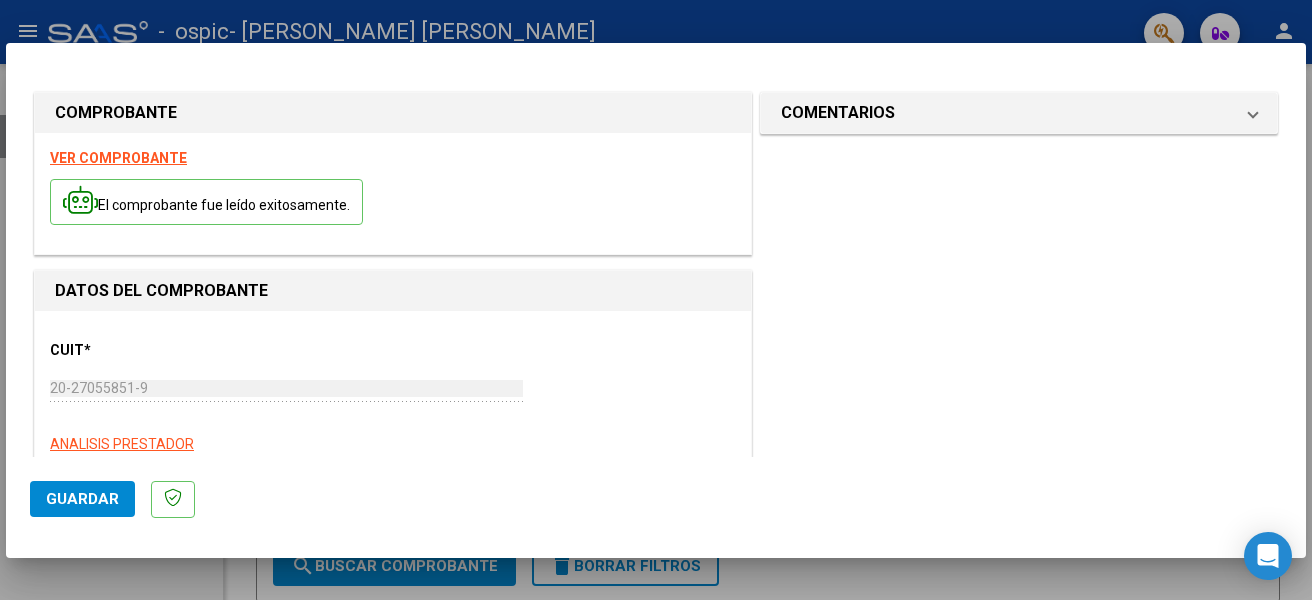 scroll, scrollTop: 300, scrollLeft: 0, axis: vertical 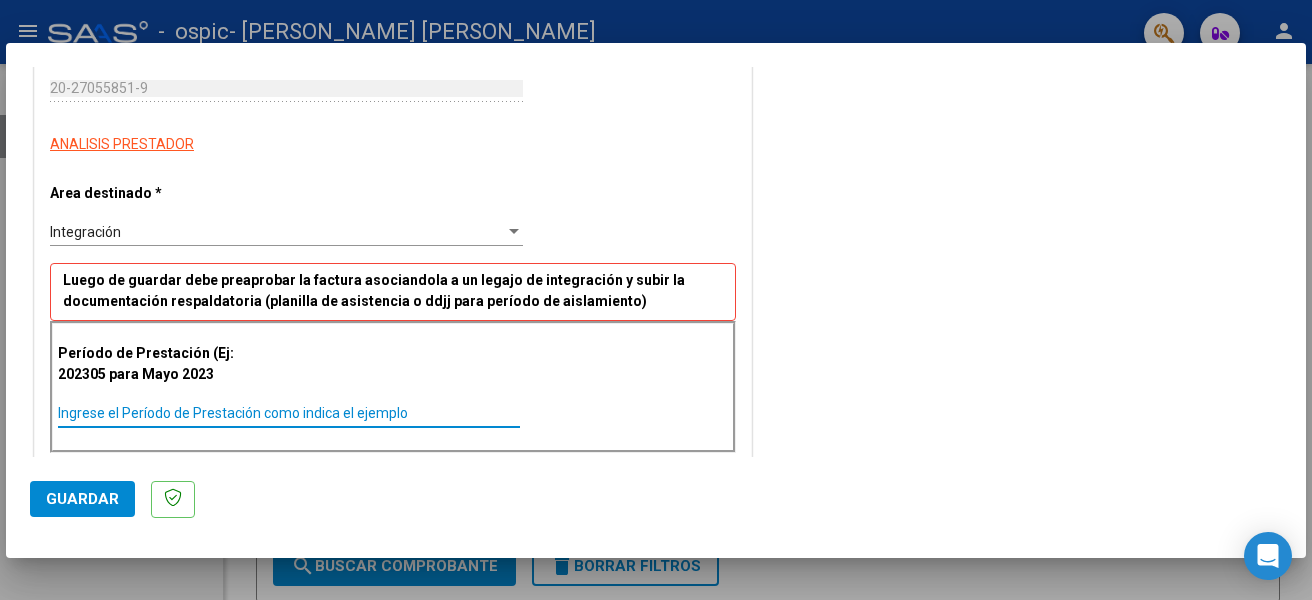 click on "Ingrese el Período de Prestación como indica el ejemplo" at bounding box center (289, 413) 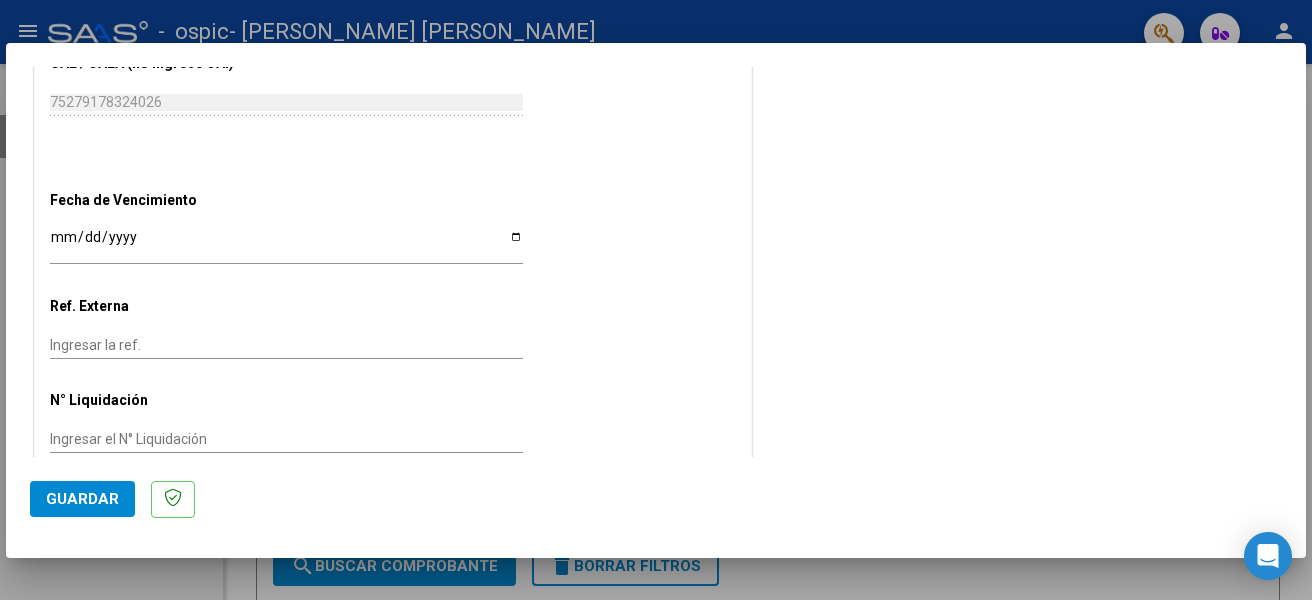 scroll, scrollTop: 1200, scrollLeft: 0, axis: vertical 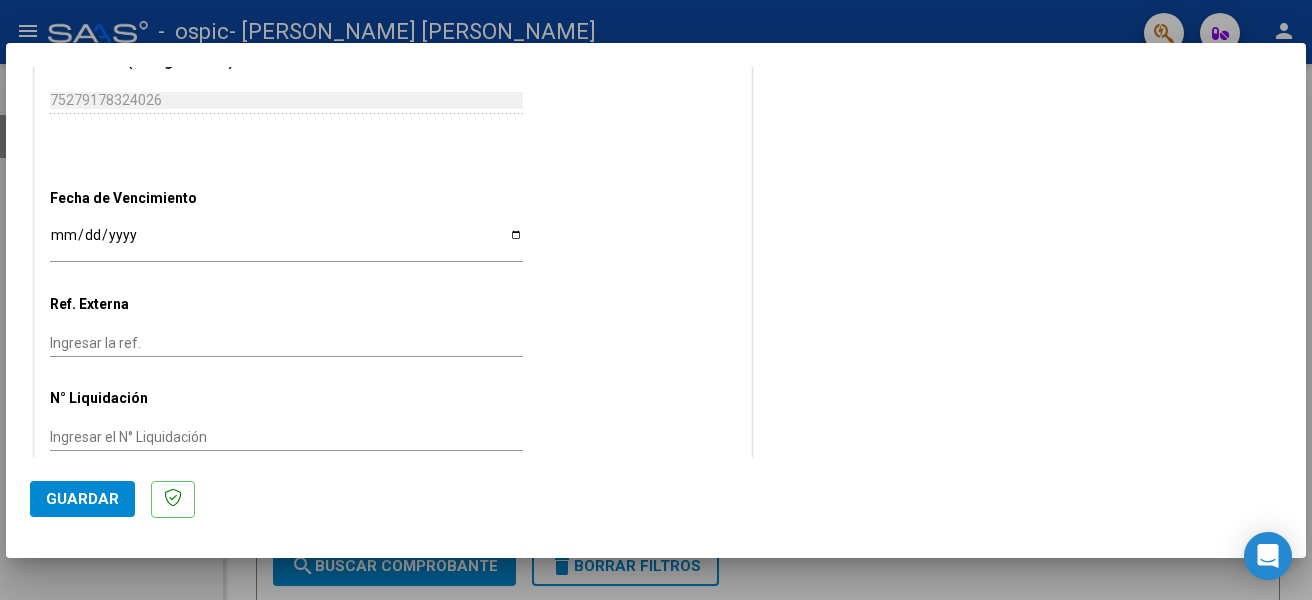 type on "202506" 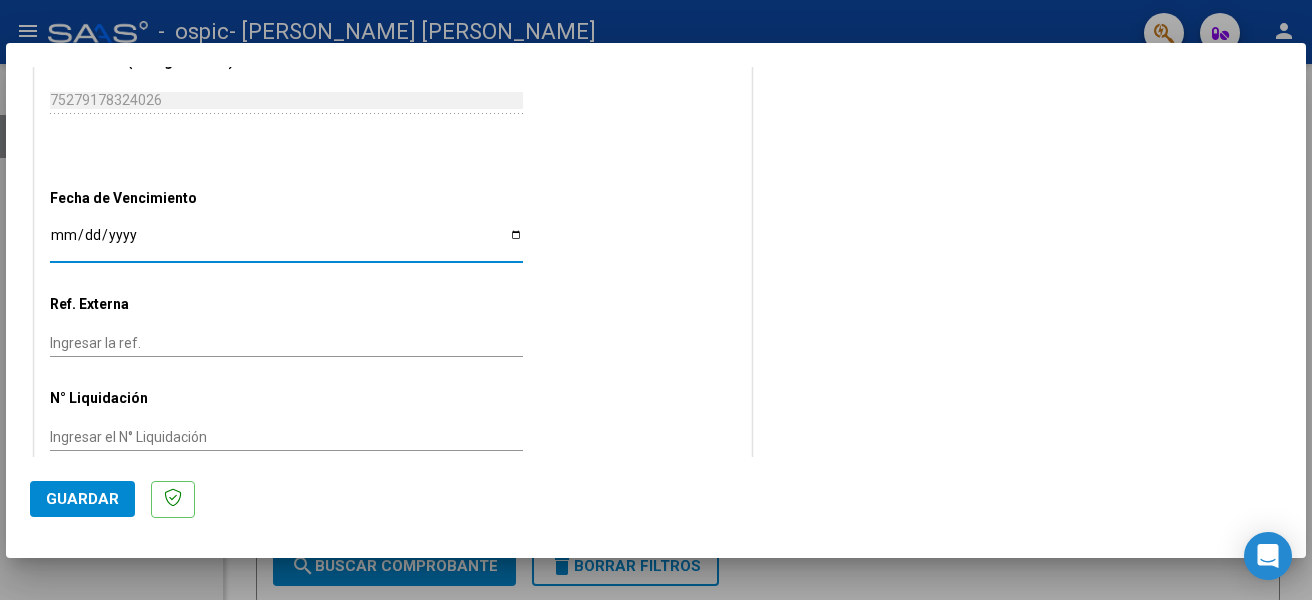 type on "[DATE]" 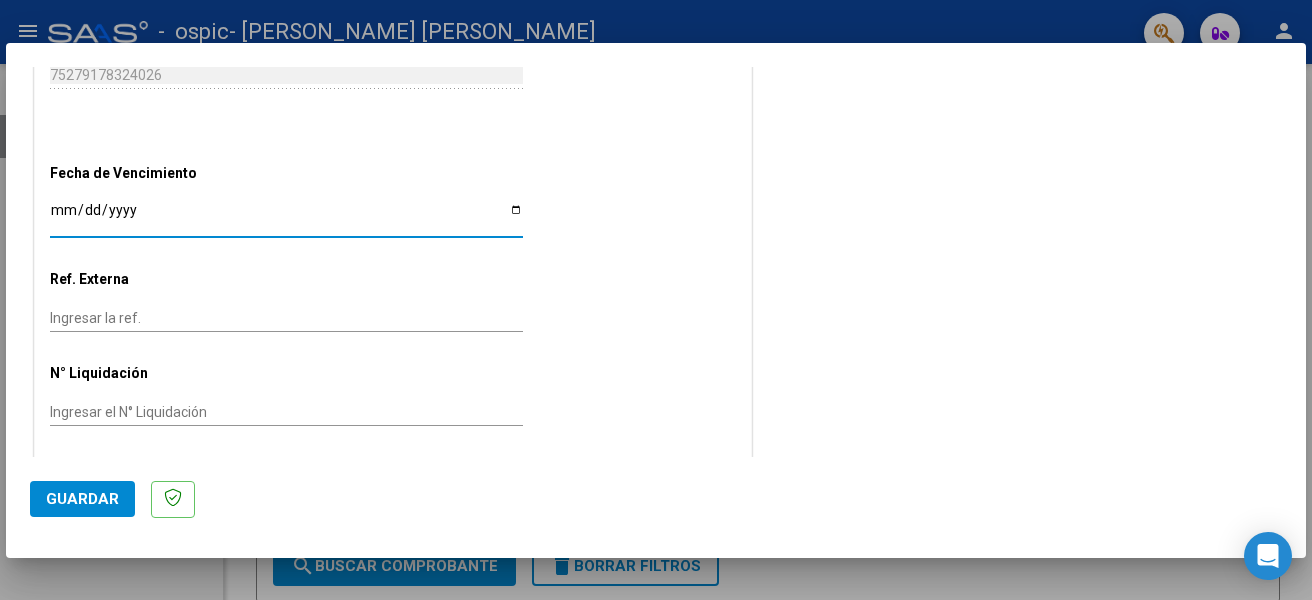 scroll, scrollTop: 1232, scrollLeft: 0, axis: vertical 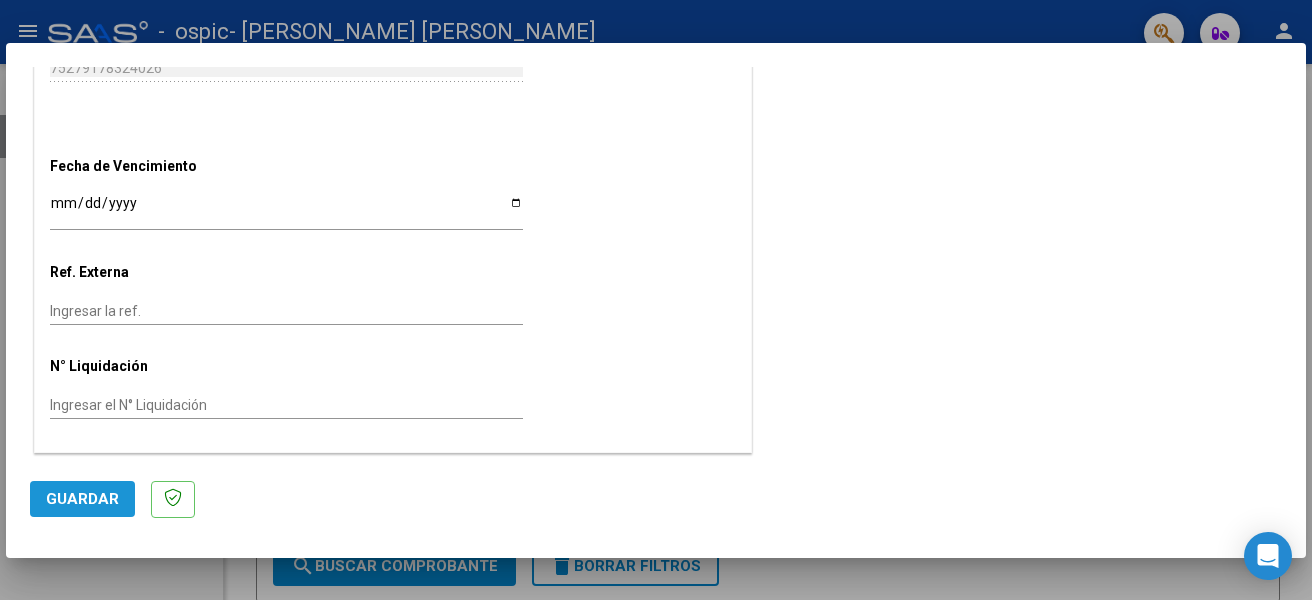 click on "Guardar" 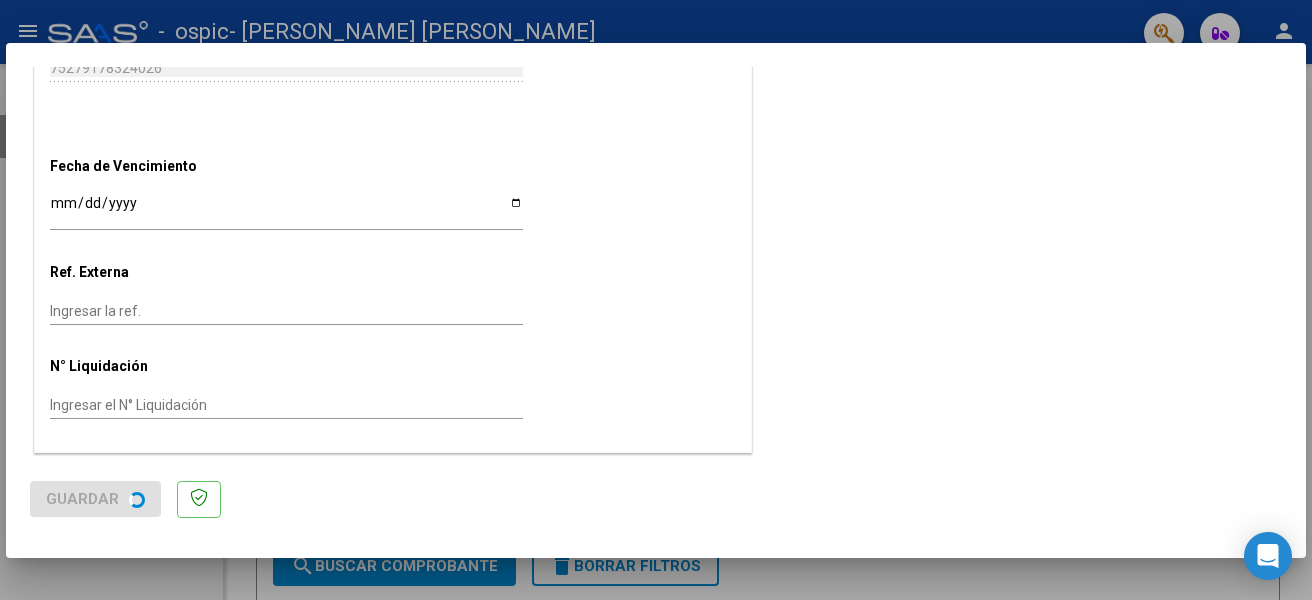 scroll, scrollTop: 0, scrollLeft: 0, axis: both 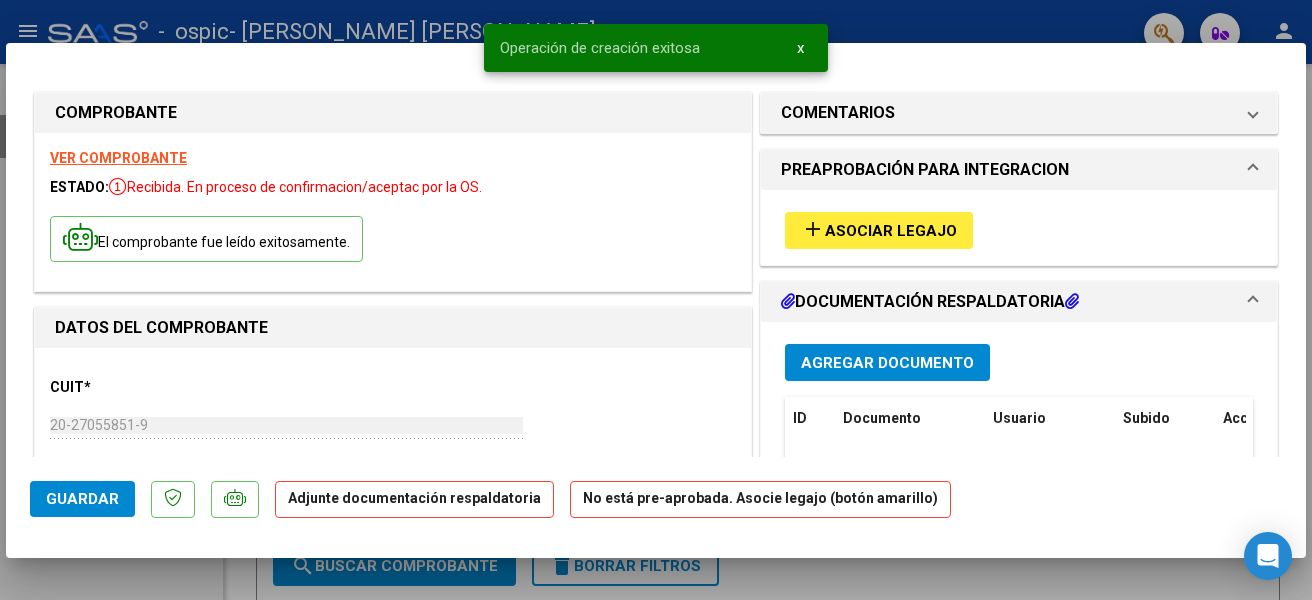 click on "Asociar Legajo" at bounding box center (891, 231) 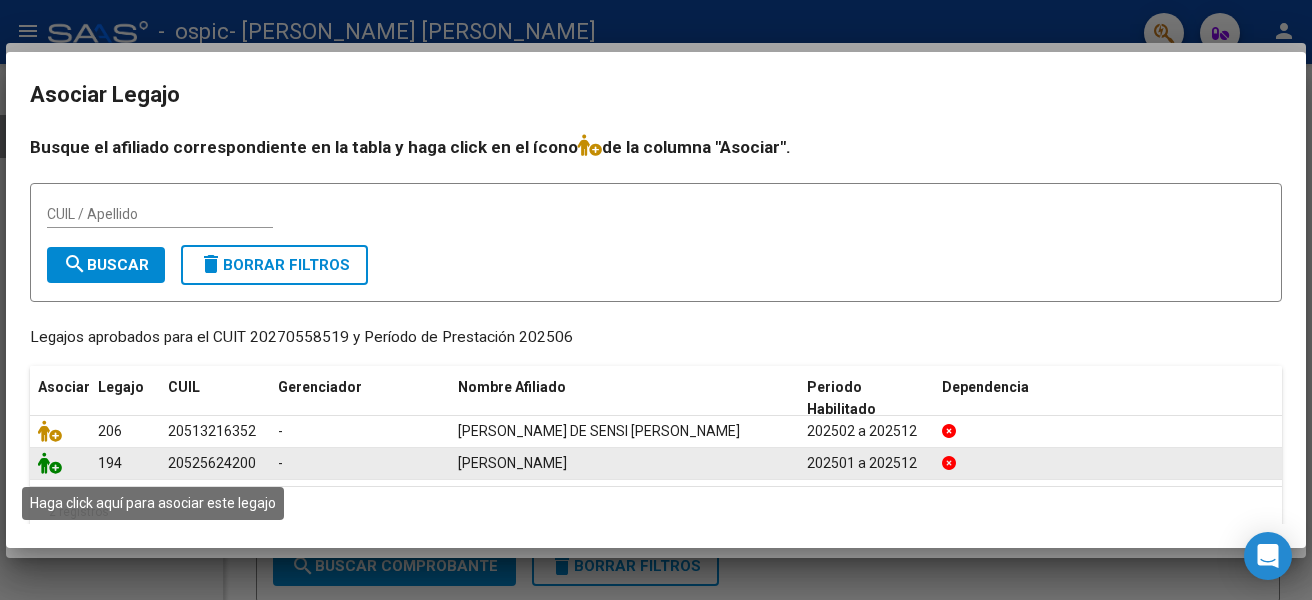 click 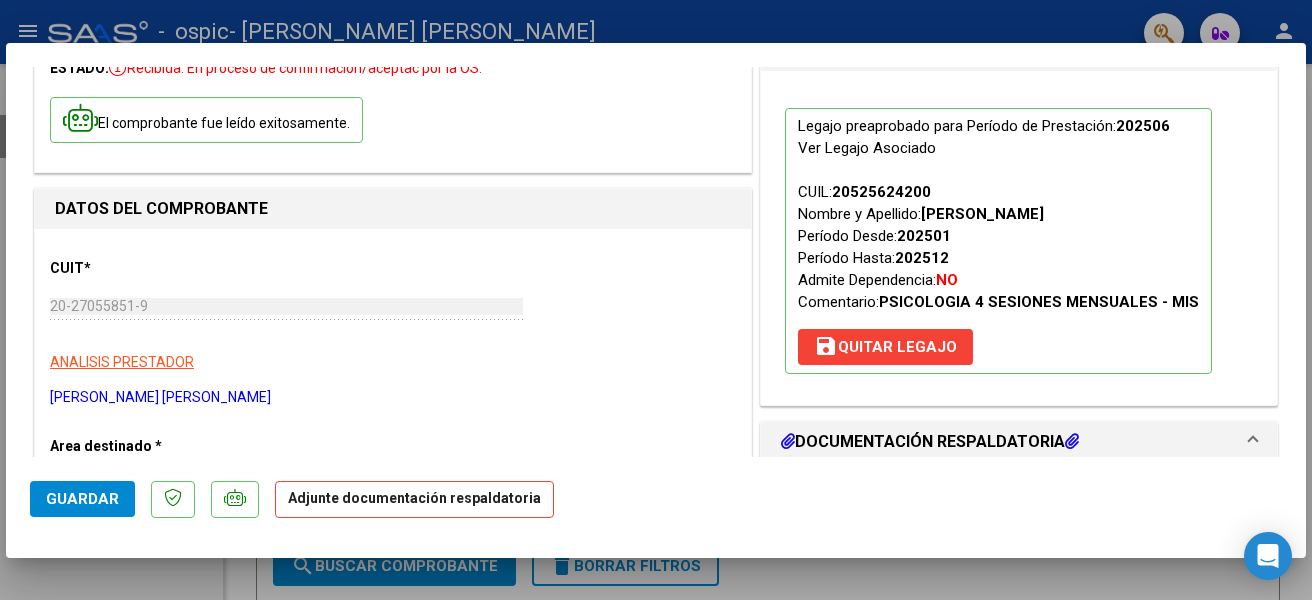 scroll, scrollTop: 300, scrollLeft: 0, axis: vertical 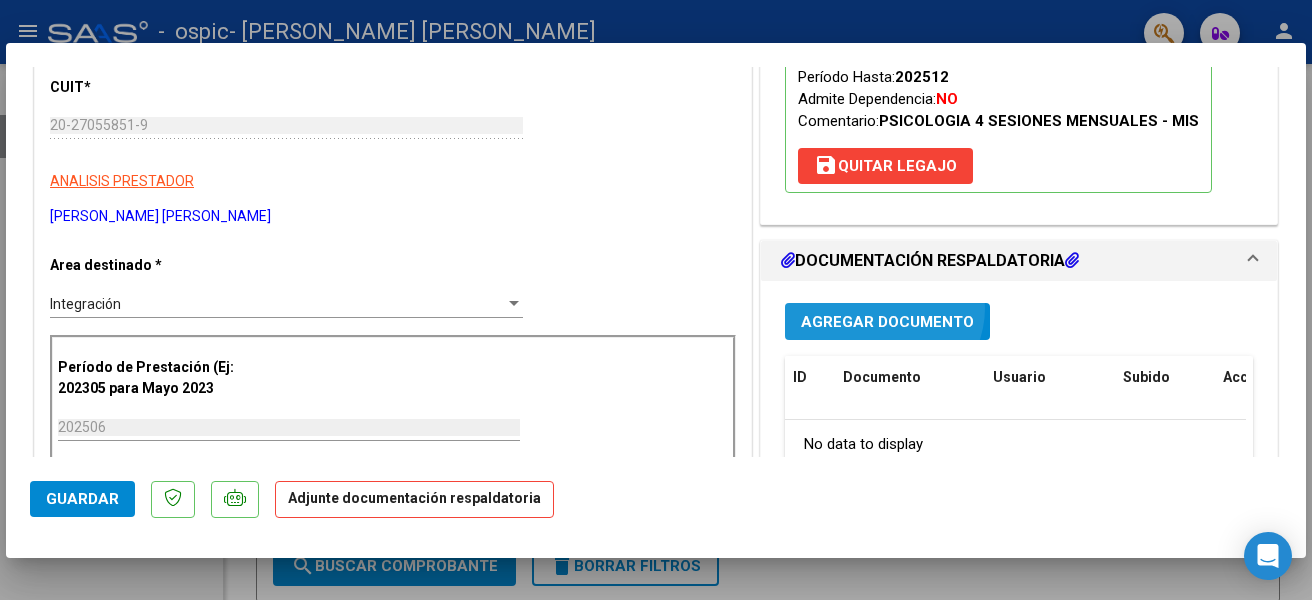 click on "Agregar Documento" at bounding box center [887, 321] 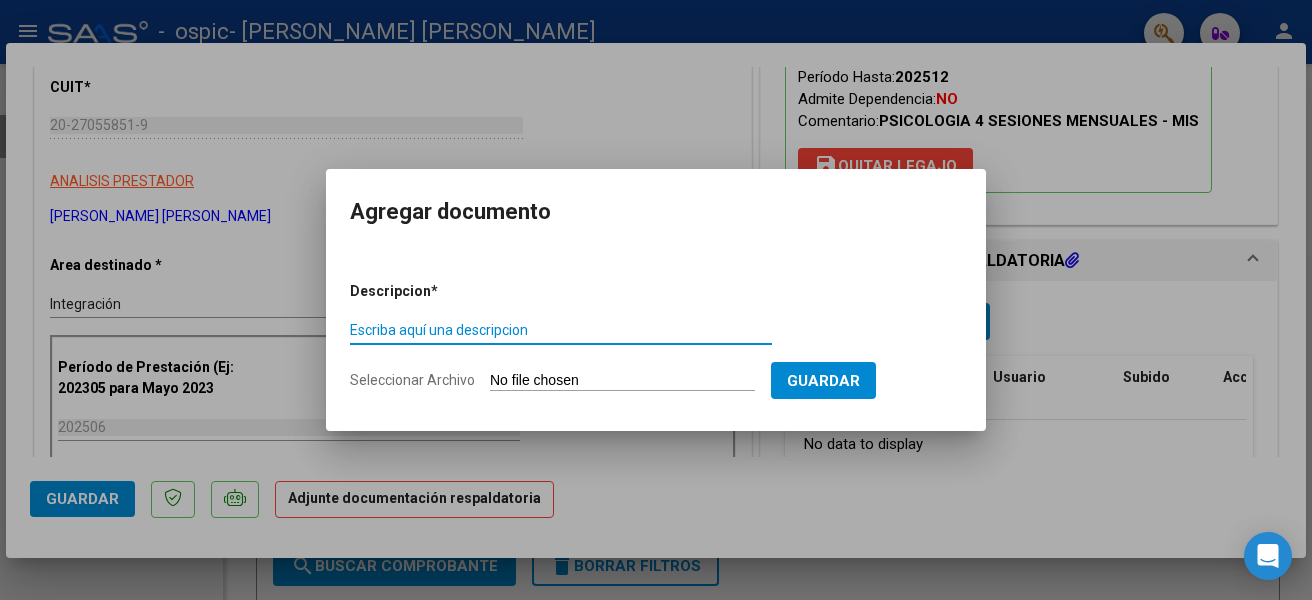 click on "Escriba aquí una descripcion" at bounding box center [561, 330] 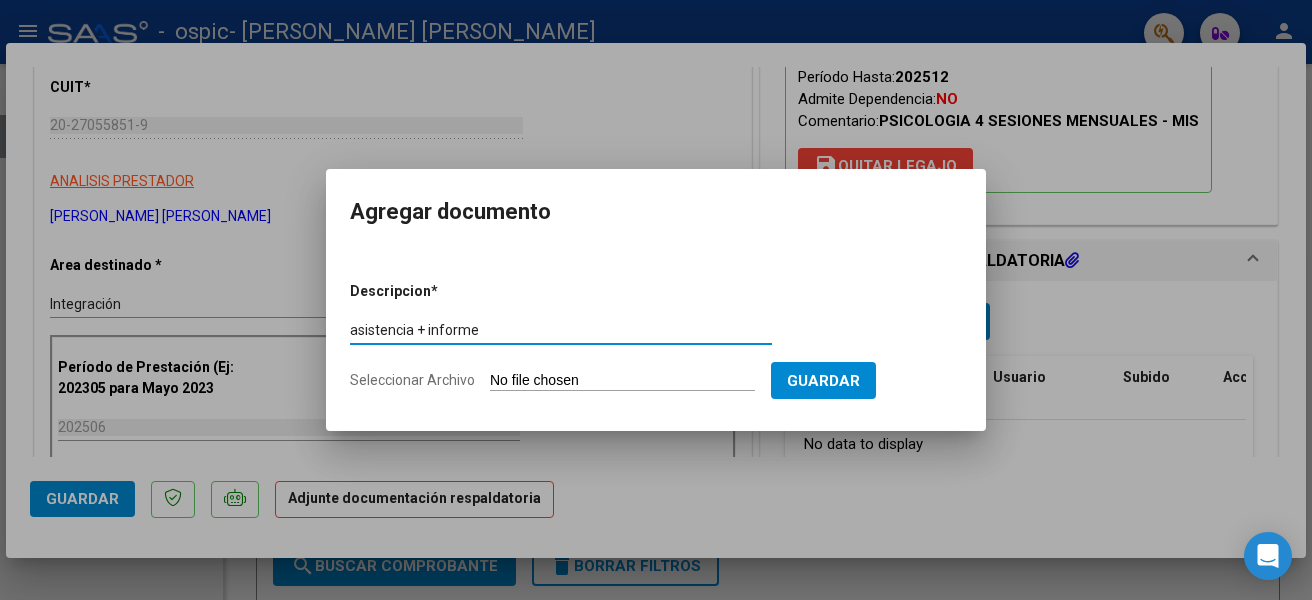 type on "asistencia + informe" 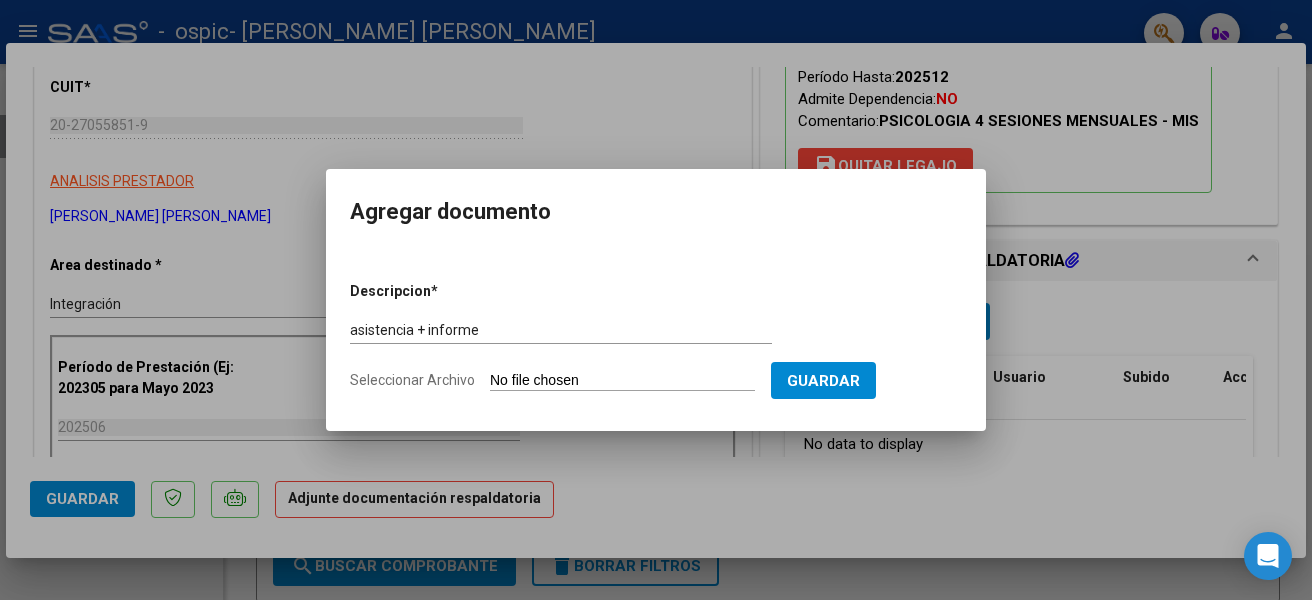 click on "Seleccionar Archivo" at bounding box center [622, 381] 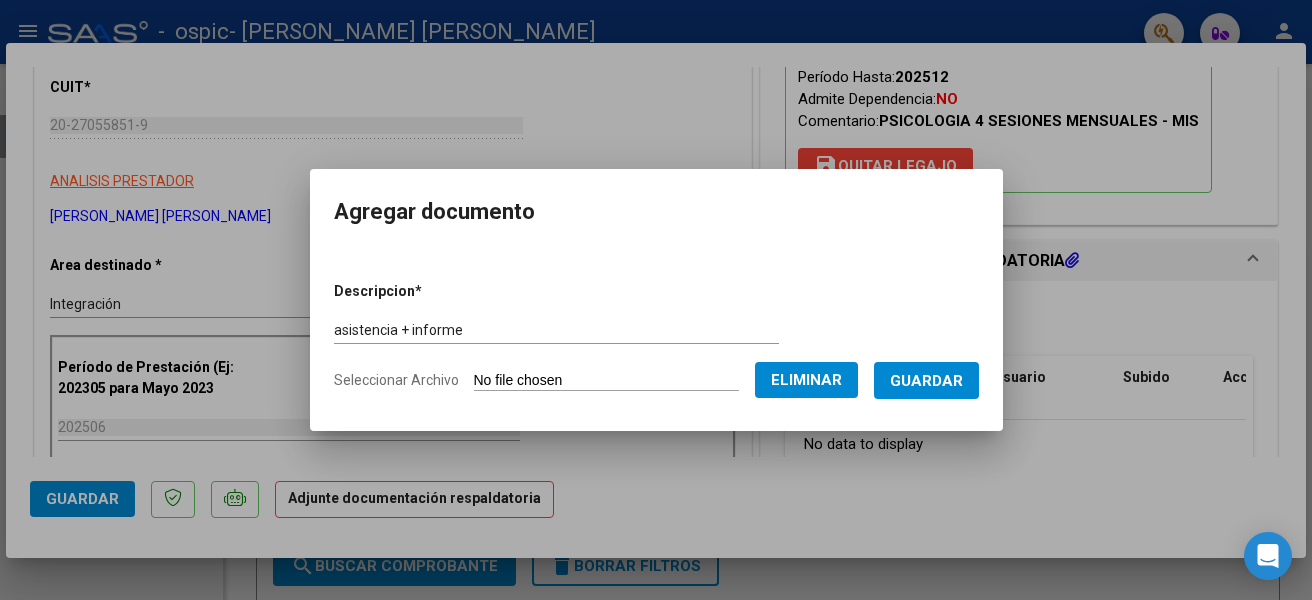 click on "Guardar" at bounding box center [926, 381] 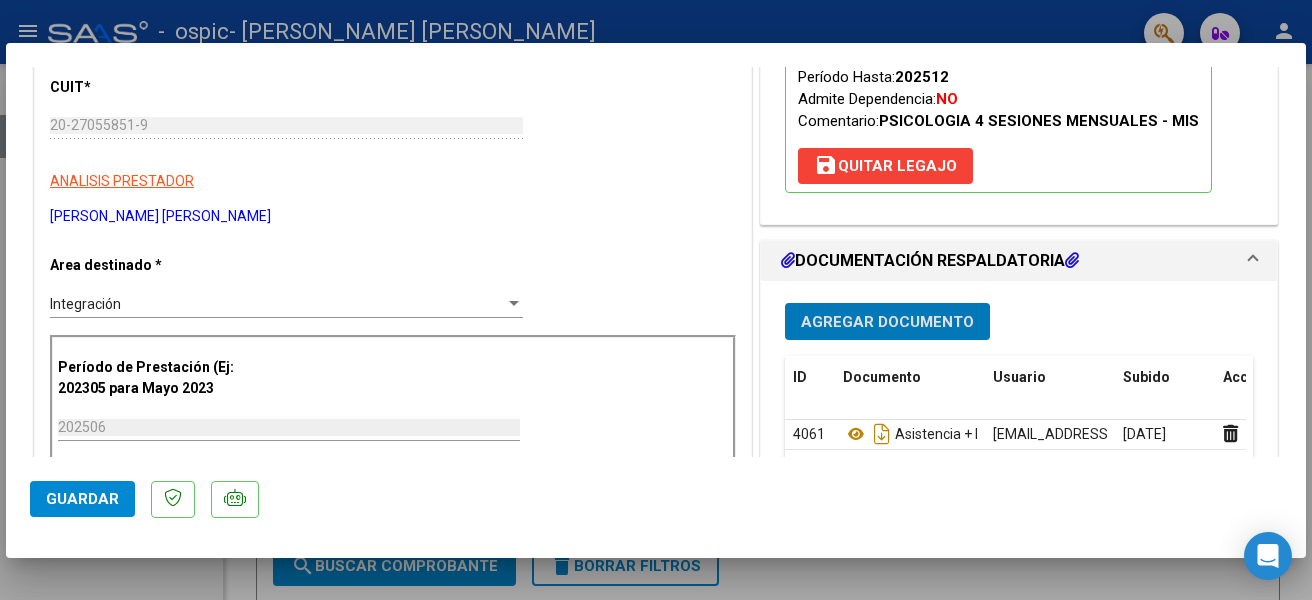 click on "Agregar Documento" at bounding box center (887, 322) 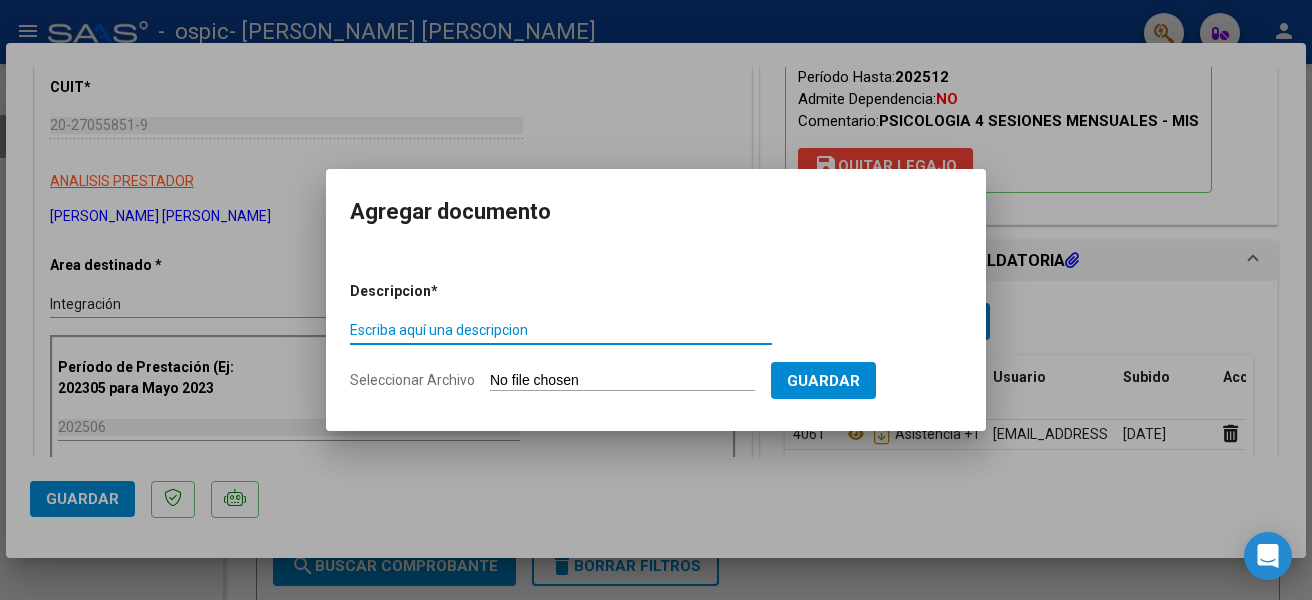 click on "Escriba aquí una descripcion" at bounding box center [561, 330] 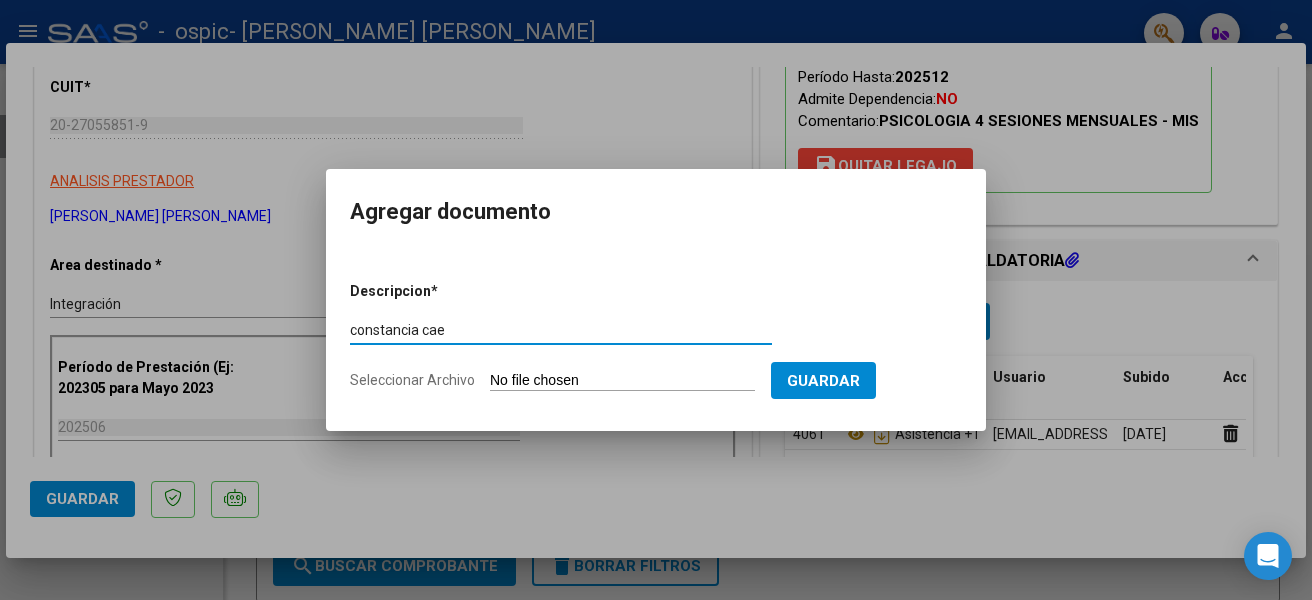 type on "constancia cae" 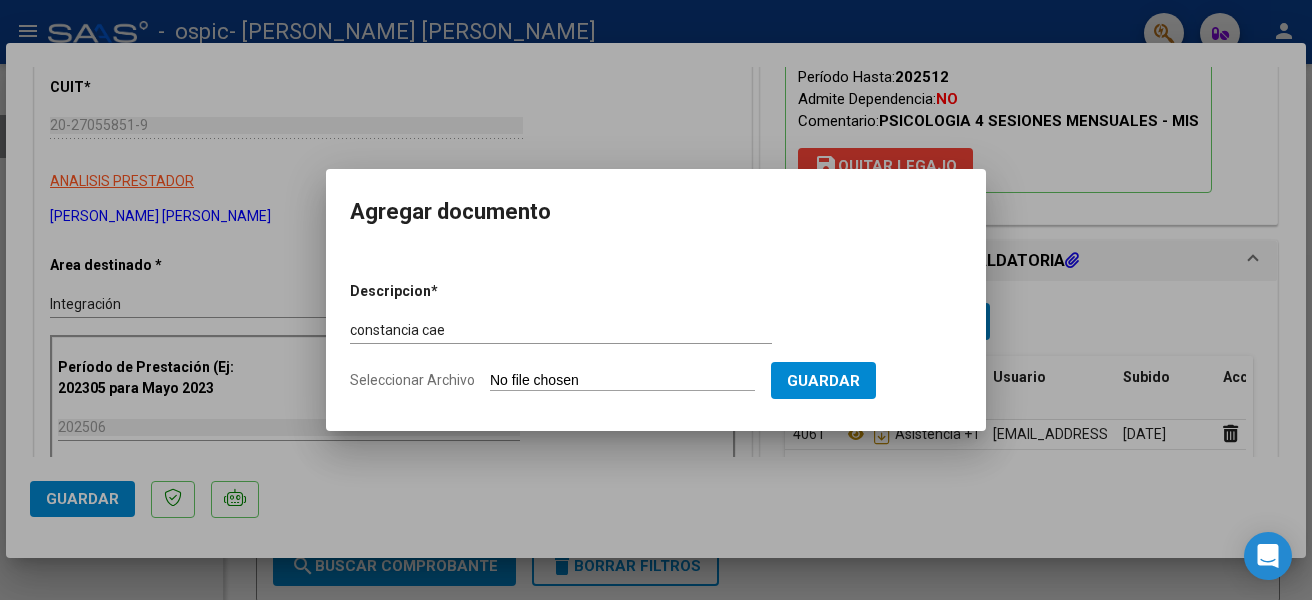 click on "Seleccionar Archivo" at bounding box center (622, 381) 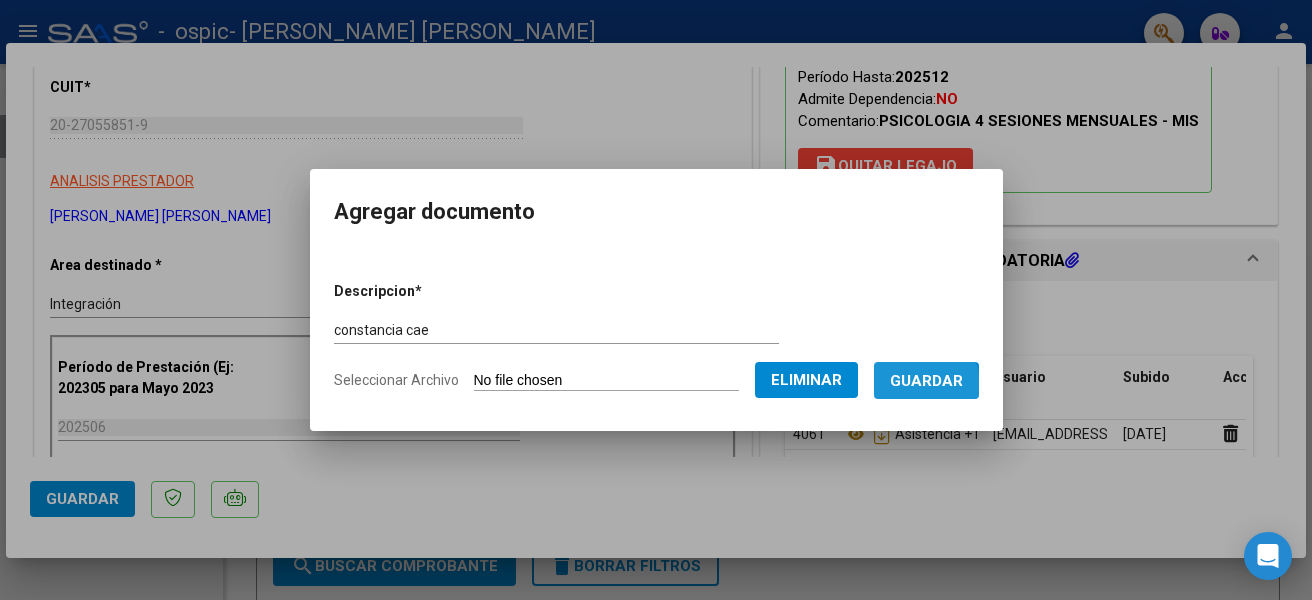 click on "Guardar" at bounding box center [926, 381] 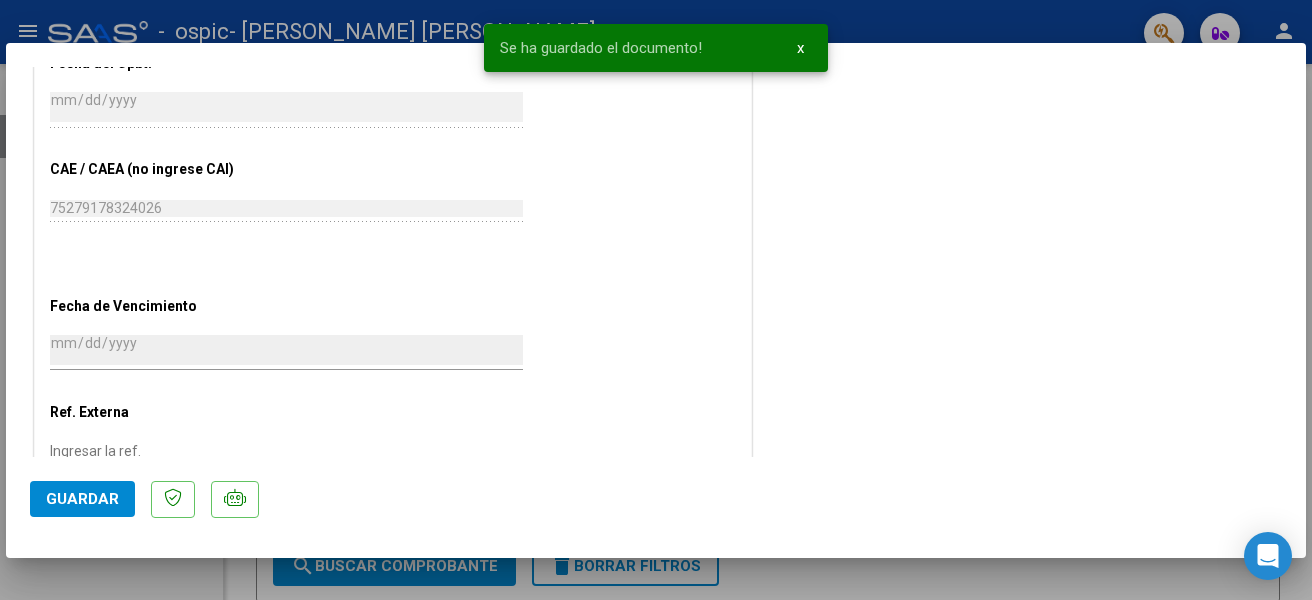 scroll, scrollTop: 1295, scrollLeft: 0, axis: vertical 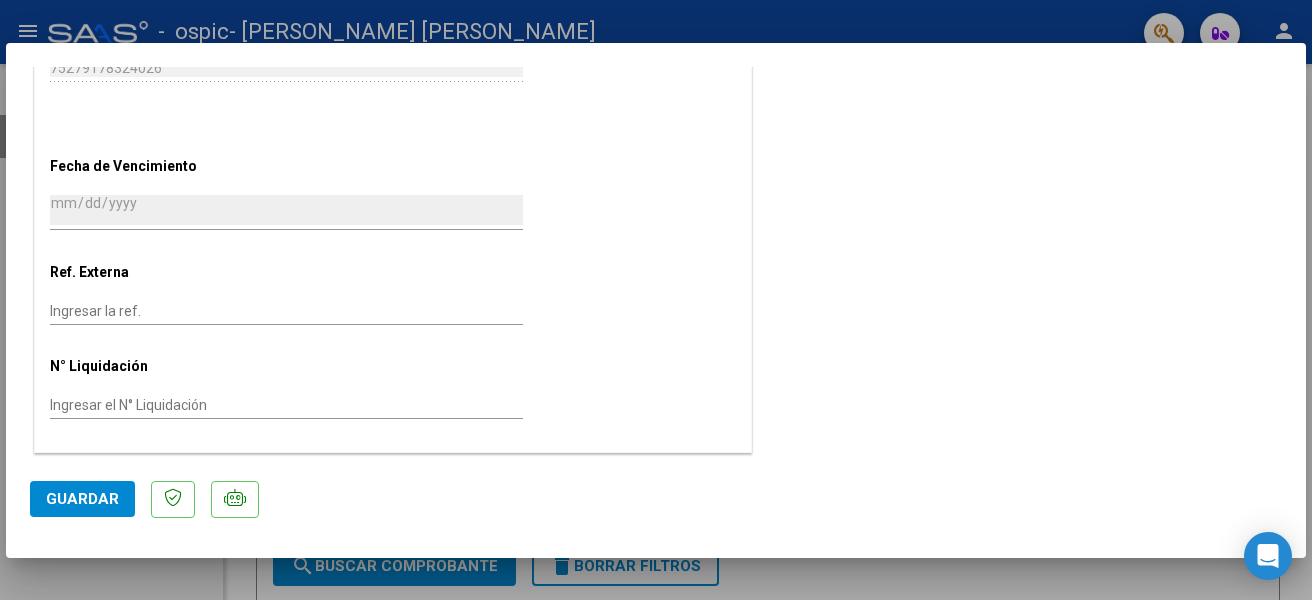 click on "Guardar" 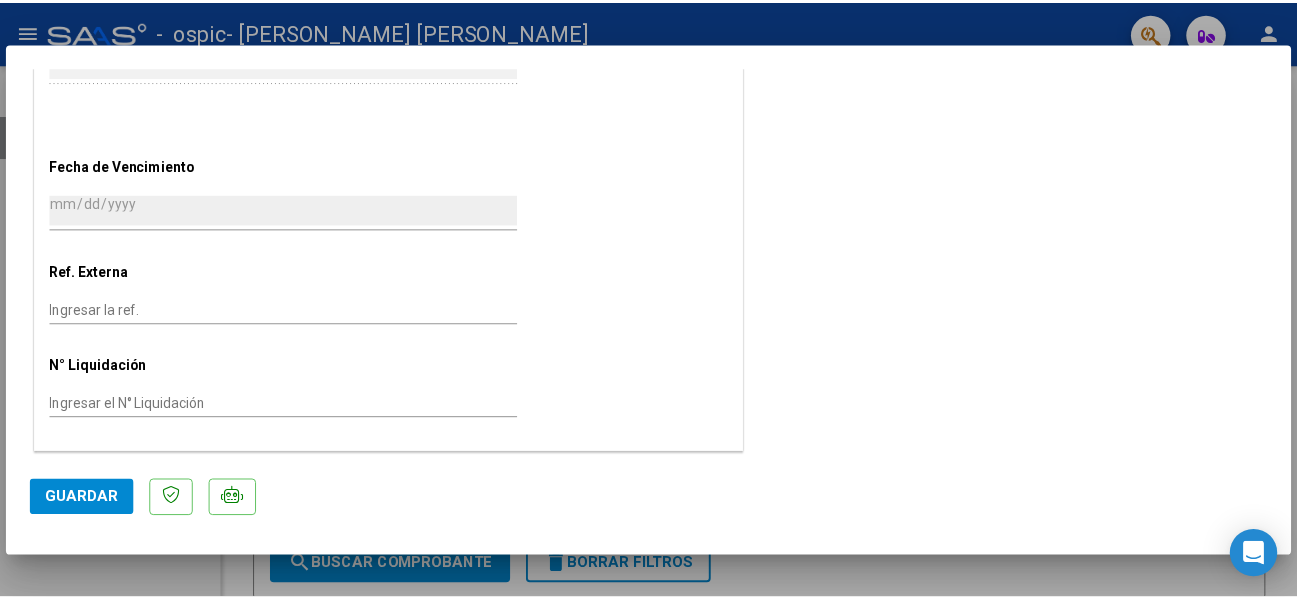 scroll, scrollTop: 0, scrollLeft: 0, axis: both 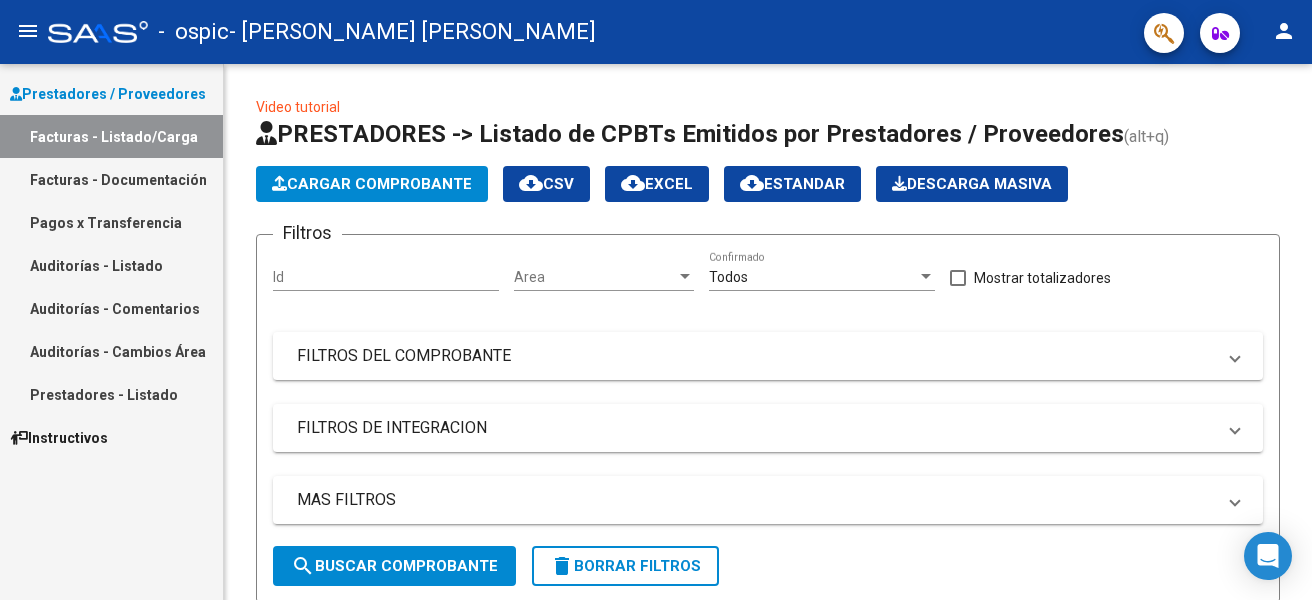 click on "person" 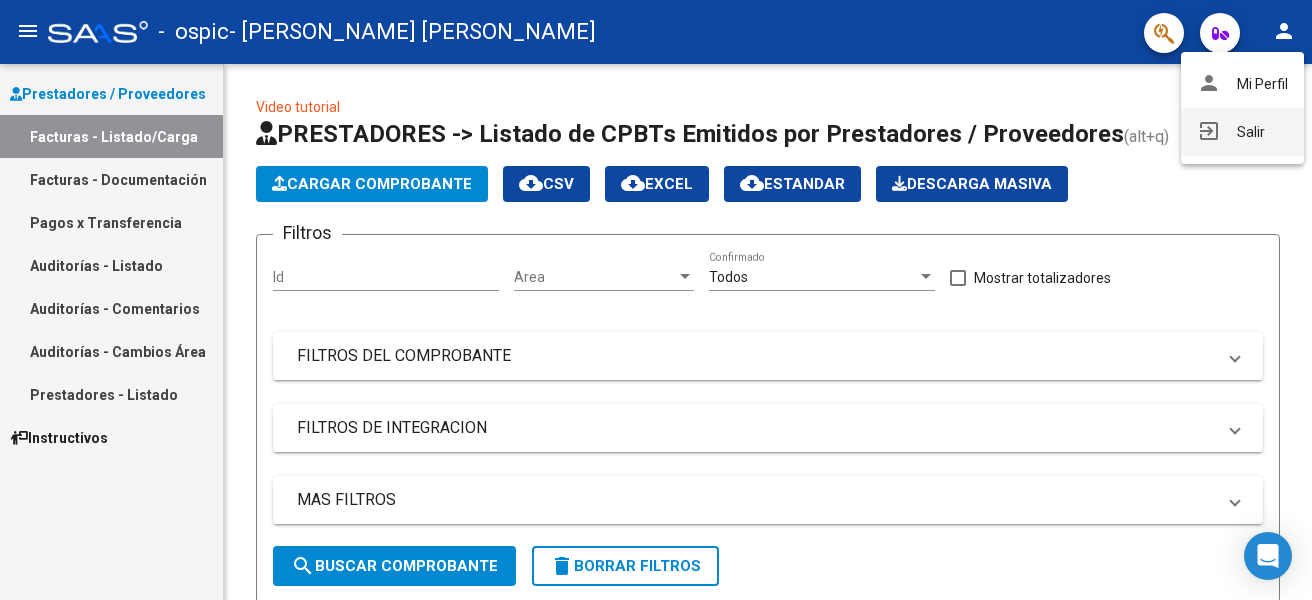 click on "exit_to_app  Salir" at bounding box center [1242, 132] 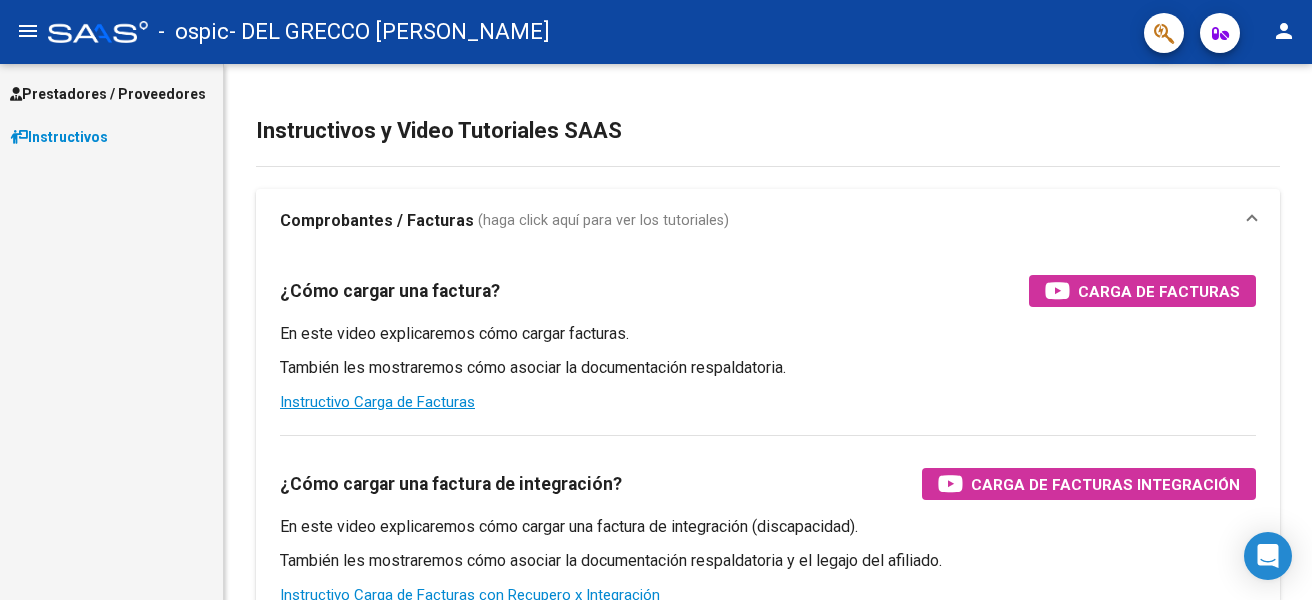 scroll, scrollTop: 0, scrollLeft: 0, axis: both 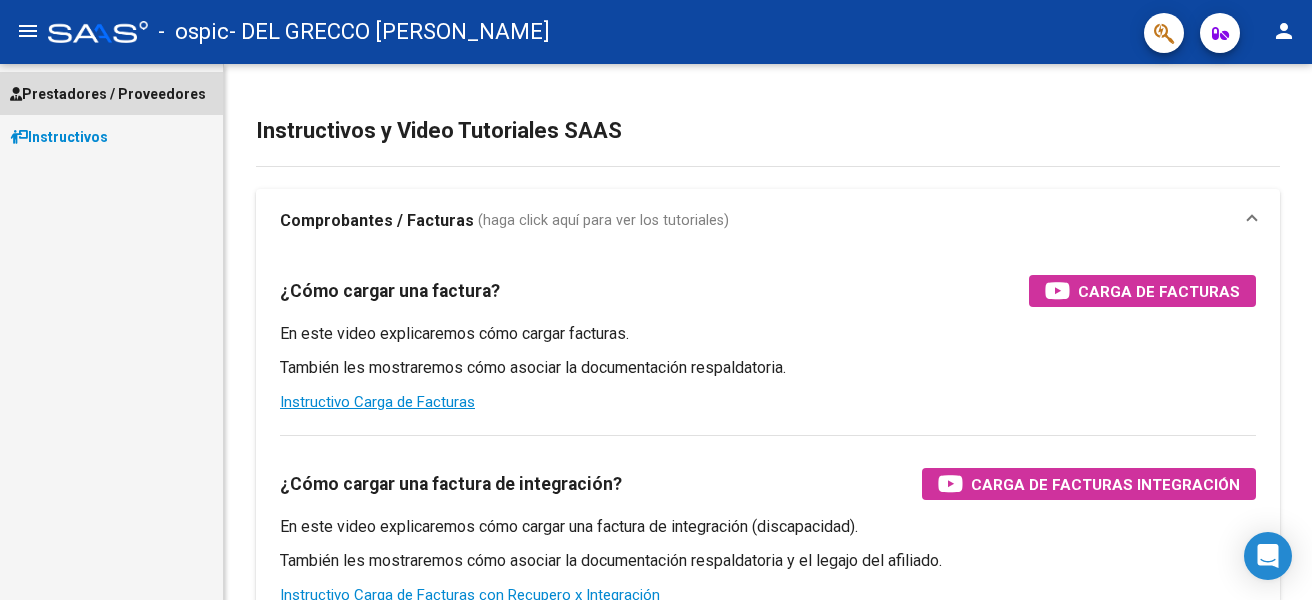 click on "Prestadores / Proveedores" at bounding box center [108, 94] 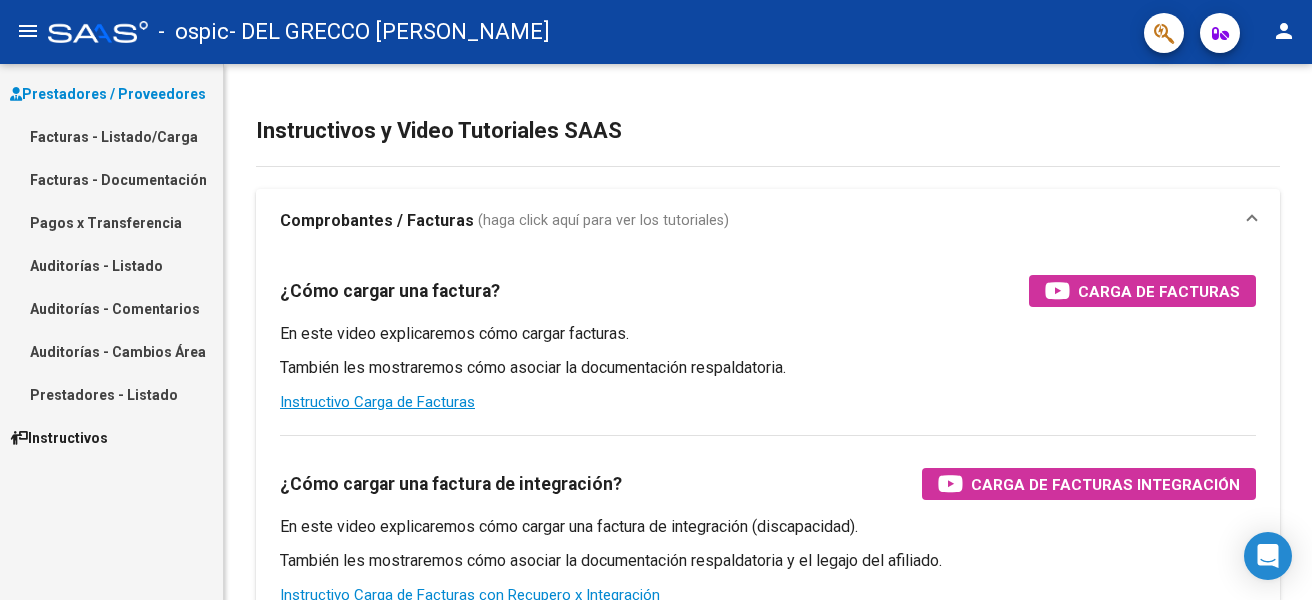 click on "Facturas - Listado/Carga" at bounding box center (111, 136) 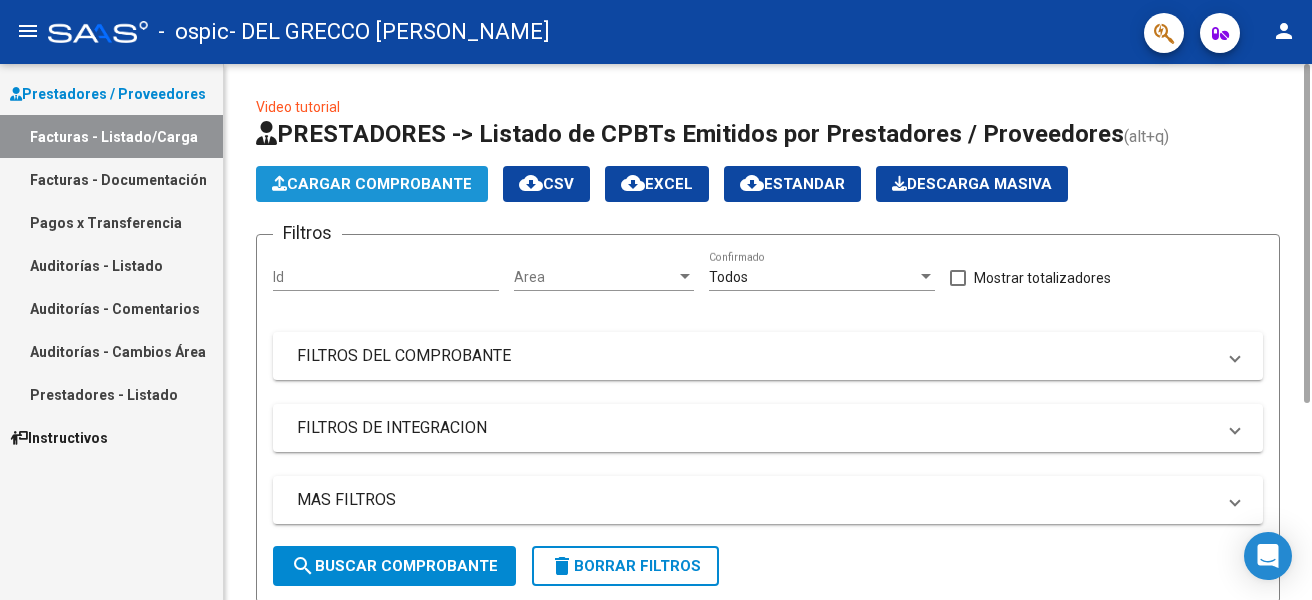 click on "Cargar Comprobante" 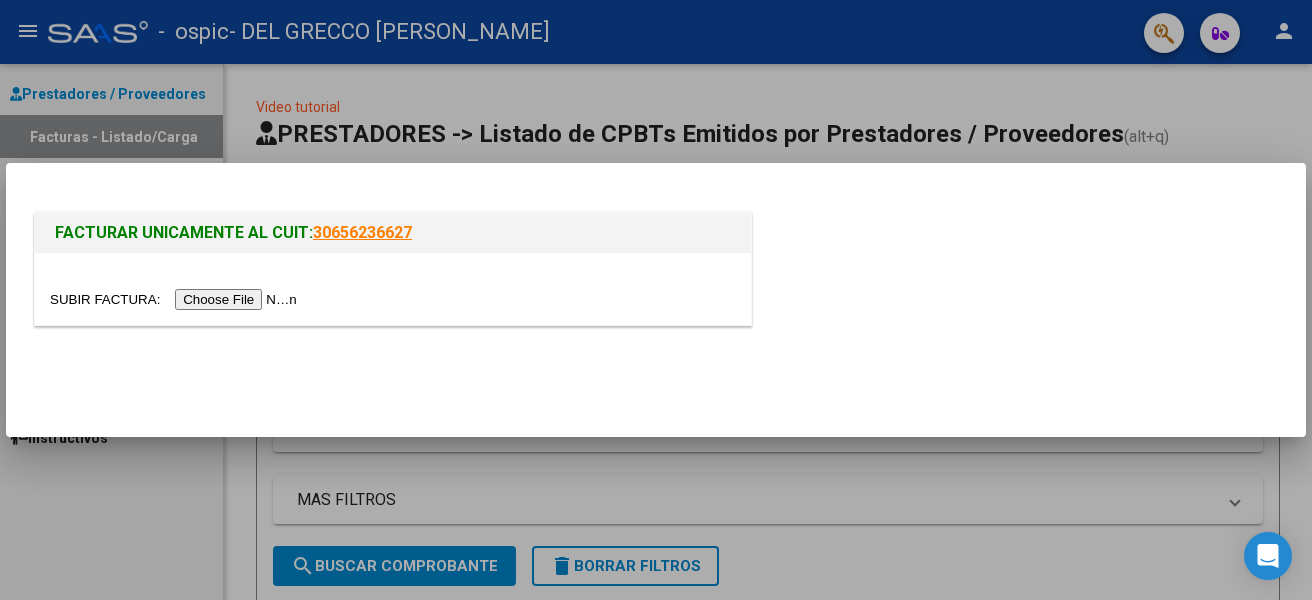 click at bounding box center (176, 299) 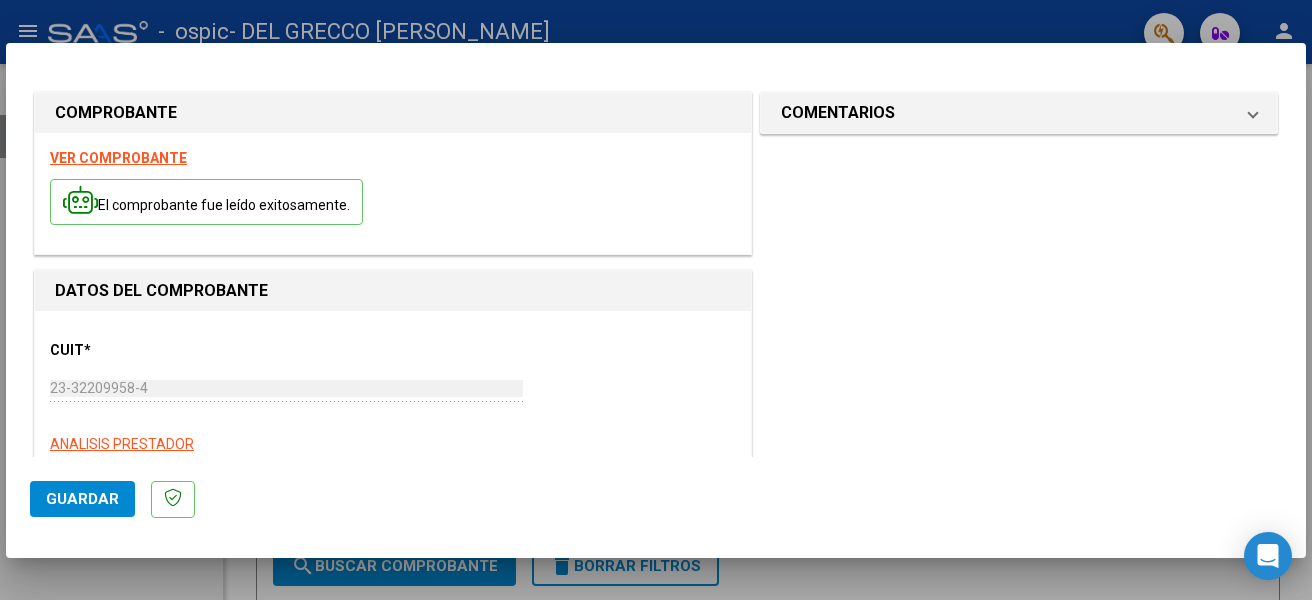 click on "VER COMPROBANTE" at bounding box center [118, 158] 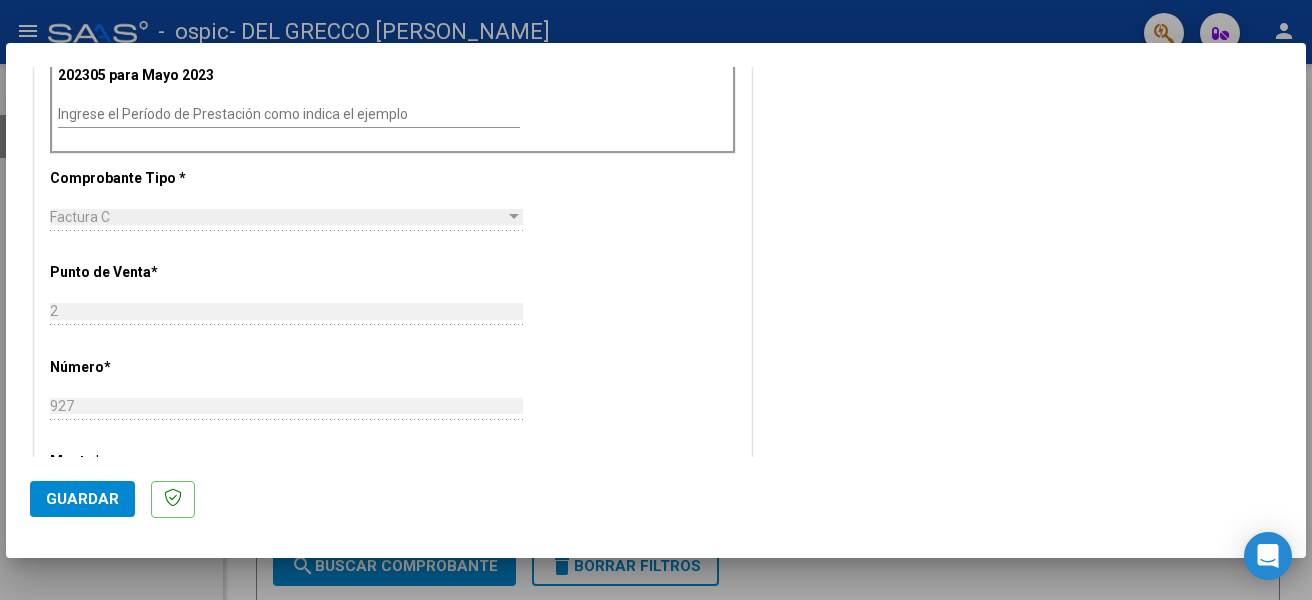 scroll, scrollTop: 600, scrollLeft: 0, axis: vertical 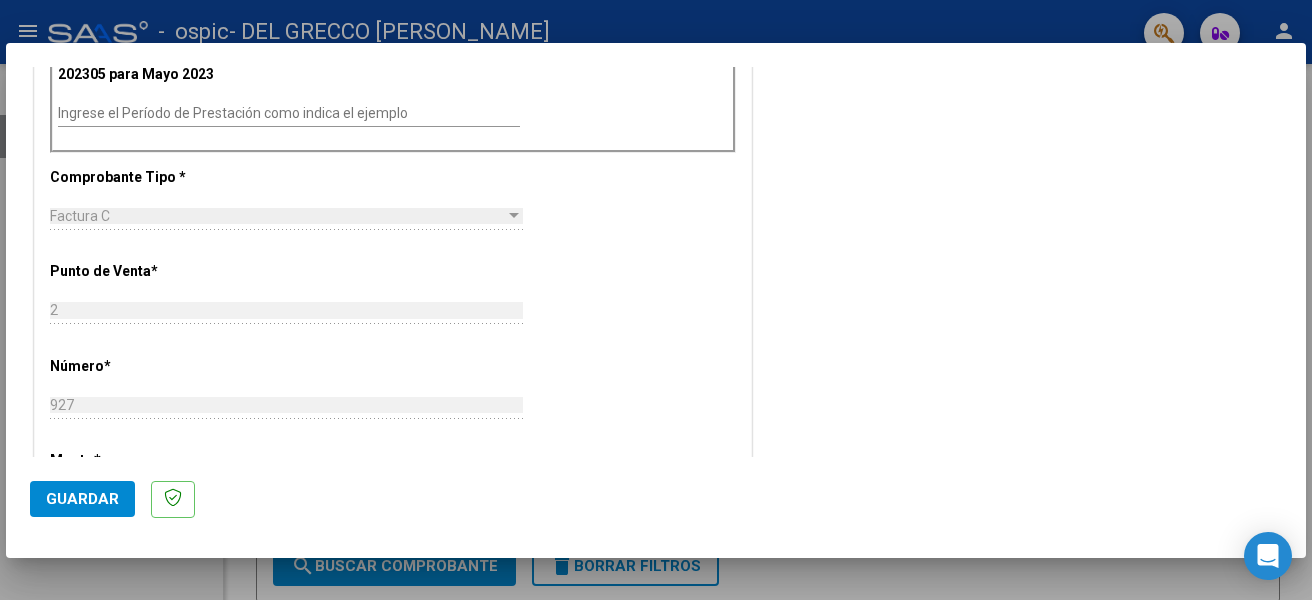 click at bounding box center (656, 300) 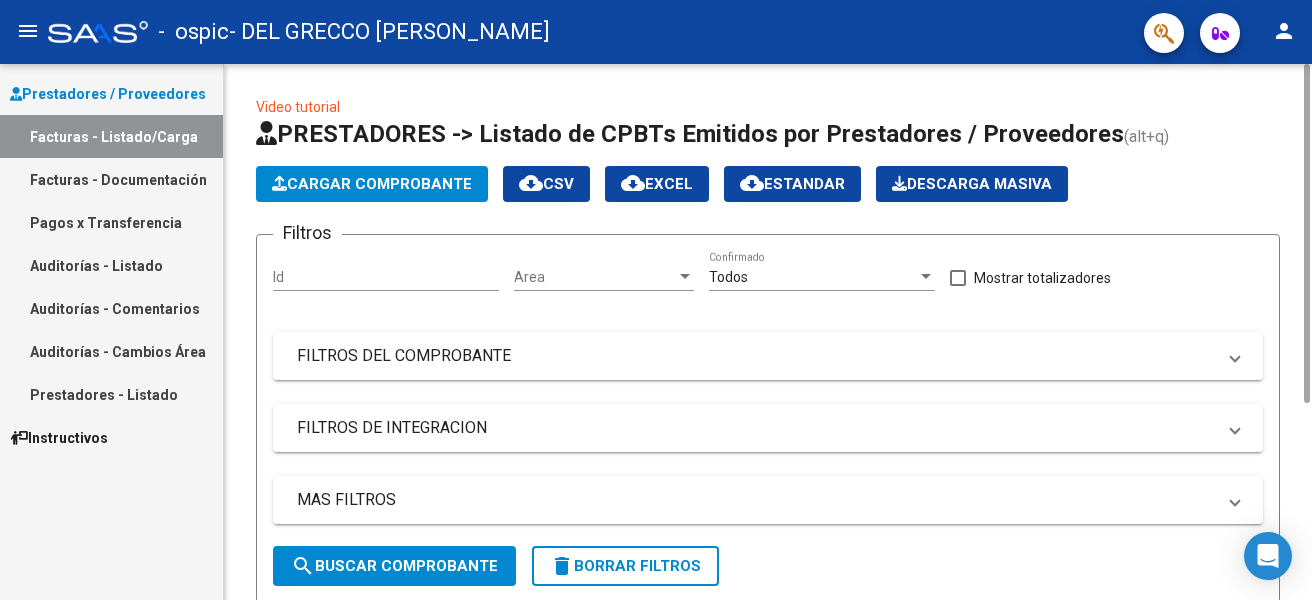 click on "Cargar Comprobante" 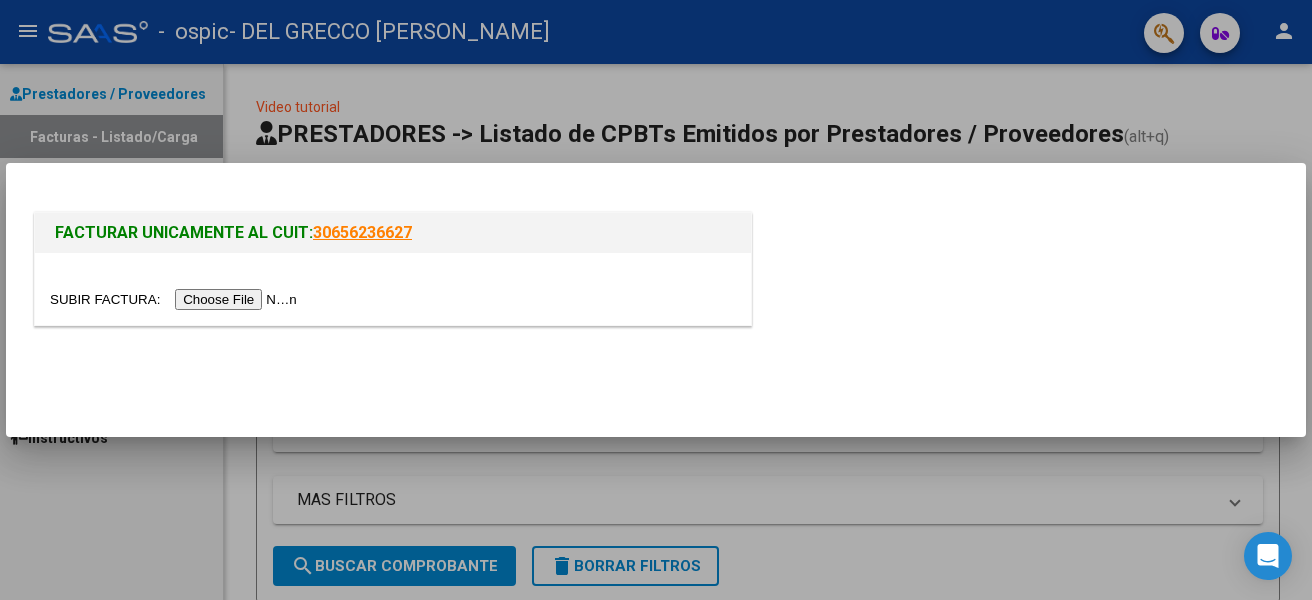 click at bounding box center [176, 299] 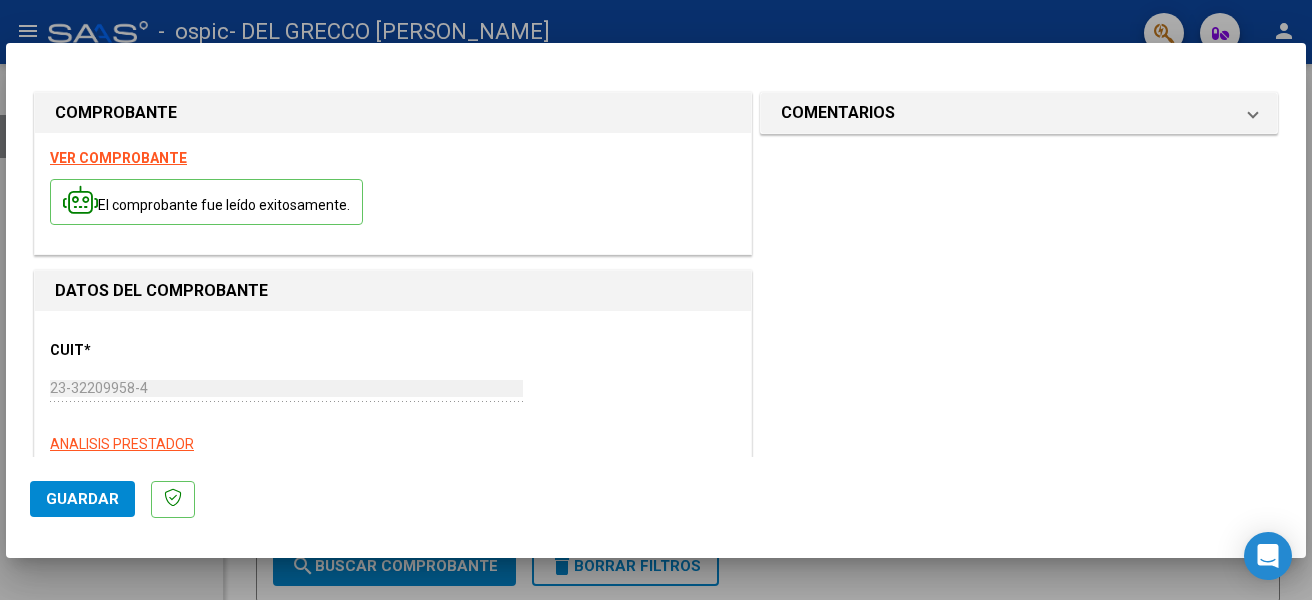 click at bounding box center (656, 300) 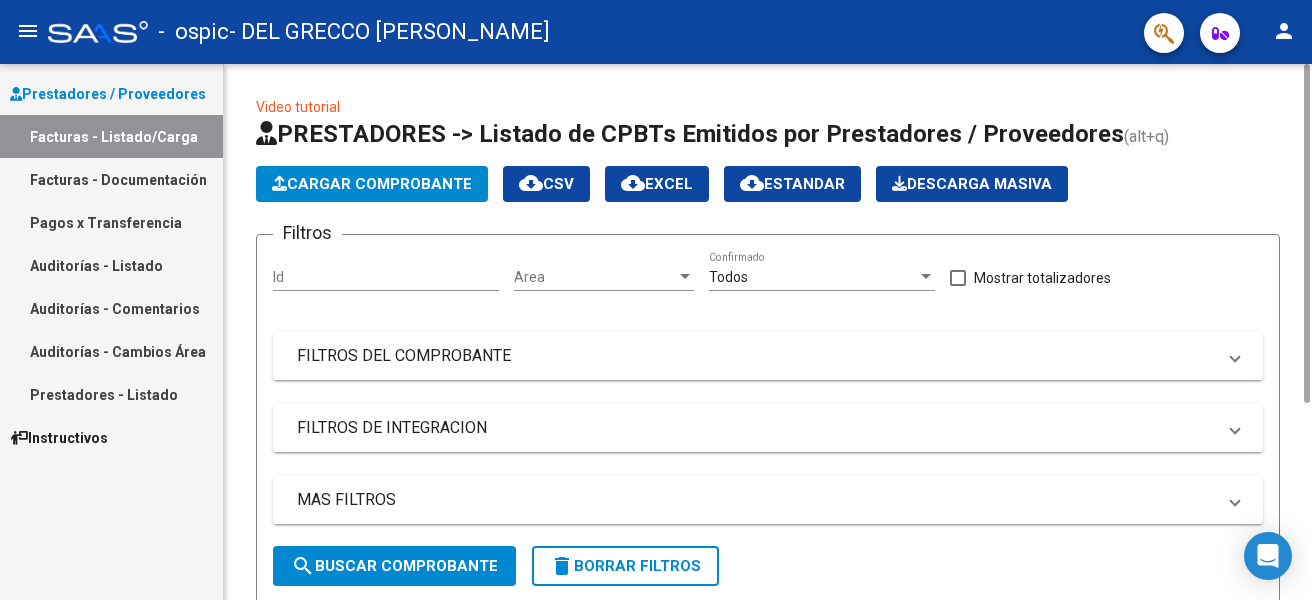 click on "Cargar Comprobante" 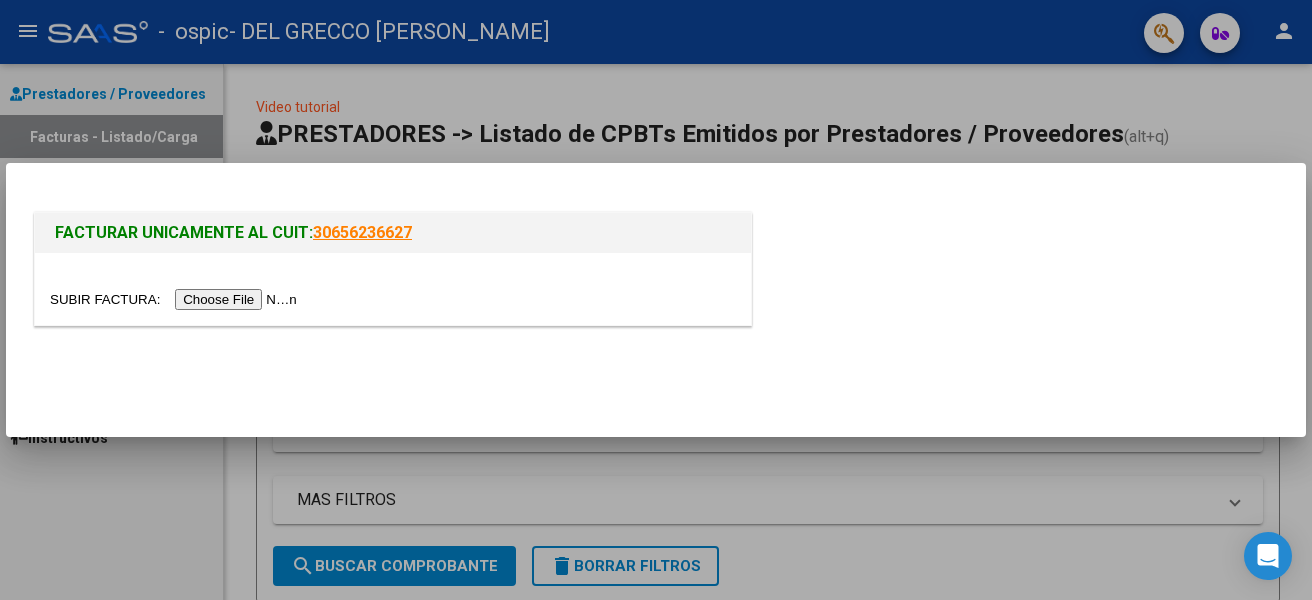 click at bounding box center (176, 299) 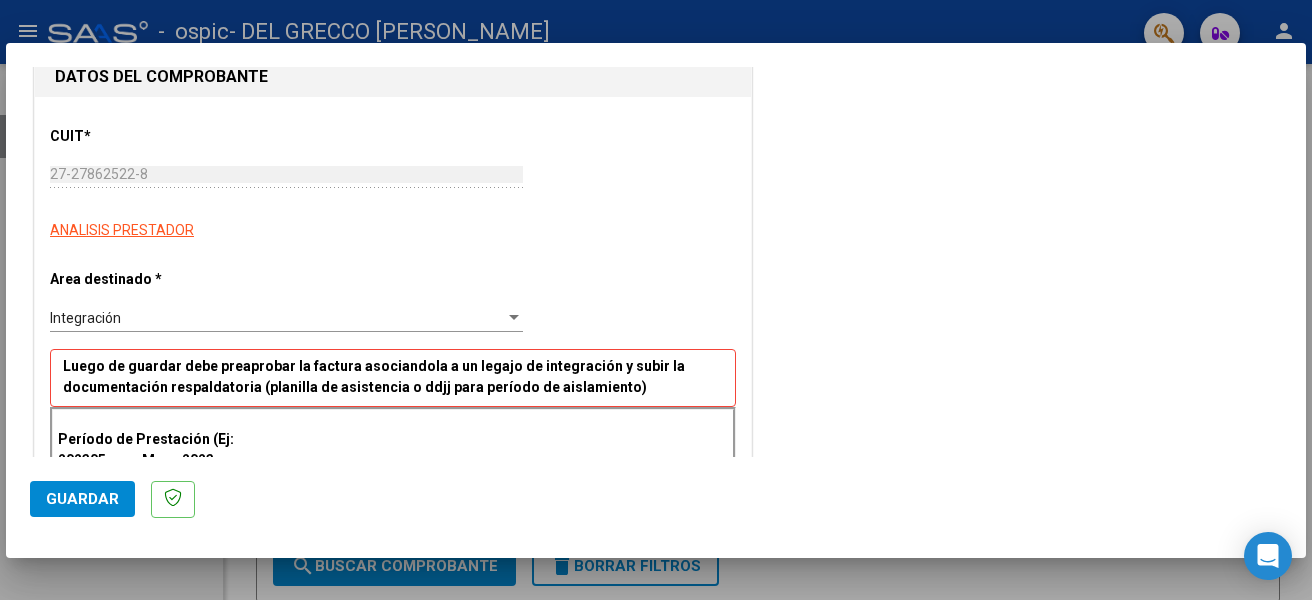 scroll, scrollTop: 200, scrollLeft: 0, axis: vertical 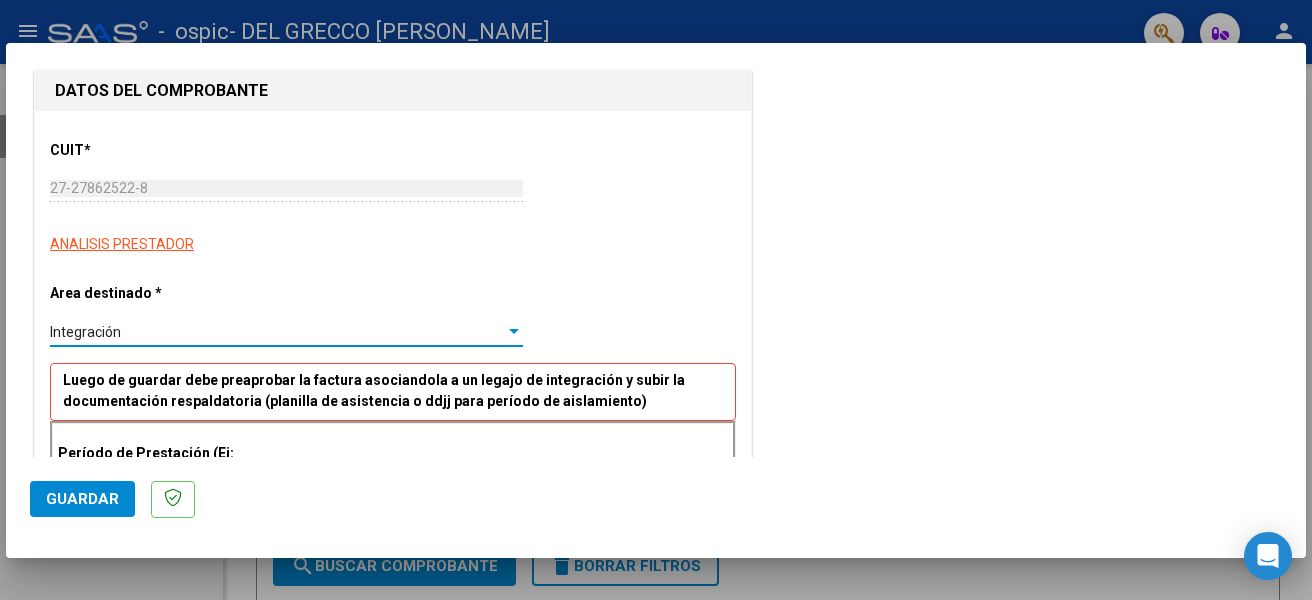 click on "Integración" at bounding box center (277, 332) 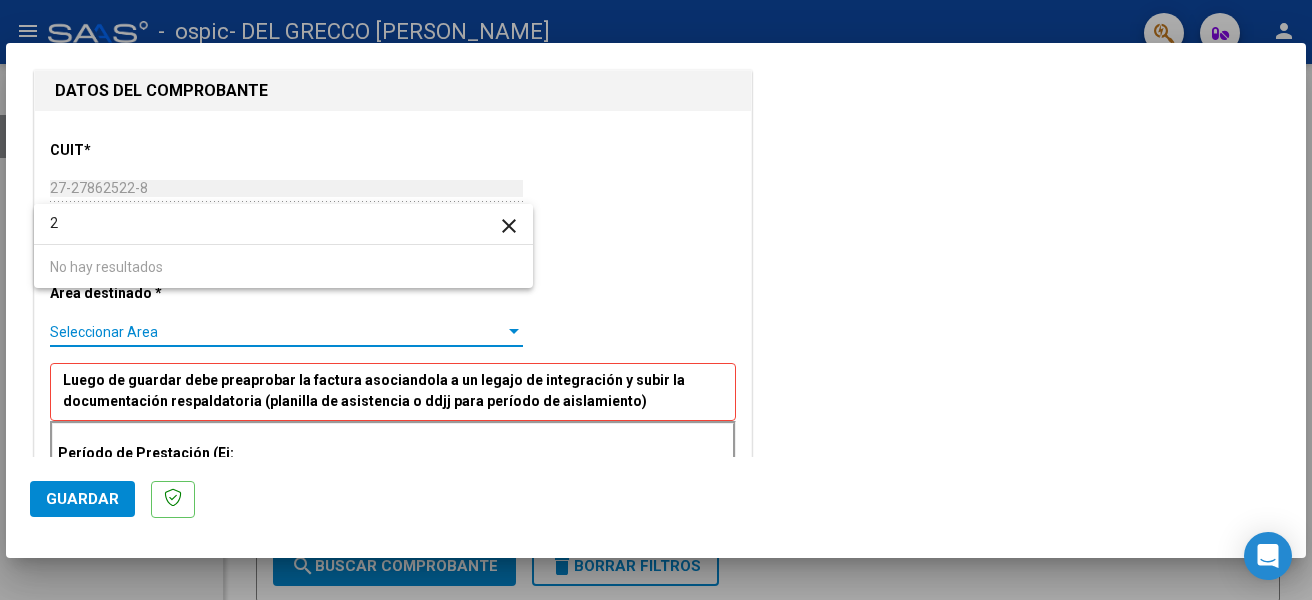 scroll, scrollTop: 0, scrollLeft: 0, axis: both 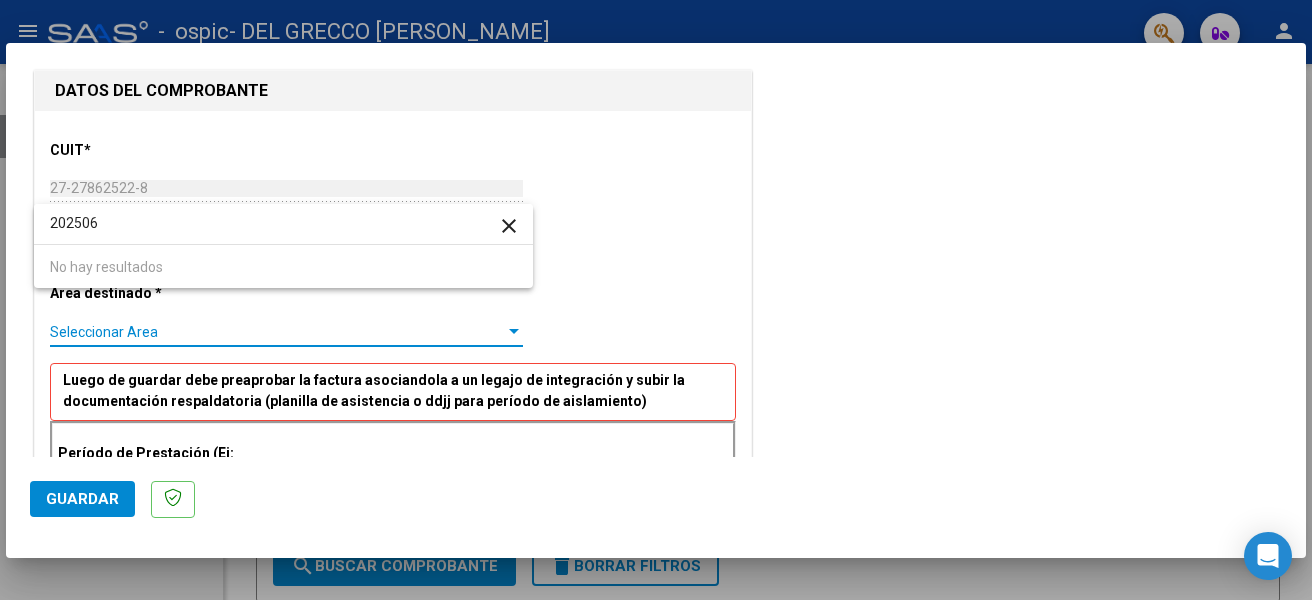 type on "202506" 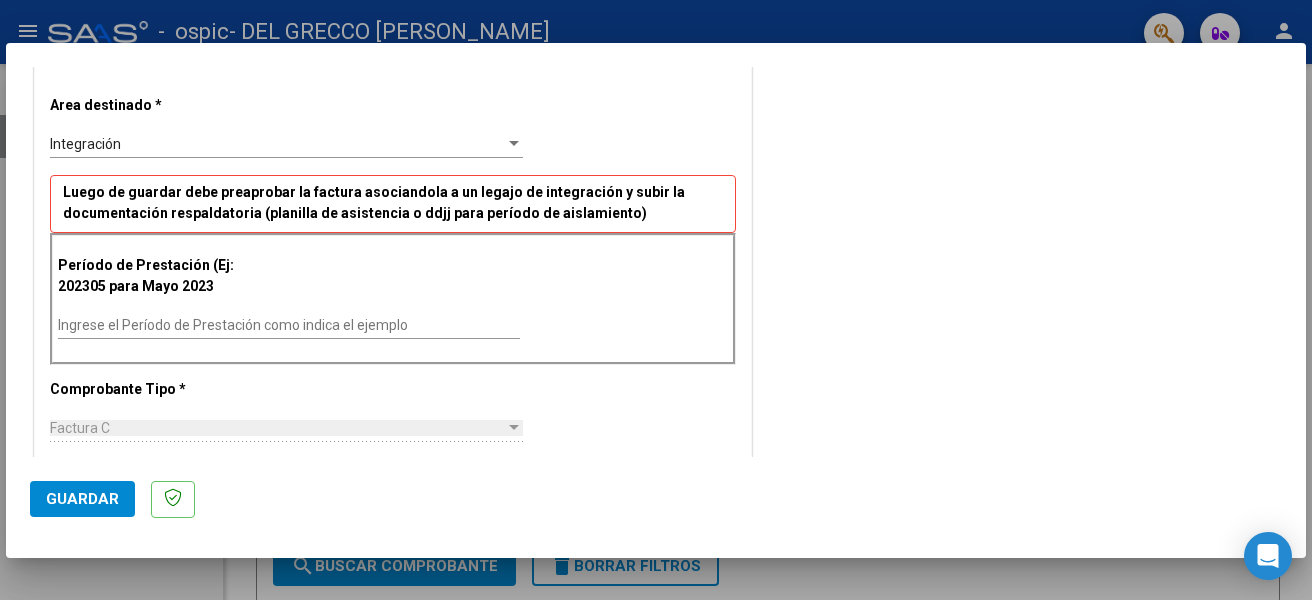 scroll, scrollTop: 400, scrollLeft: 0, axis: vertical 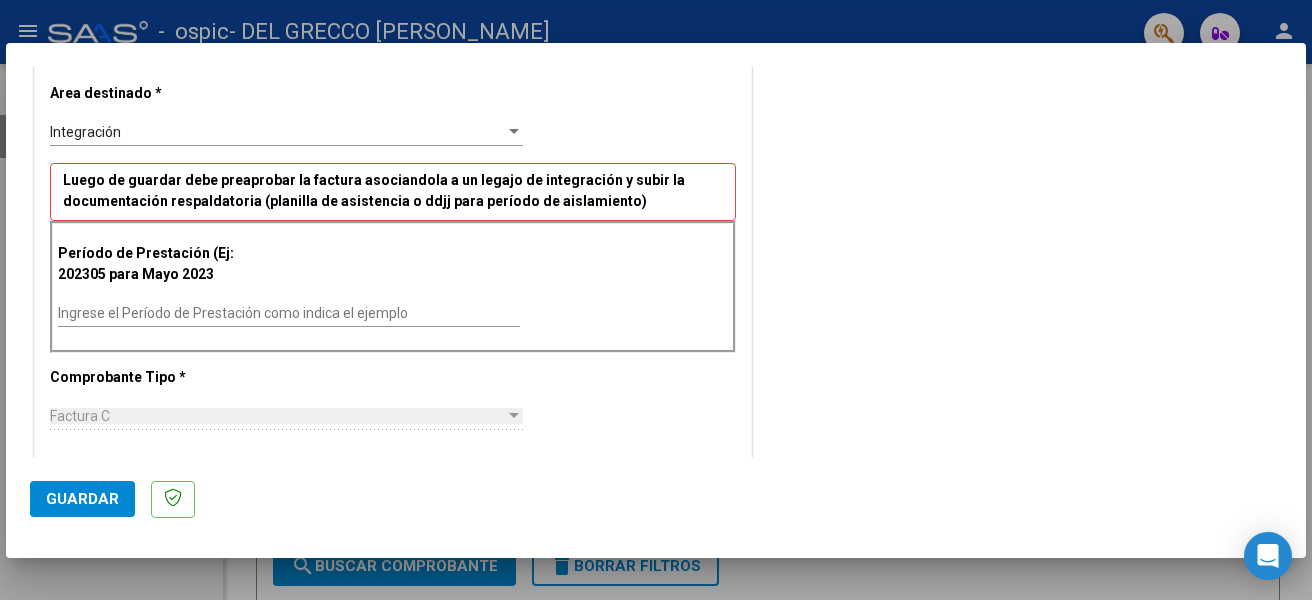 click on "Ingrese el Período de Prestación como indica el ejemplo" at bounding box center (289, 313) 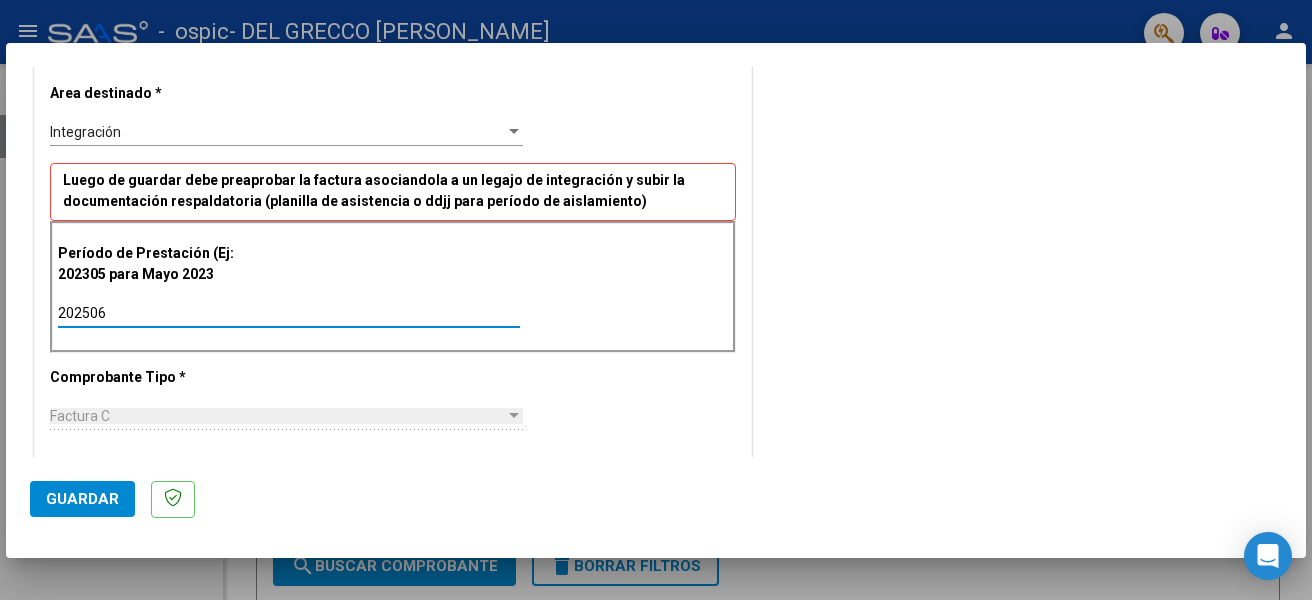 type on "202506" 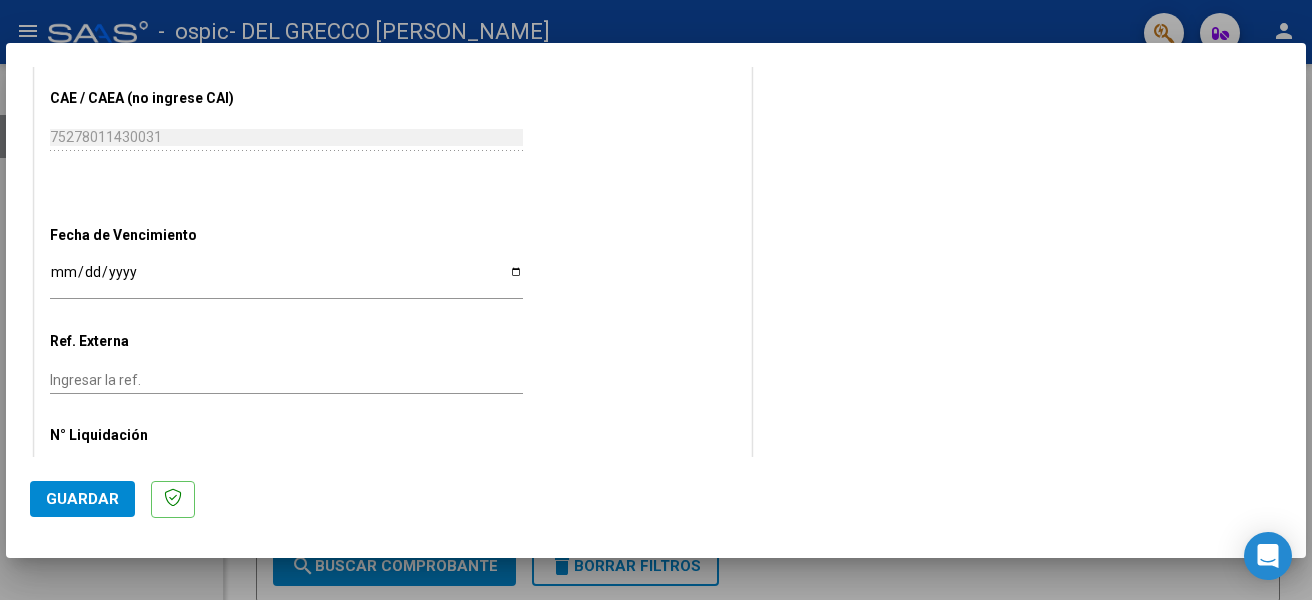 scroll, scrollTop: 1200, scrollLeft: 0, axis: vertical 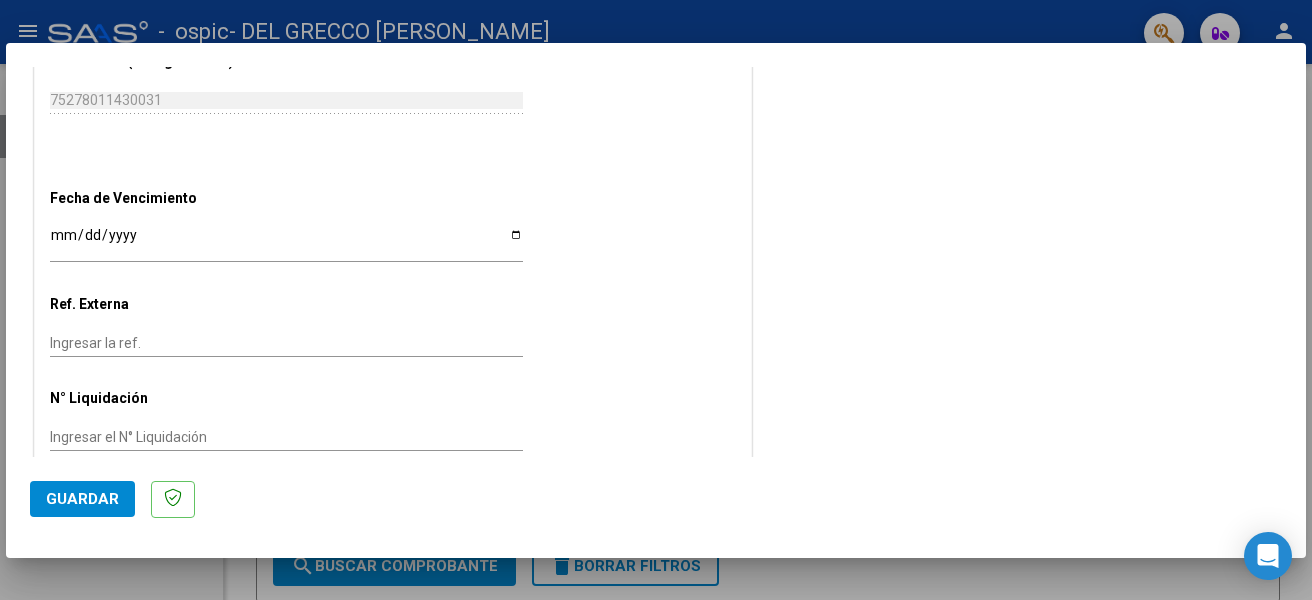 click on "Ingresar la fecha" at bounding box center [286, 242] 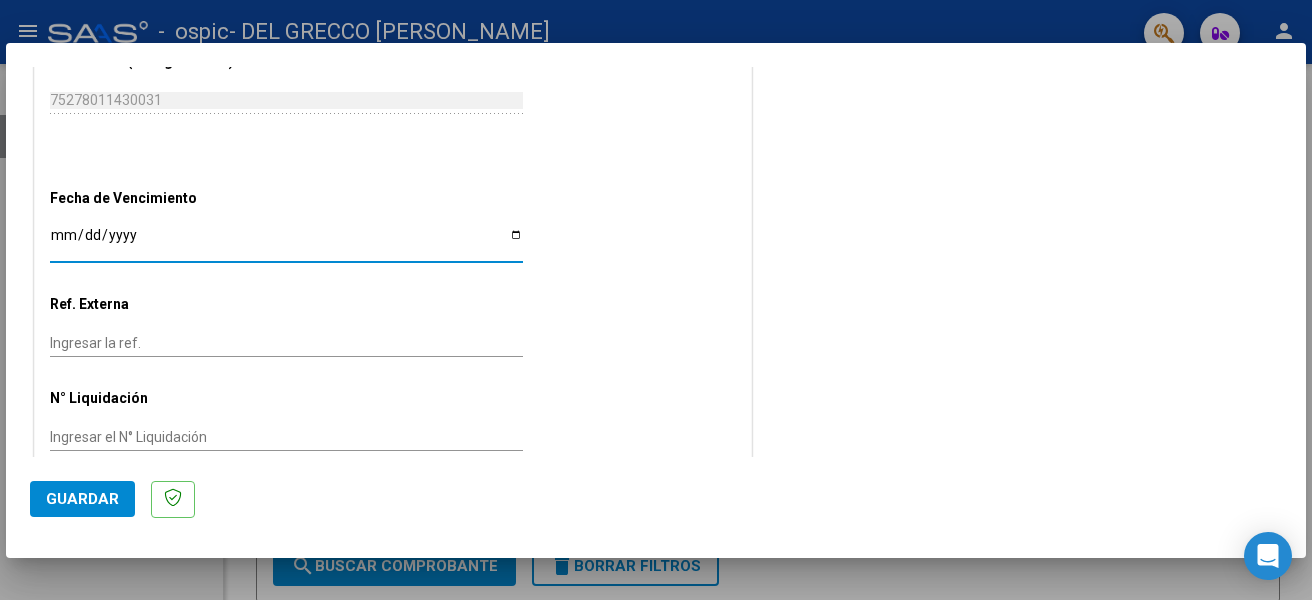 type on "2025-07-11" 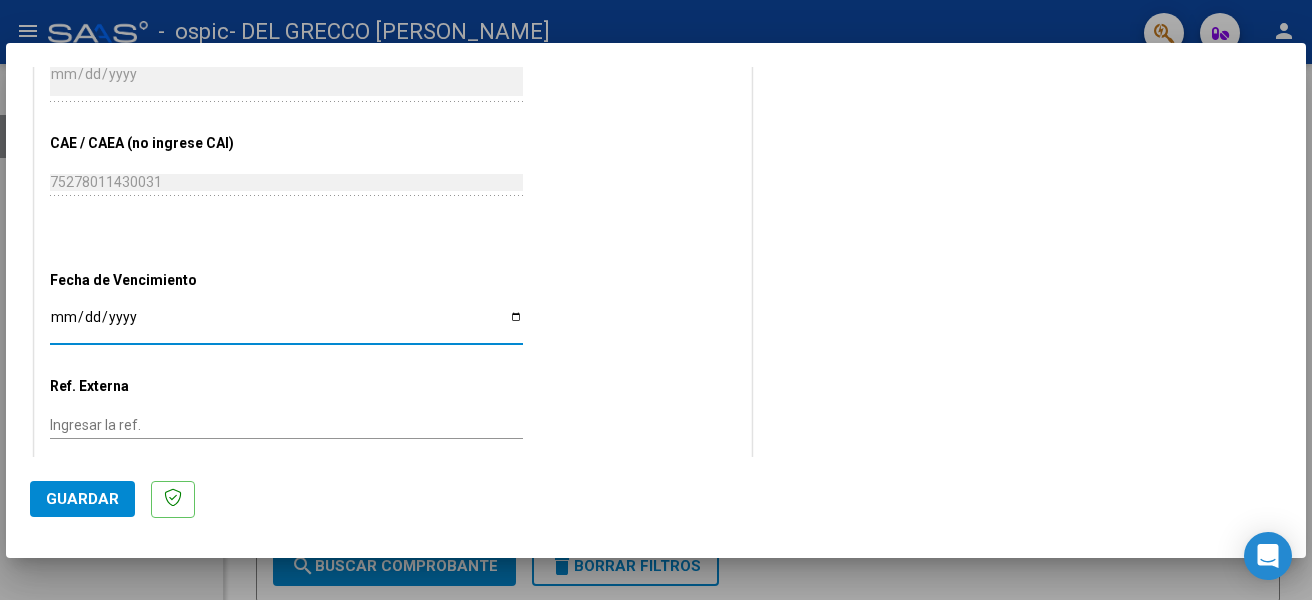 scroll, scrollTop: 1100, scrollLeft: 0, axis: vertical 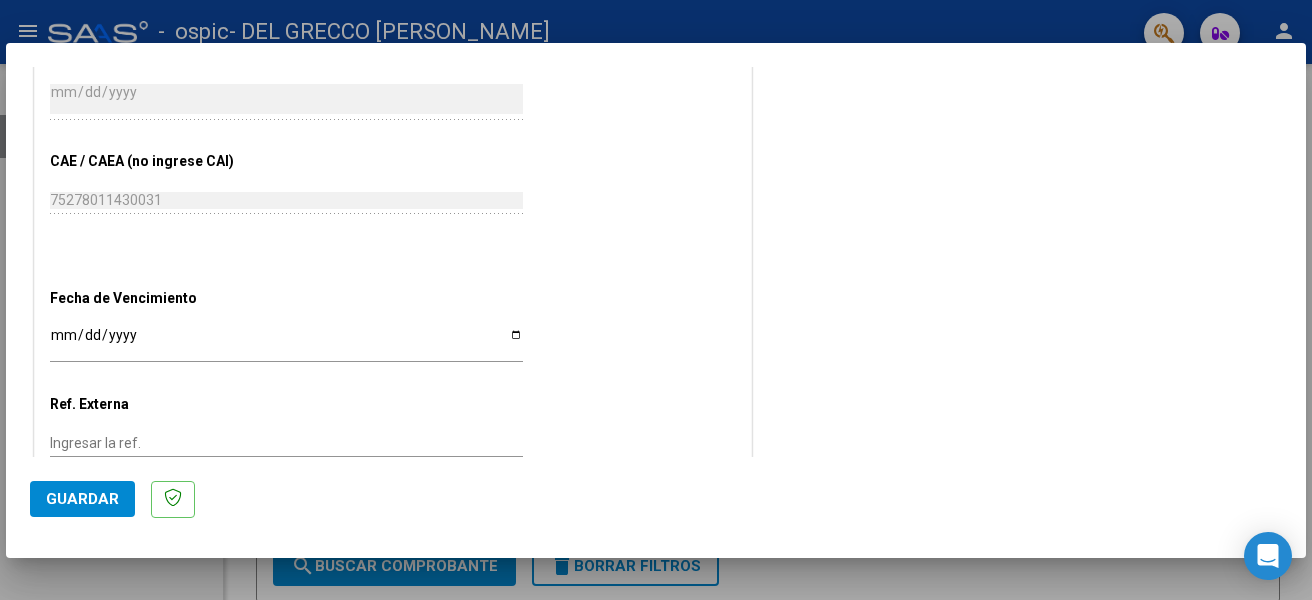 click on "Guardar" 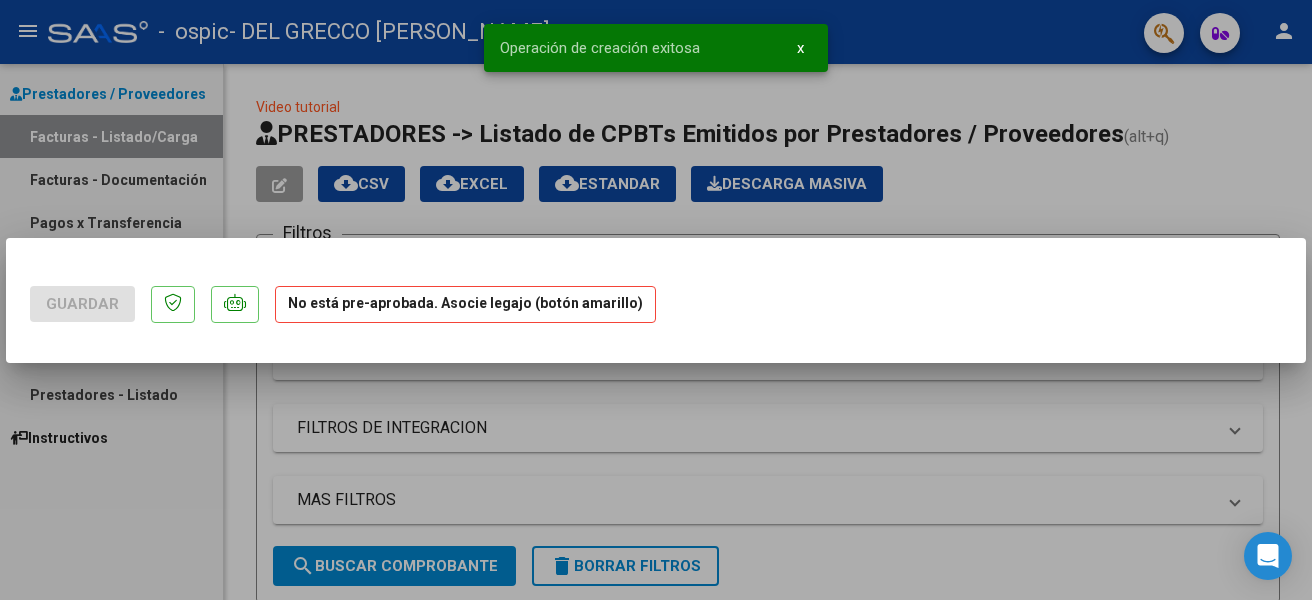 scroll, scrollTop: 0, scrollLeft: 0, axis: both 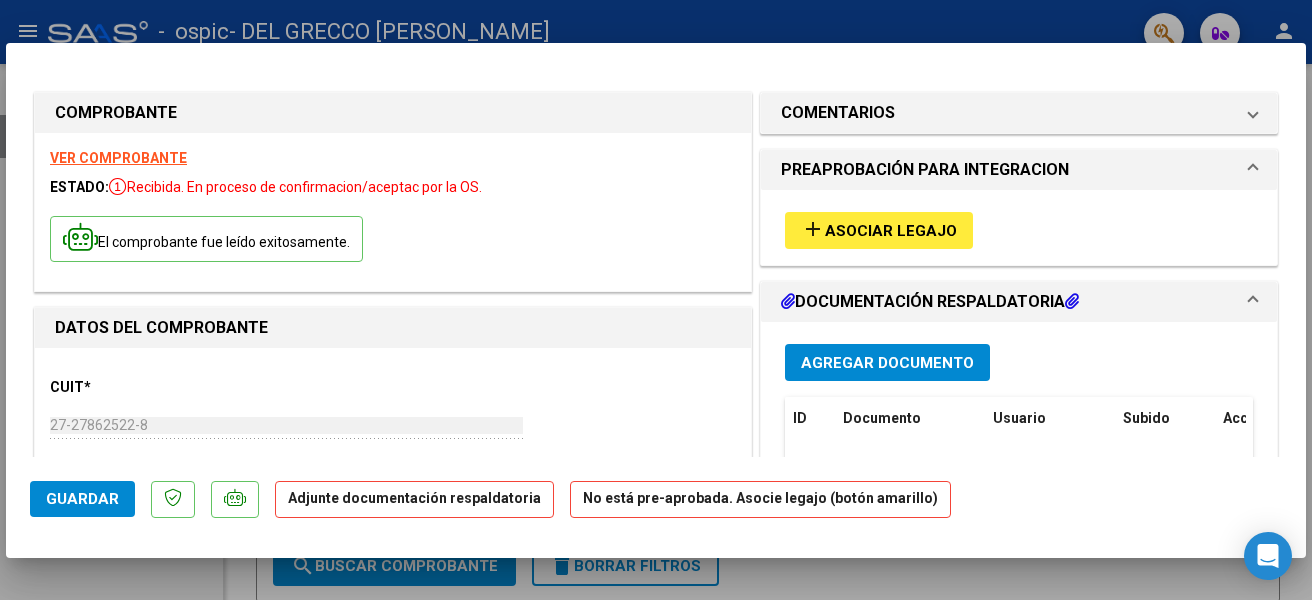 click on "add Asociar Legajo" at bounding box center [879, 230] 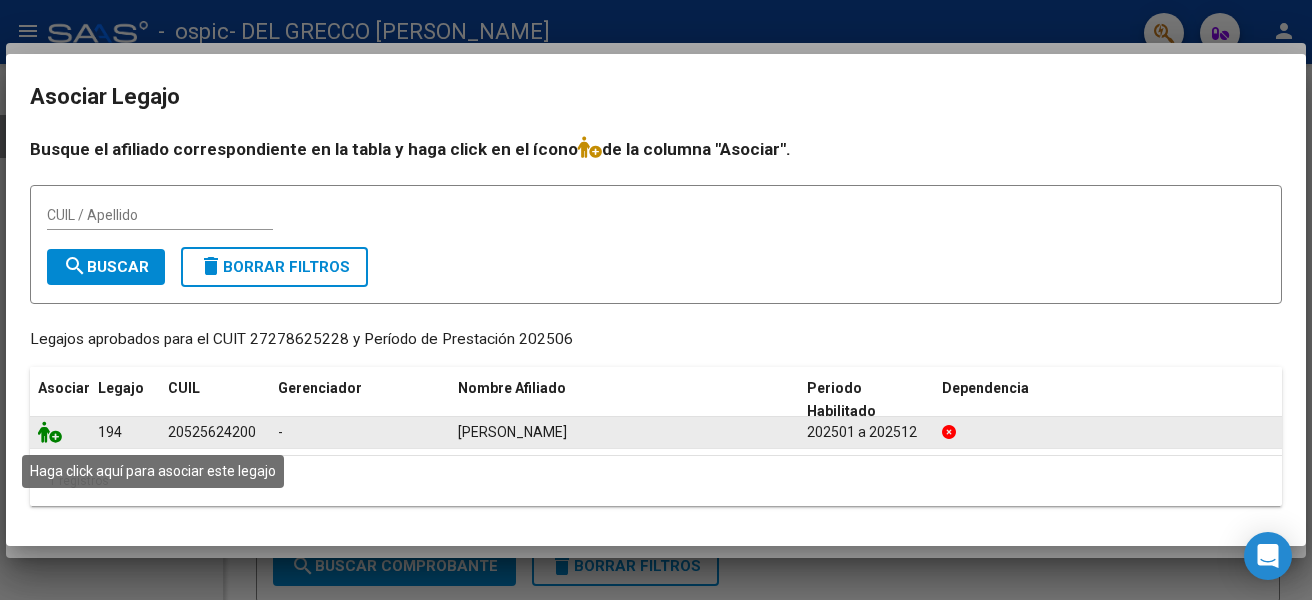 click 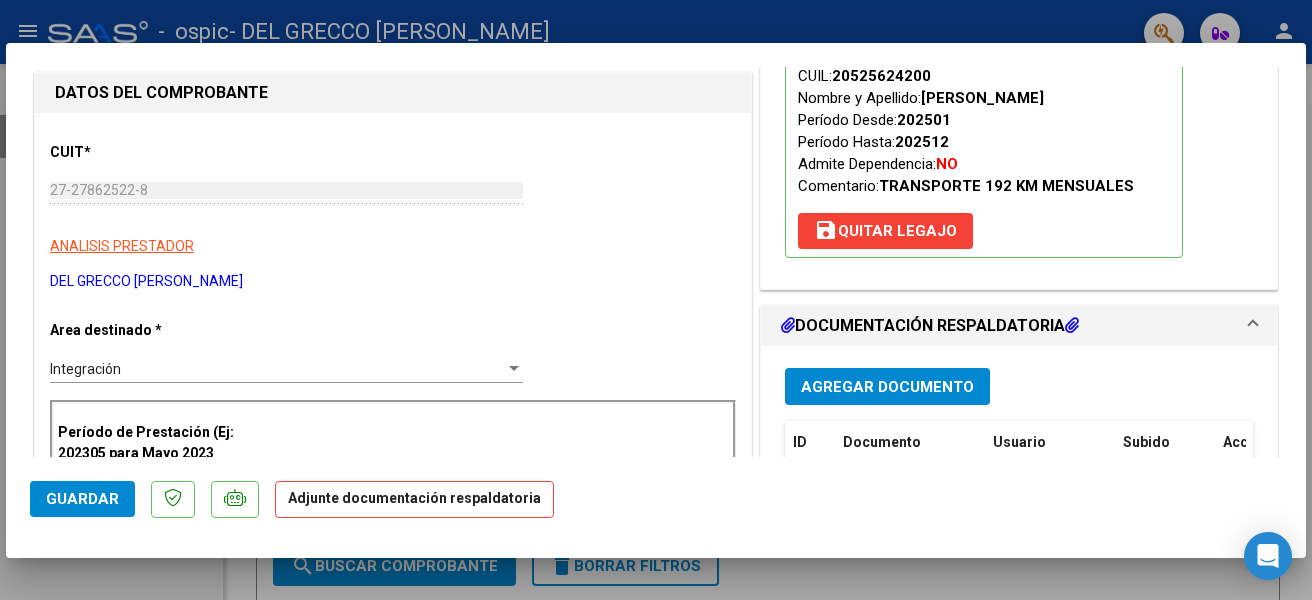 scroll, scrollTop: 300, scrollLeft: 0, axis: vertical 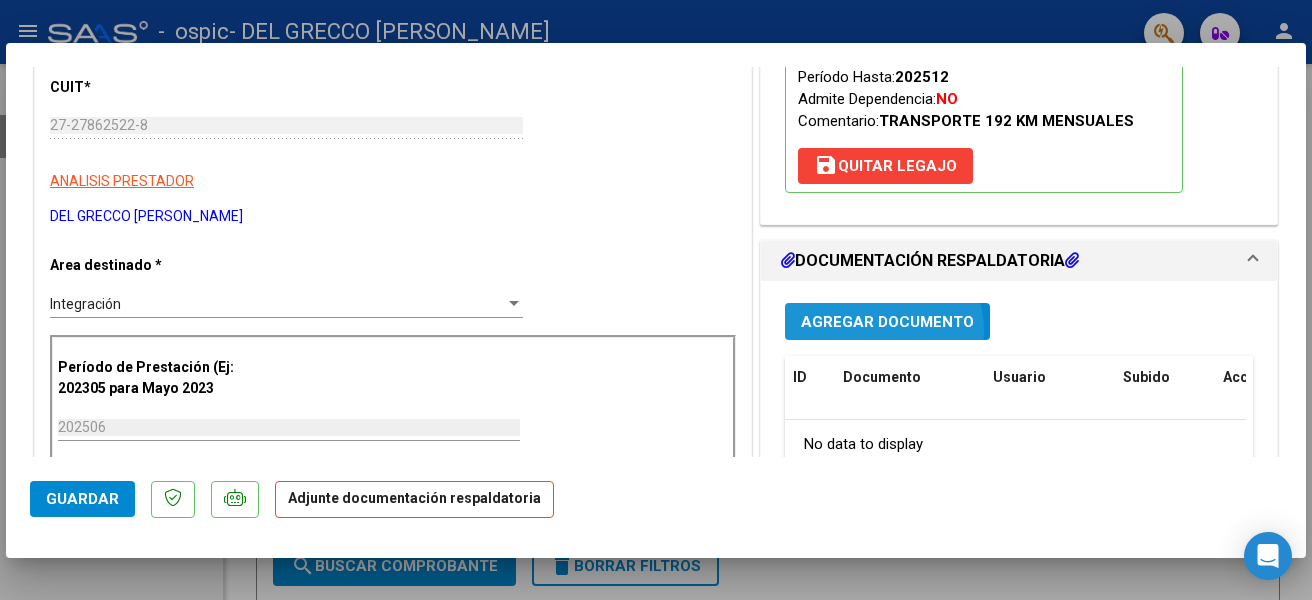 click on "Agregar Documento" at bounding box center (887, 321) 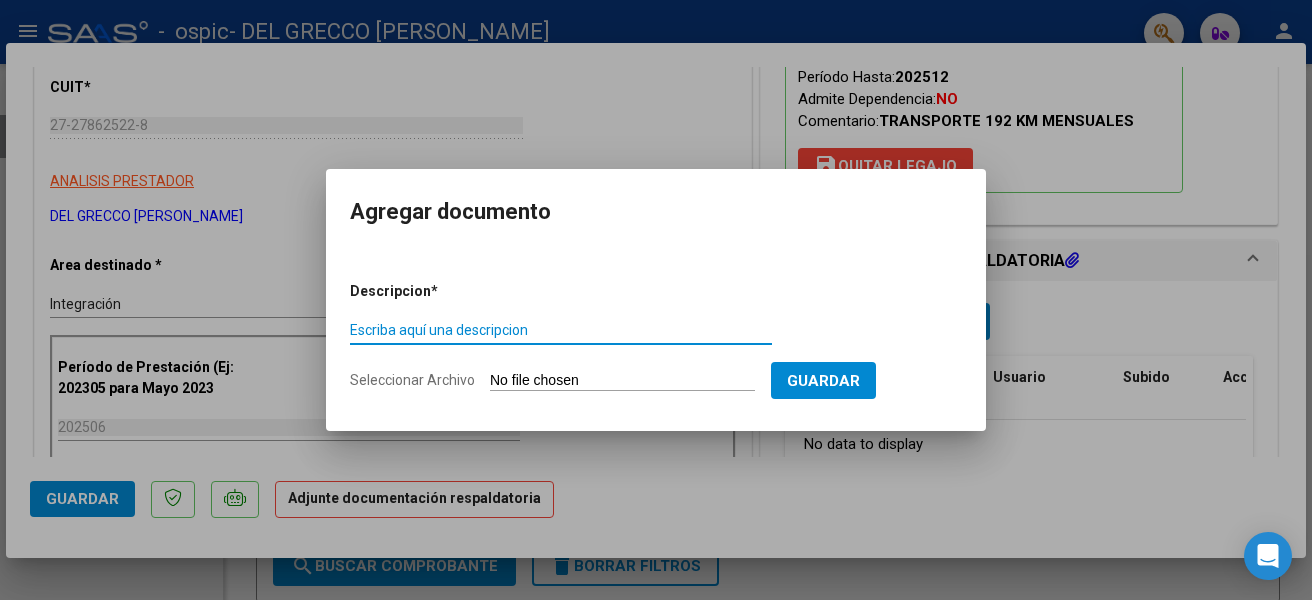 click on "Escriba aquí una descripcion" at bounding box center (561, 330) 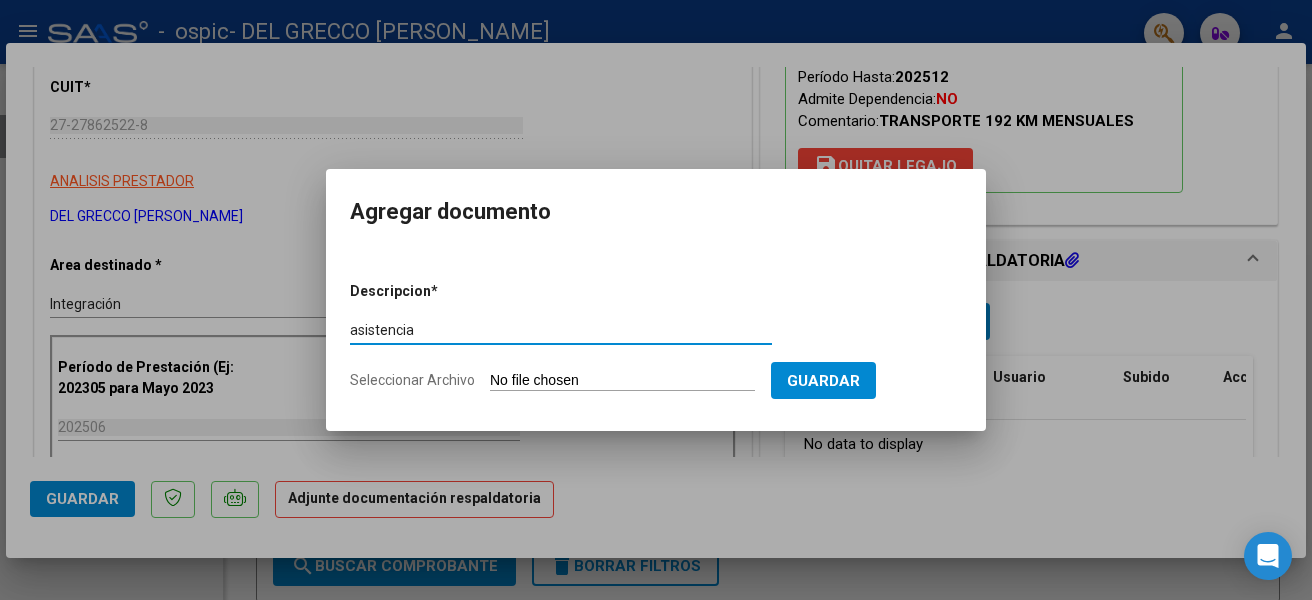 type on "asistencia" 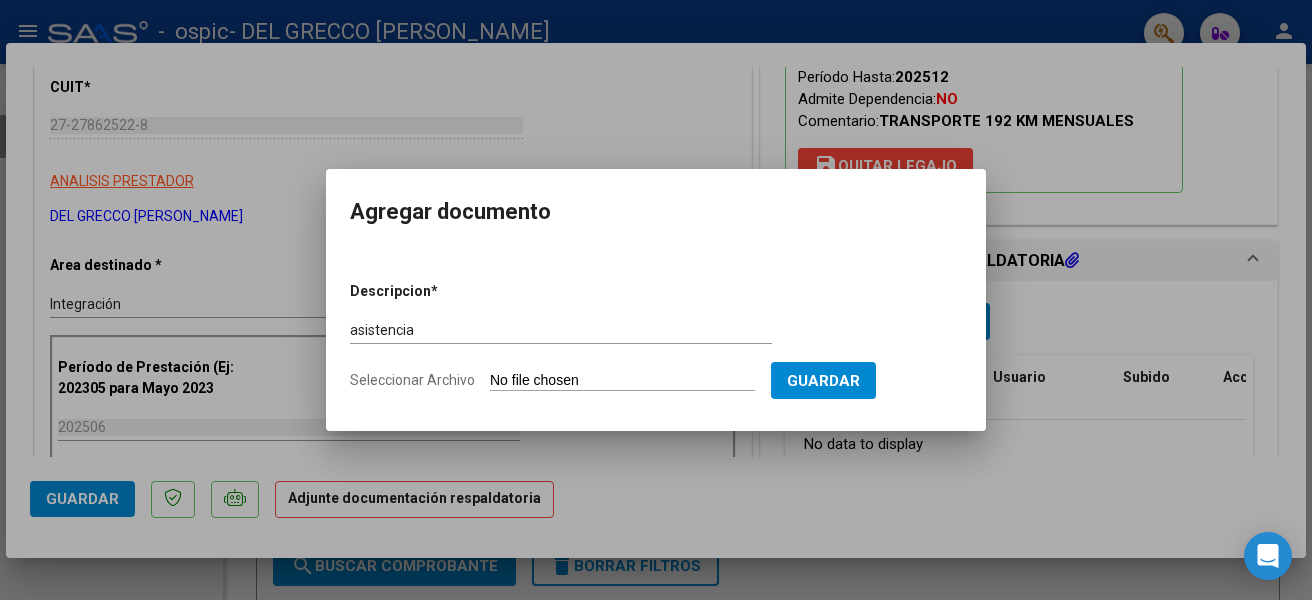 type on "C:\fakepath\Andino Zahir asist transp.pdf" 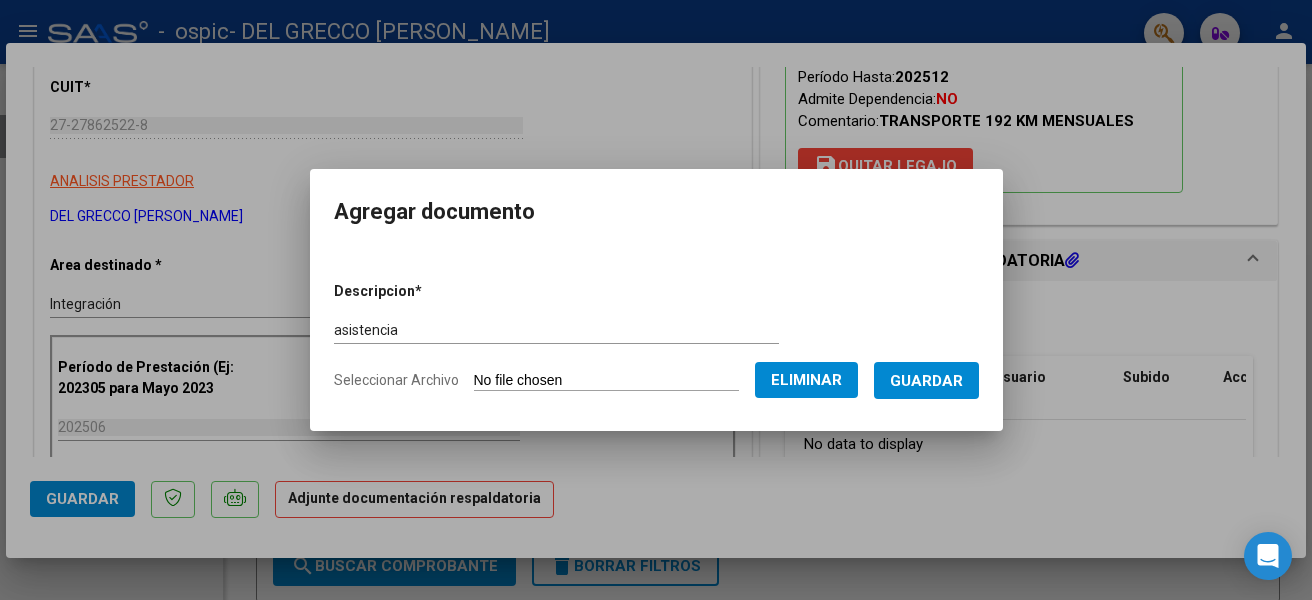 click on "Guardar" at bounding box center (926, 381) 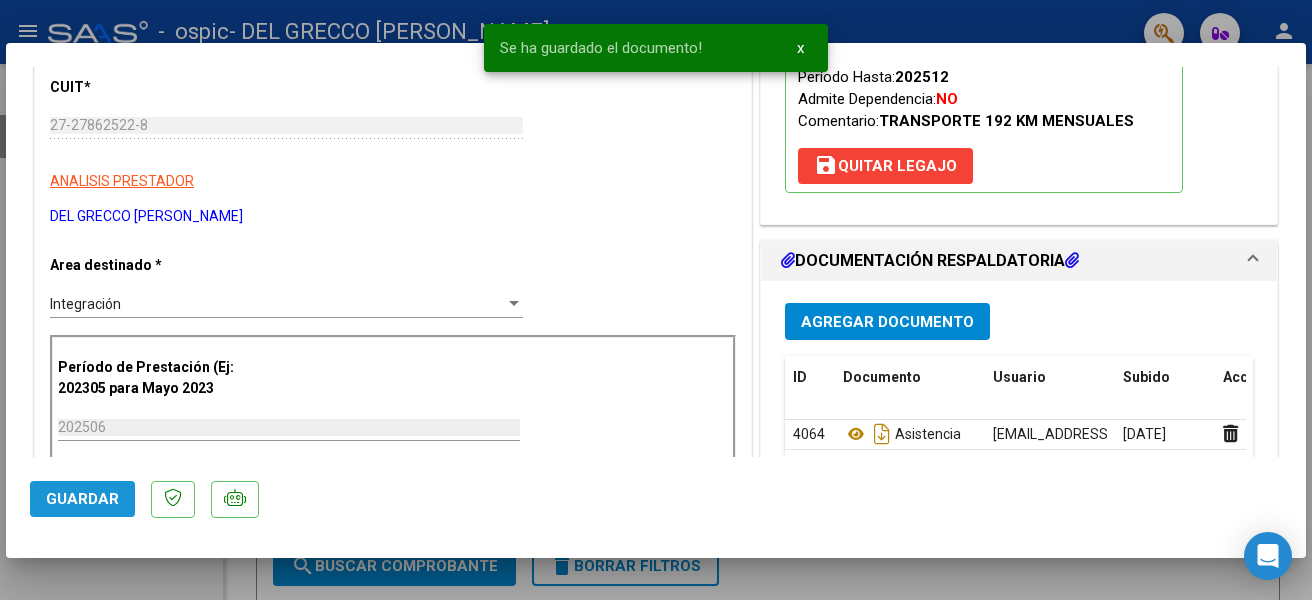 click on "Guardar" 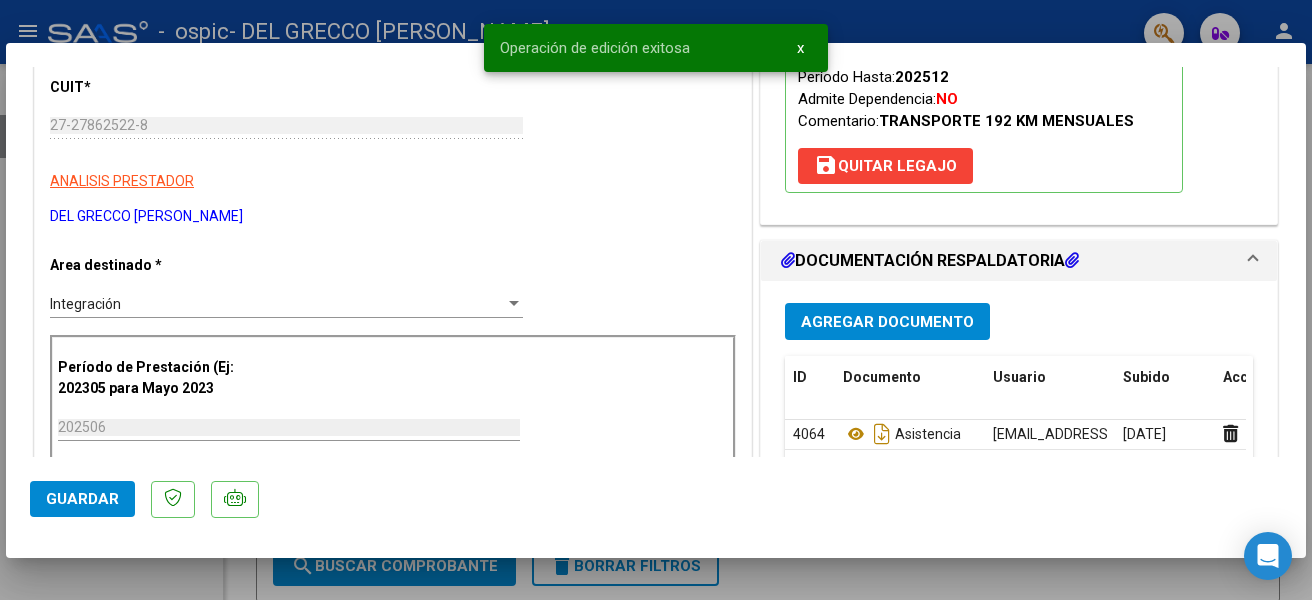 click at bounding box center [656, 300] 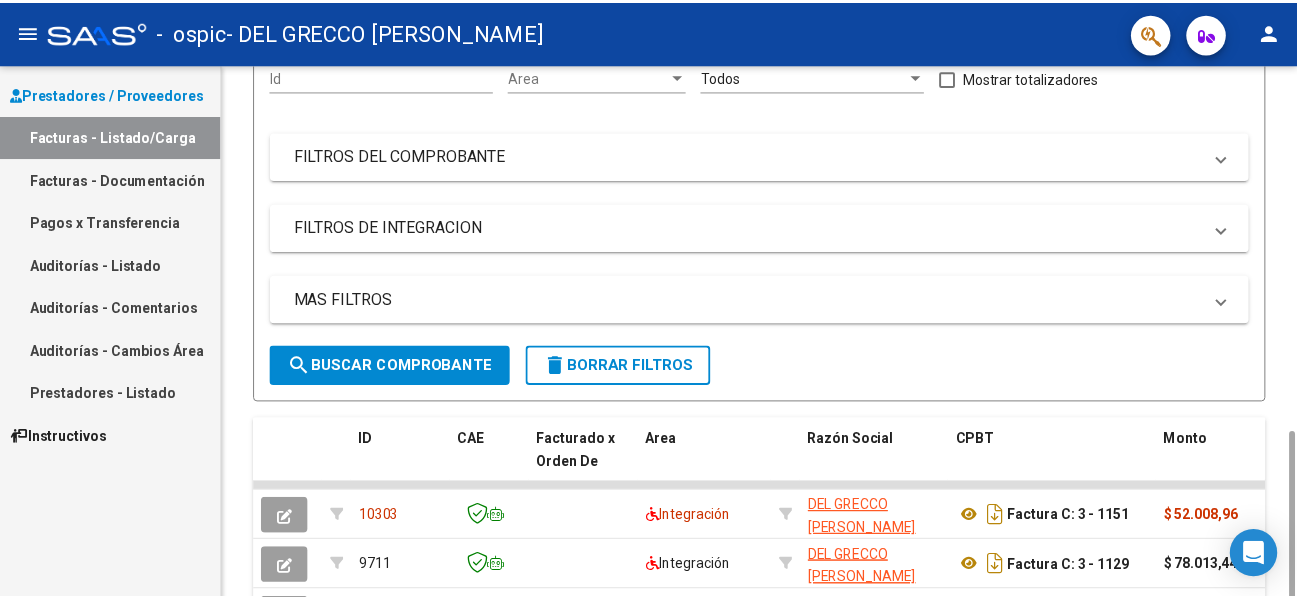 scroll, scrollTop: 400, scrollLeft: 0, axis: vertical 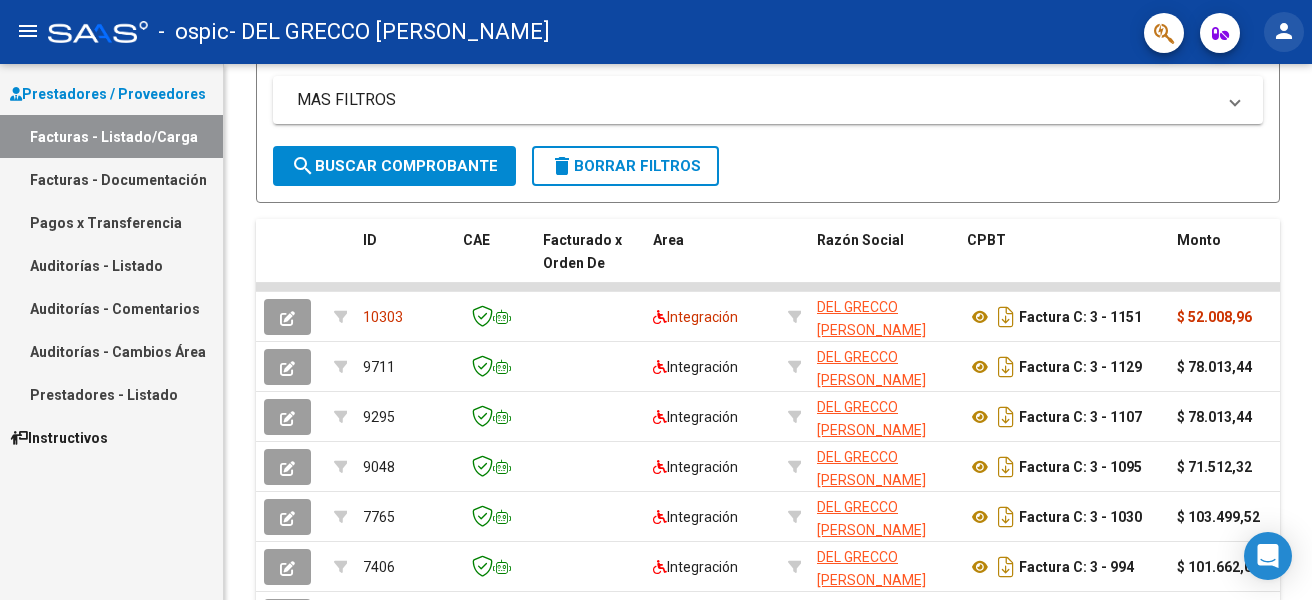 click on "person" 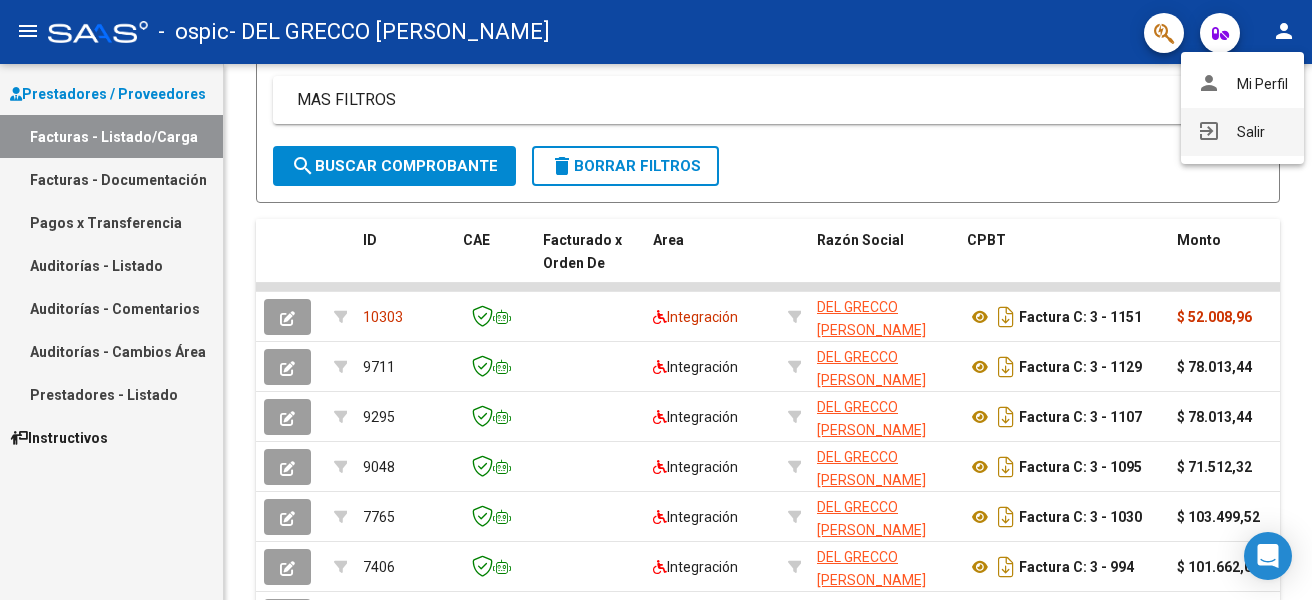 click on "exit_to_app  Salir" at bounding box center (1242, 132) 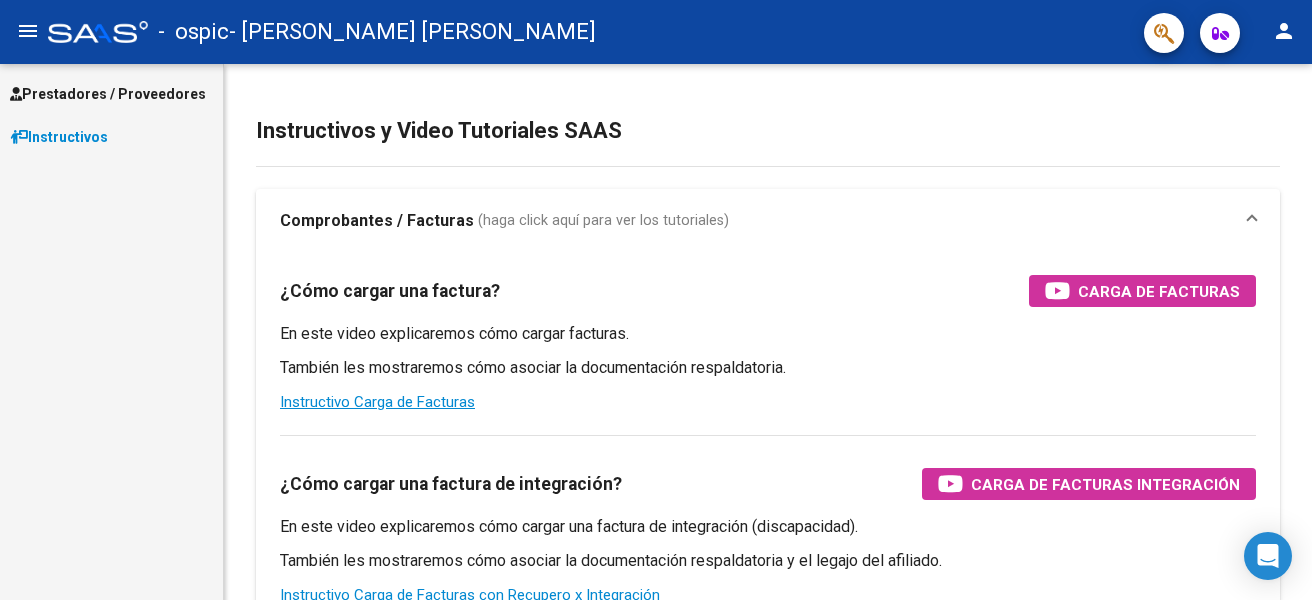 scroll, scrollTop: 0, scrollLeft: 0, axis: both 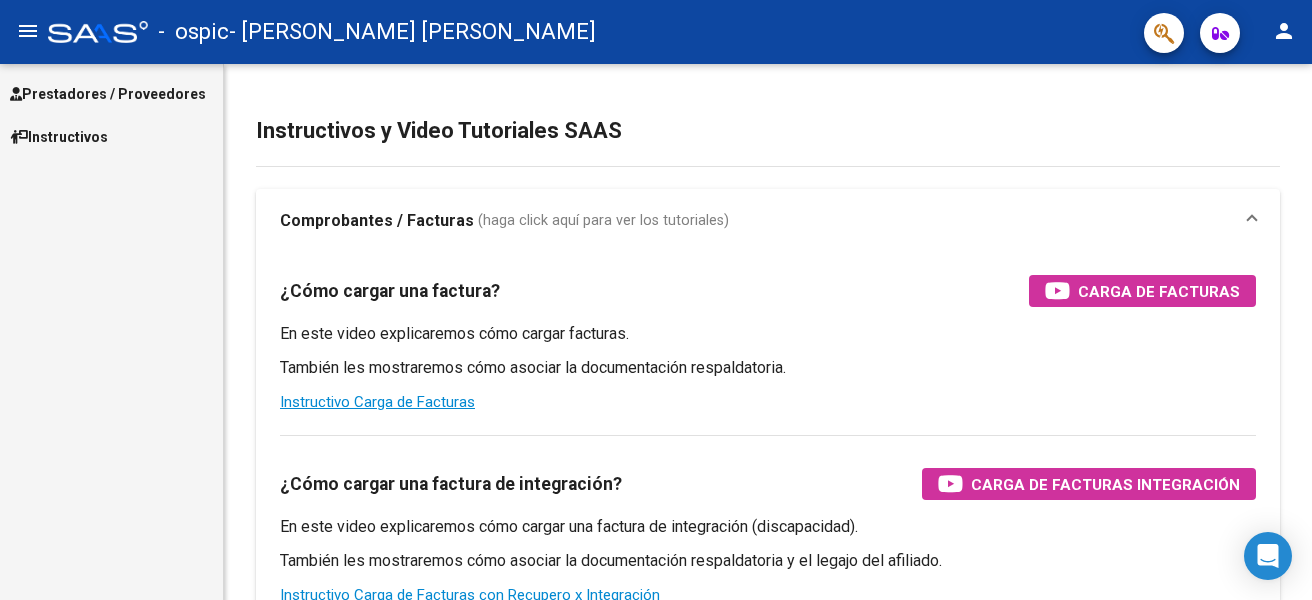 click on "Prestadores / Proveedores" at bounding box center (108, 94) 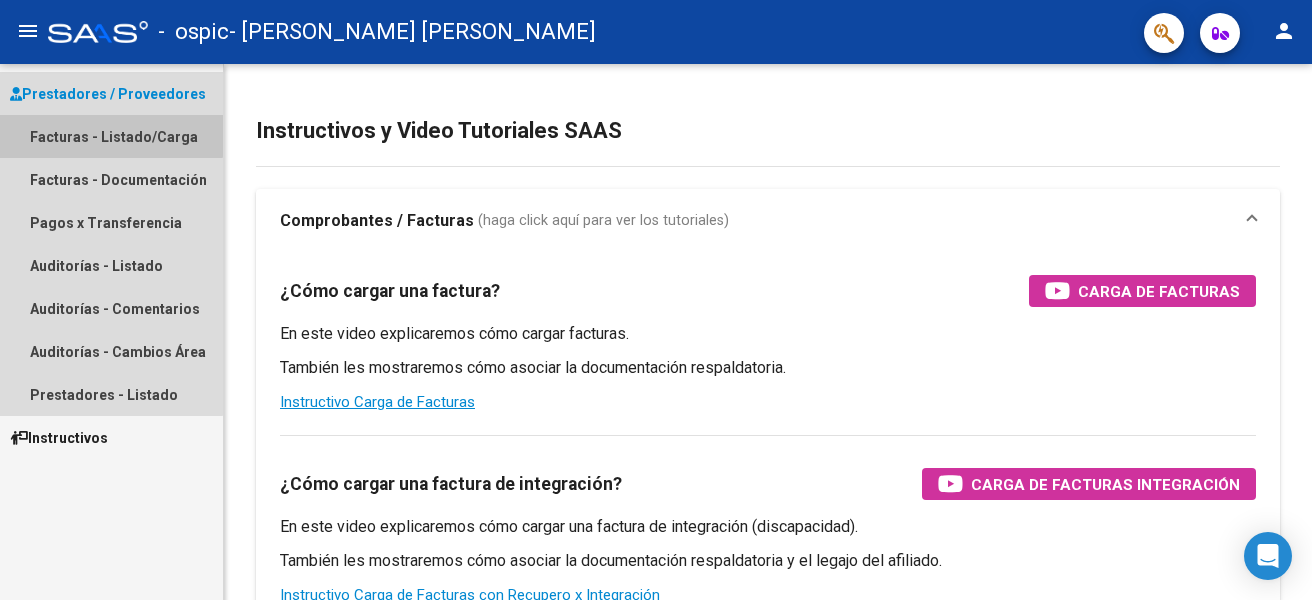 click on "Facturas - Listado/Carga" at bounding box center [111, 136] 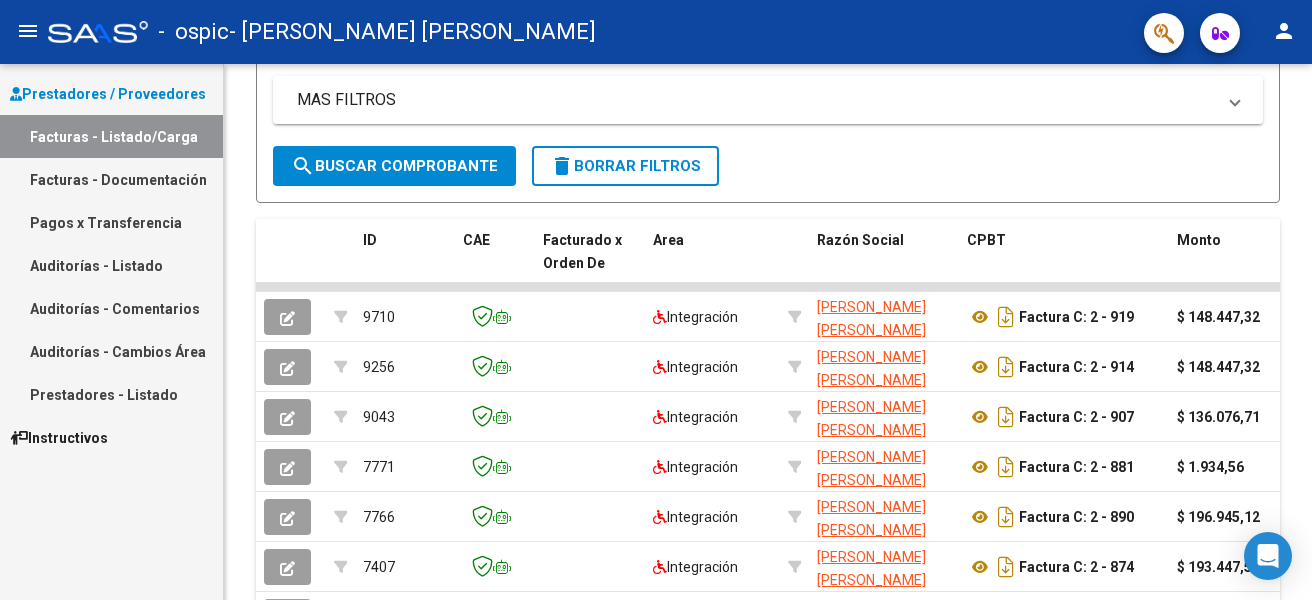 scroll, scrollTop: 0, scrollLeft: 0, axis: both 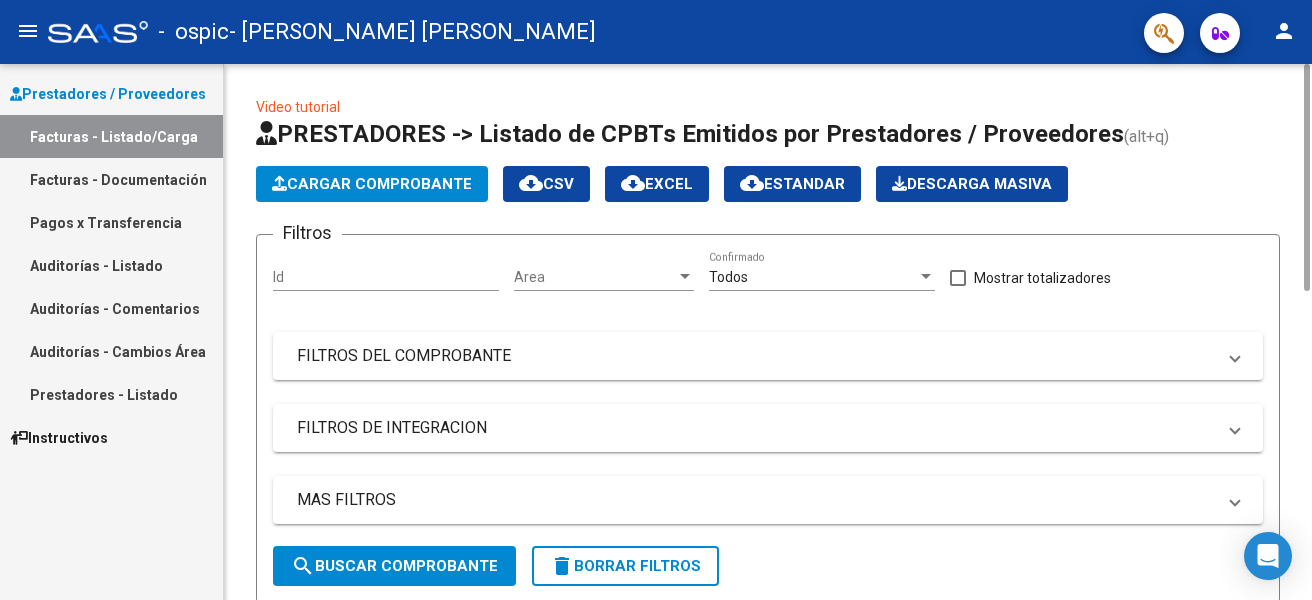 click on "Cargar Comprobante" 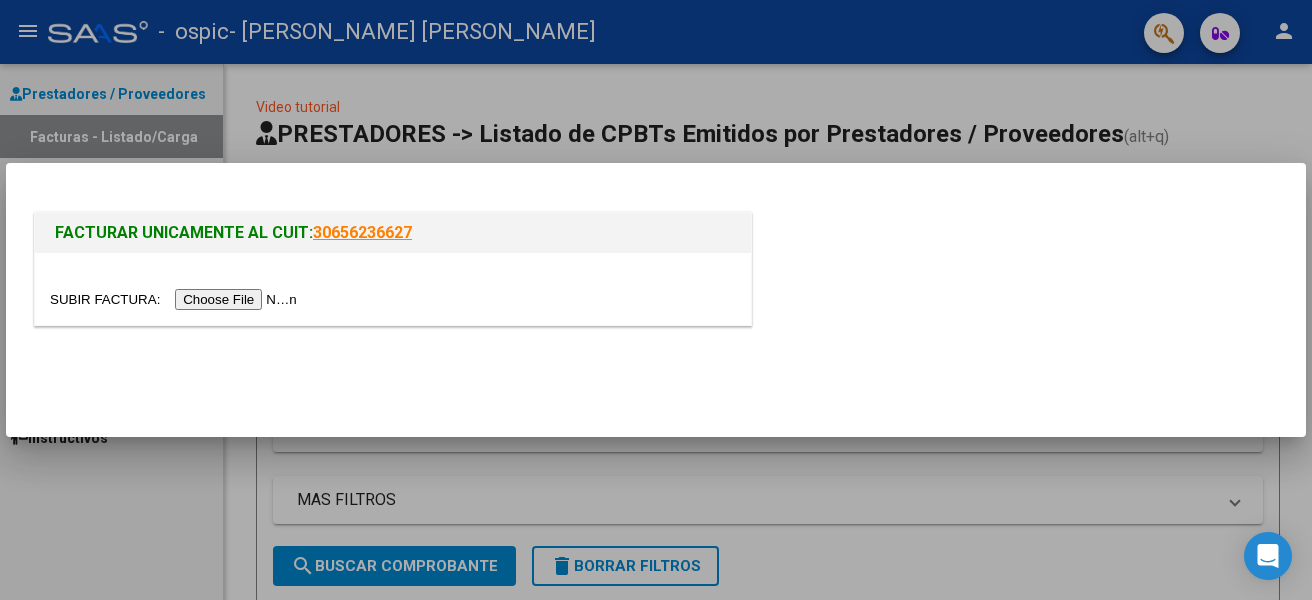 click at bounding box center (176, 299) 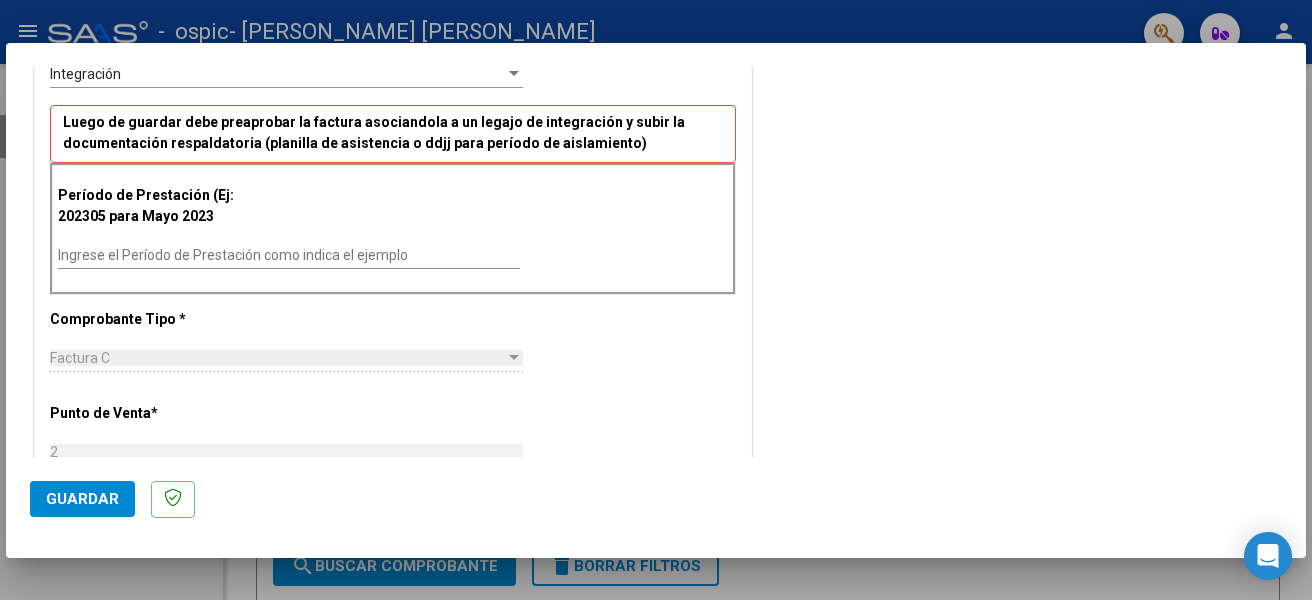 scroll, scrollTop: 600, scrollLeft: 0, axis: vertical 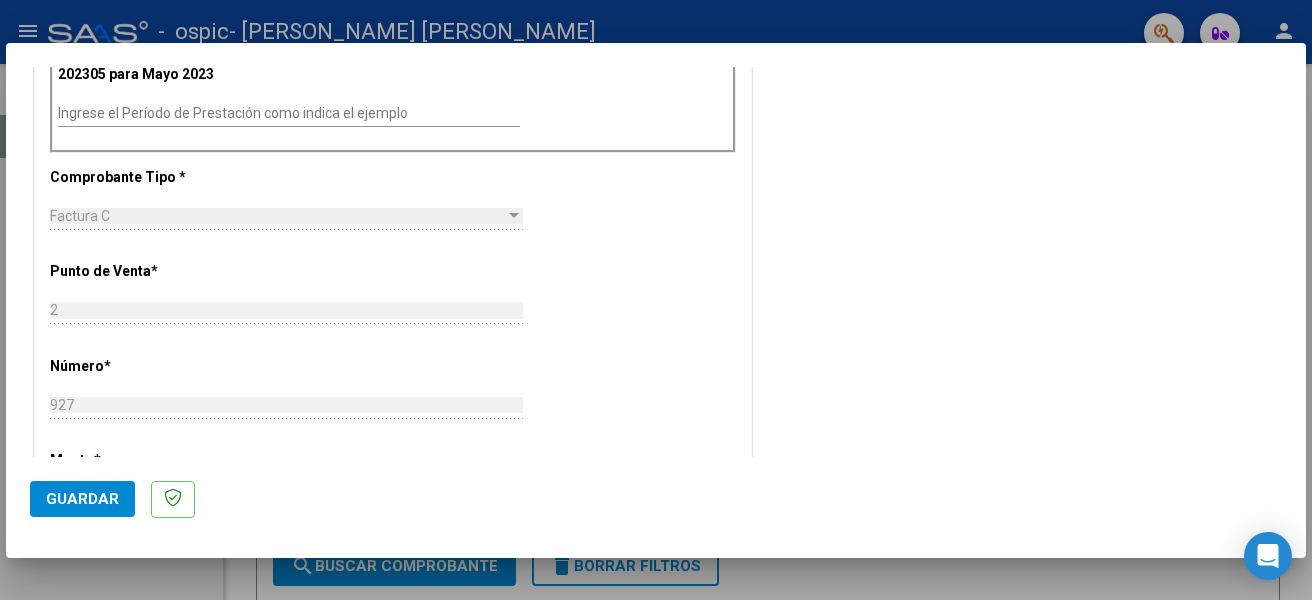 click on "Ingrese el Período de Prestación como indica el ejemplo" at bounding box center (289, 113) 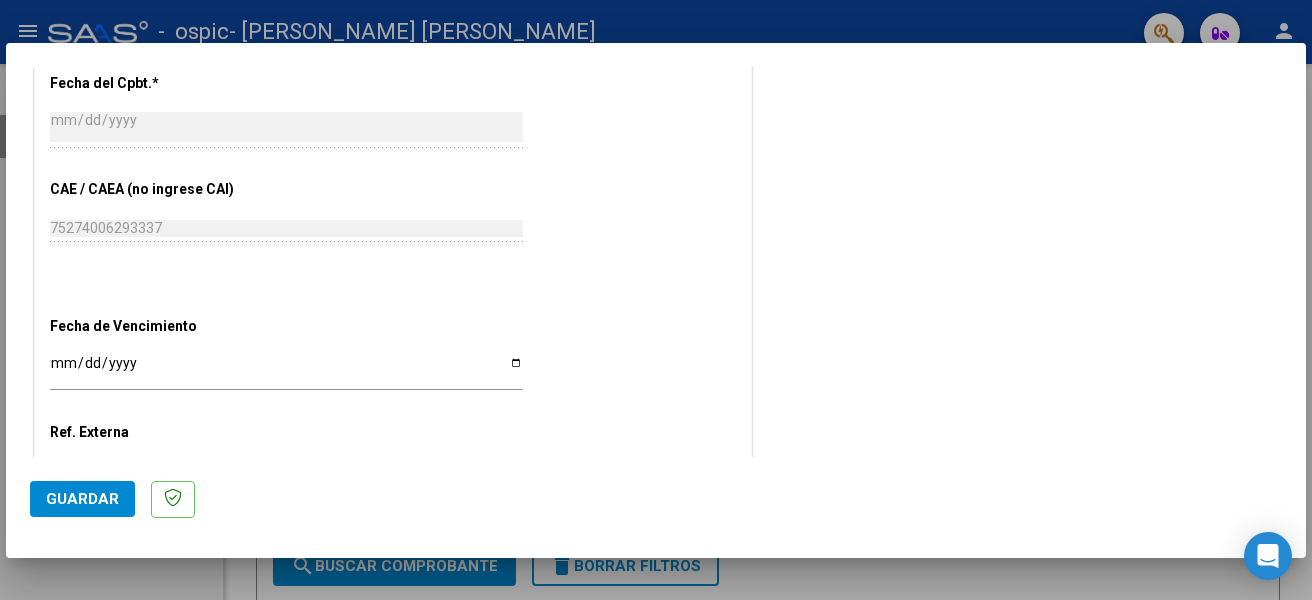 scroll, scrollTop: 1100, scrollLeft: 0, axis: vertical 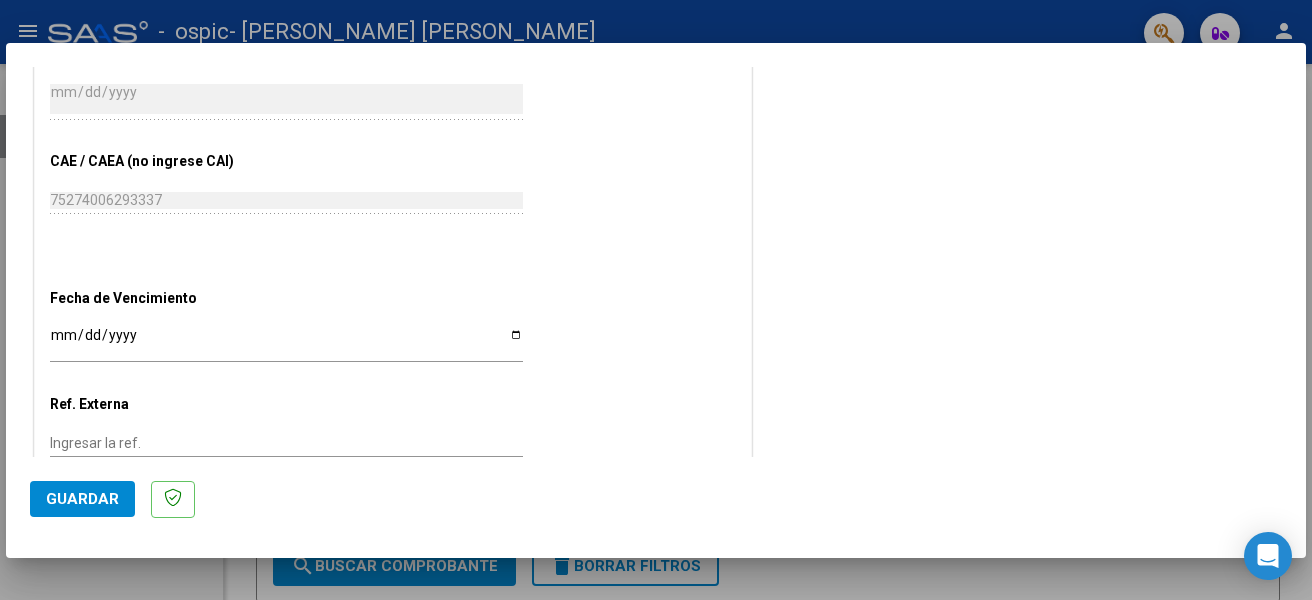 type on "202506" 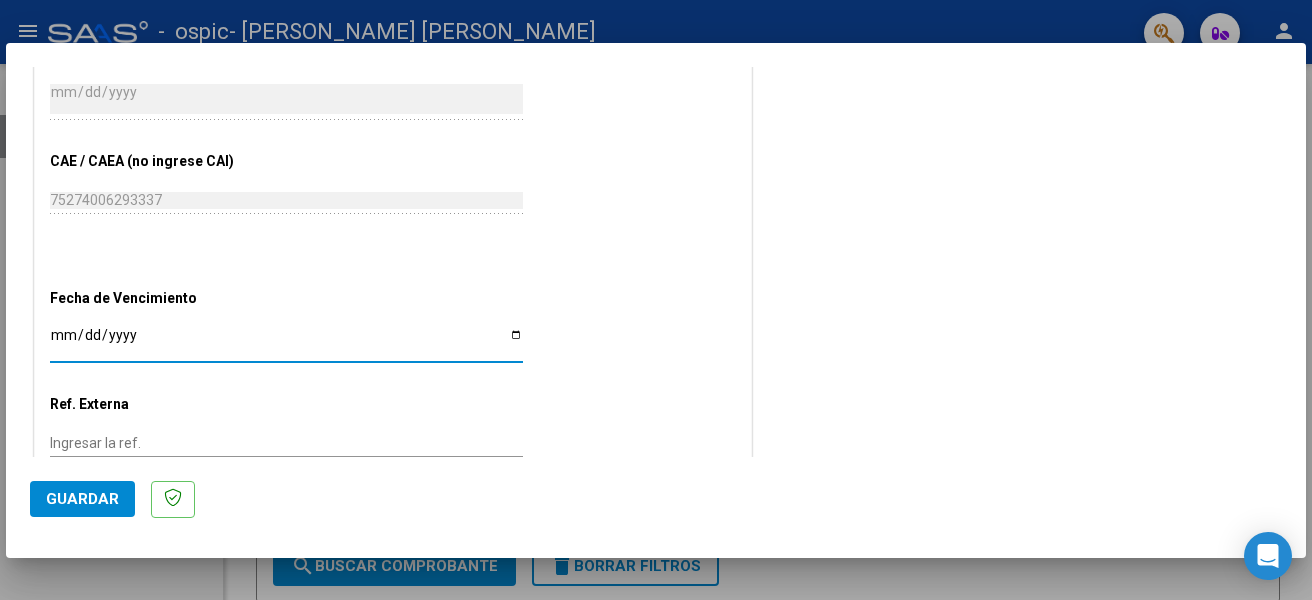 type on "2025-07-13" 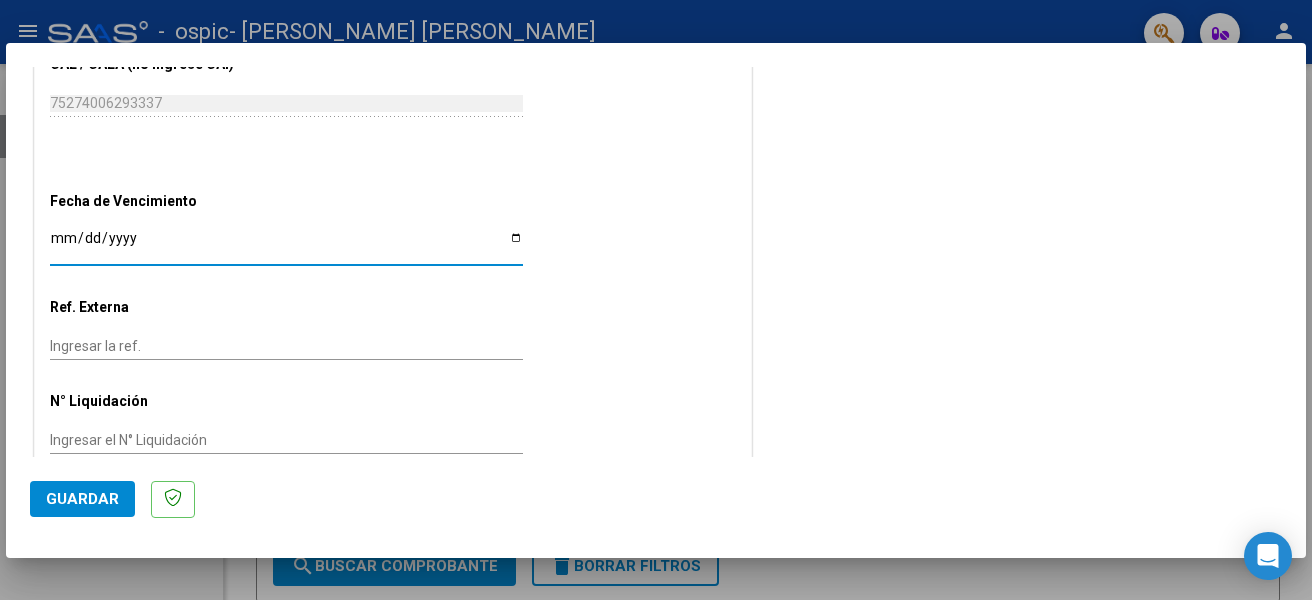 scroll, scrollTop: 1200, scrollLeft: 0, axis: vertical 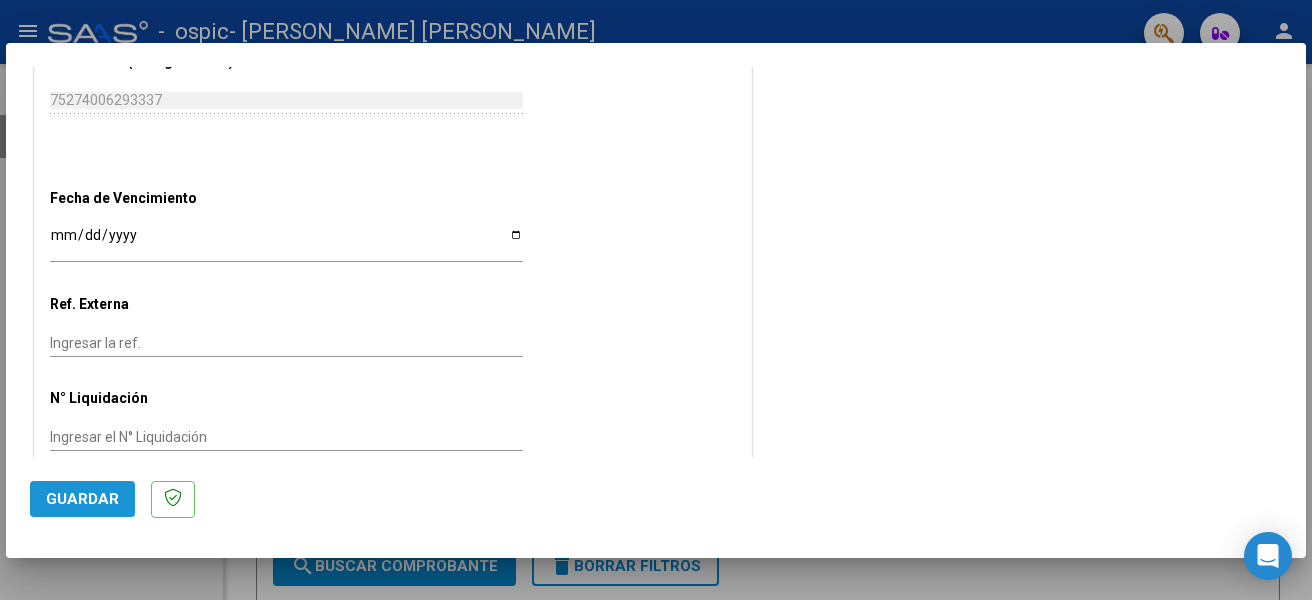 click on "Guardar" 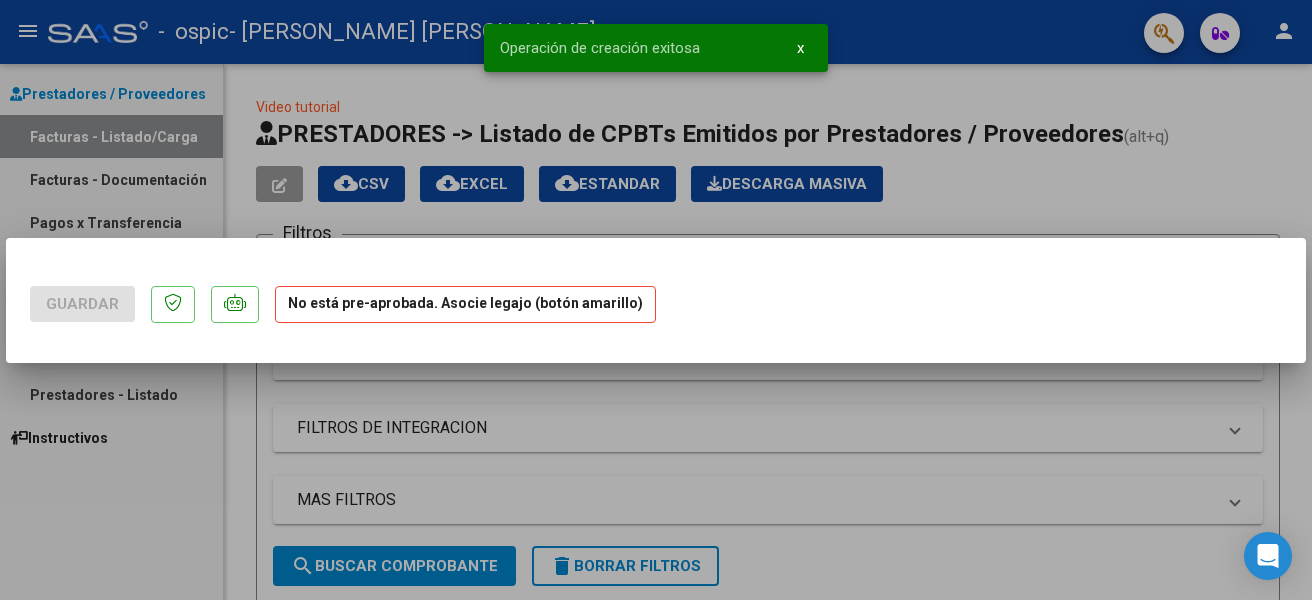 scroll, scrollTop: 0, scrollLeft: 0, axis: both 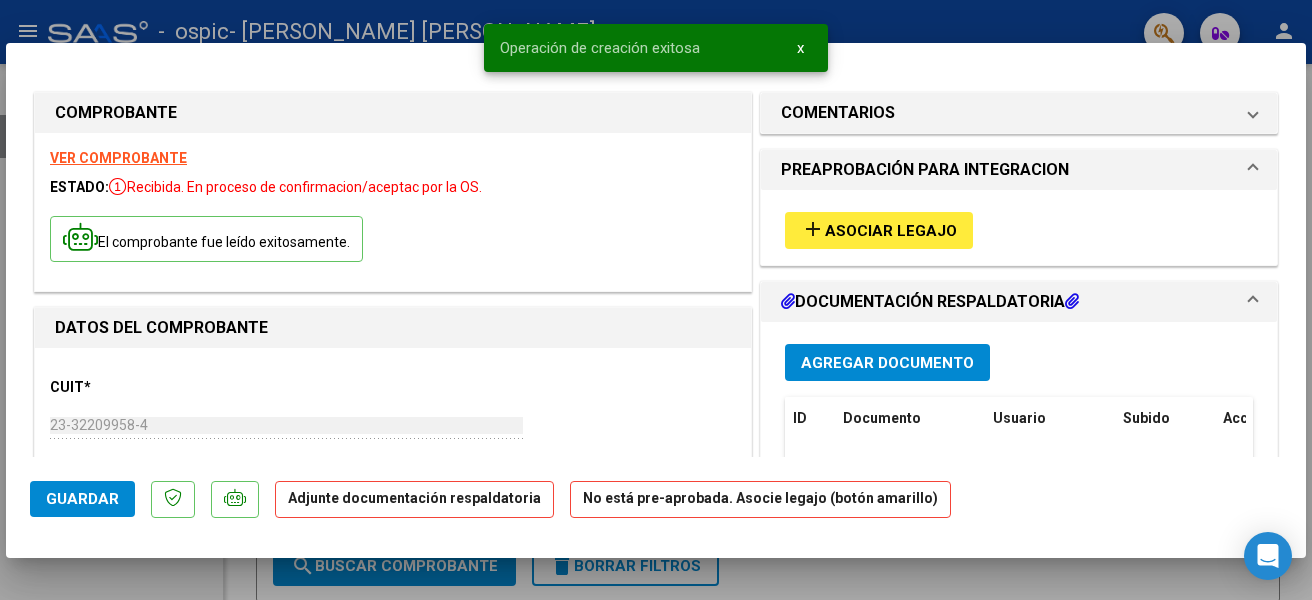 click on "Asociar Legajo" at bounding box center [891, 231] 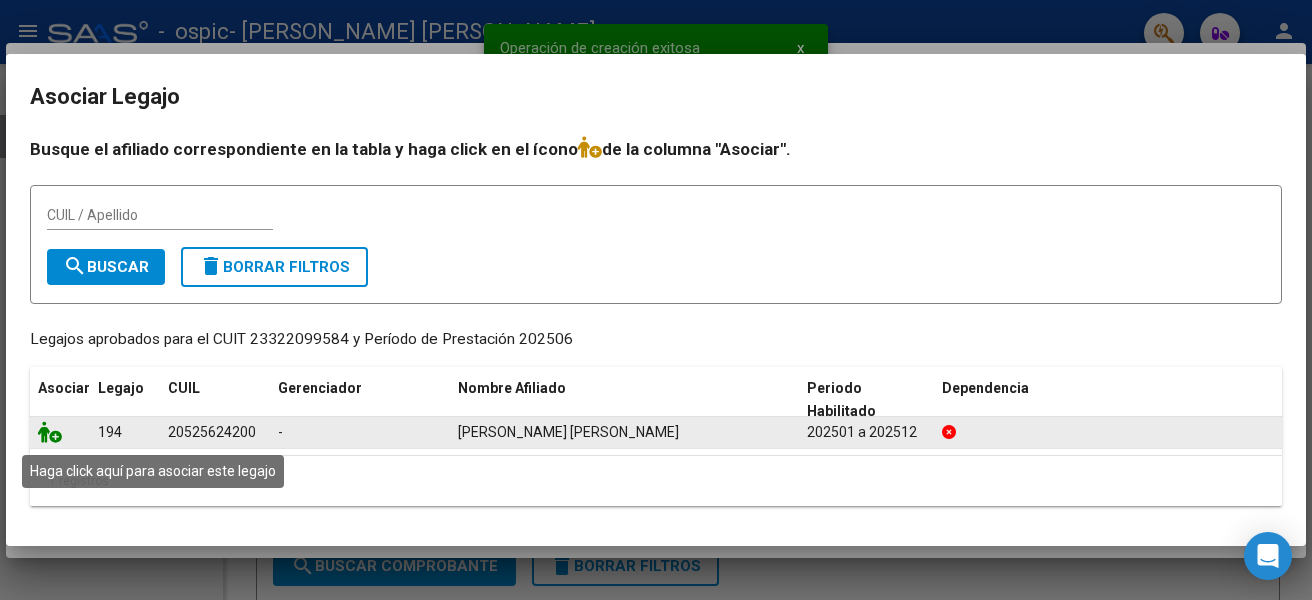 click 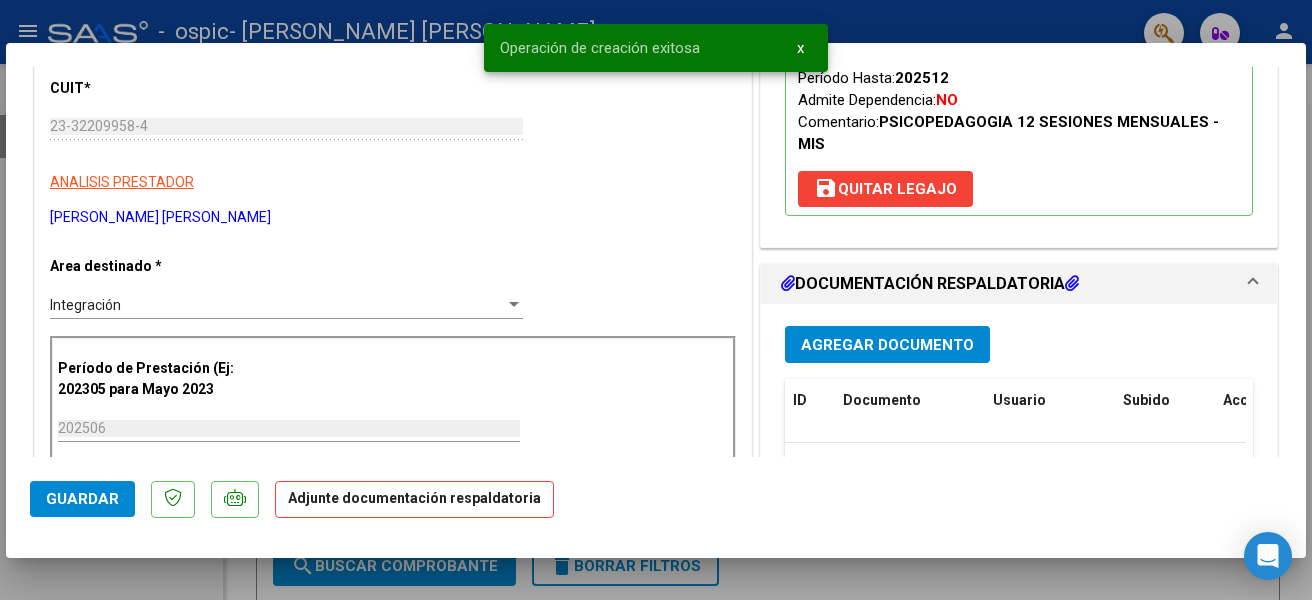 scroll, scrollTop: 300, scrollLeft: 0, axis: vertical 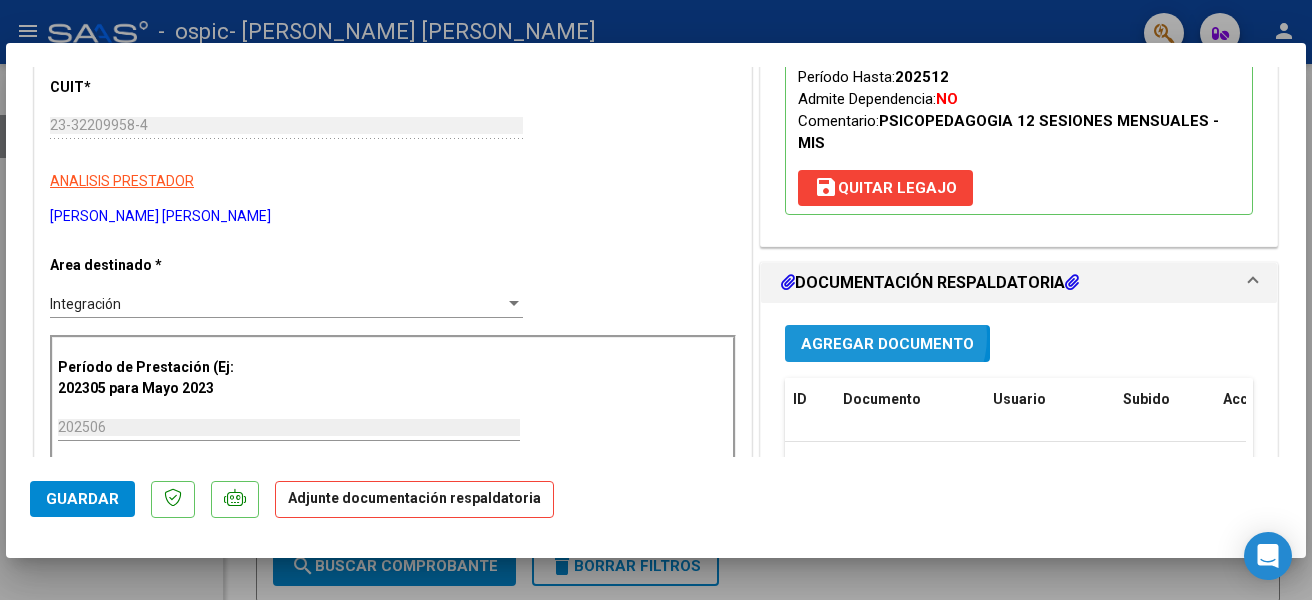 click on "Agregar Documento" at bounding box center (887, 344) 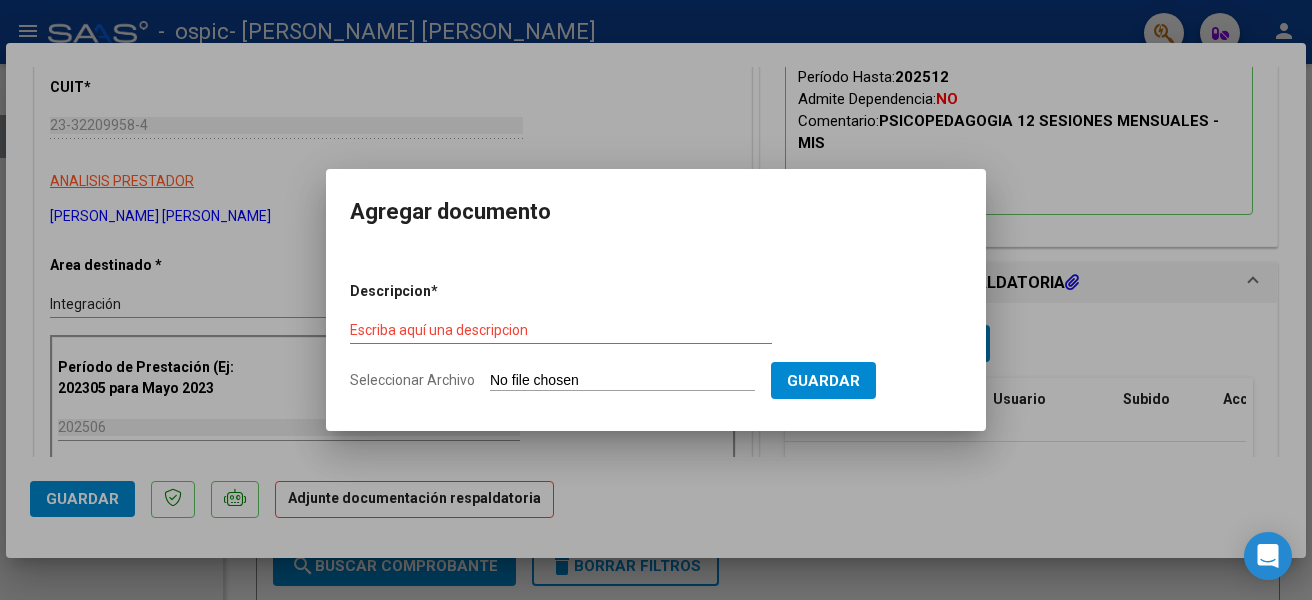 click on "Escriba aquí una descripcion" at bounding box center [561, 330] 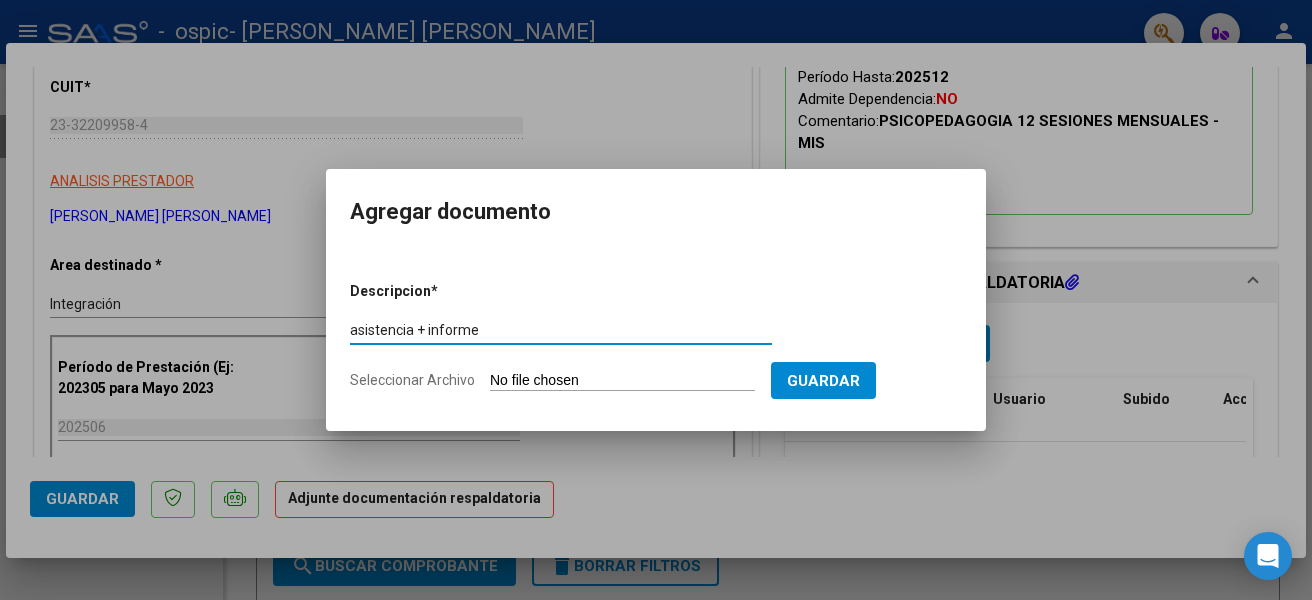 type on "asistencia + informe" 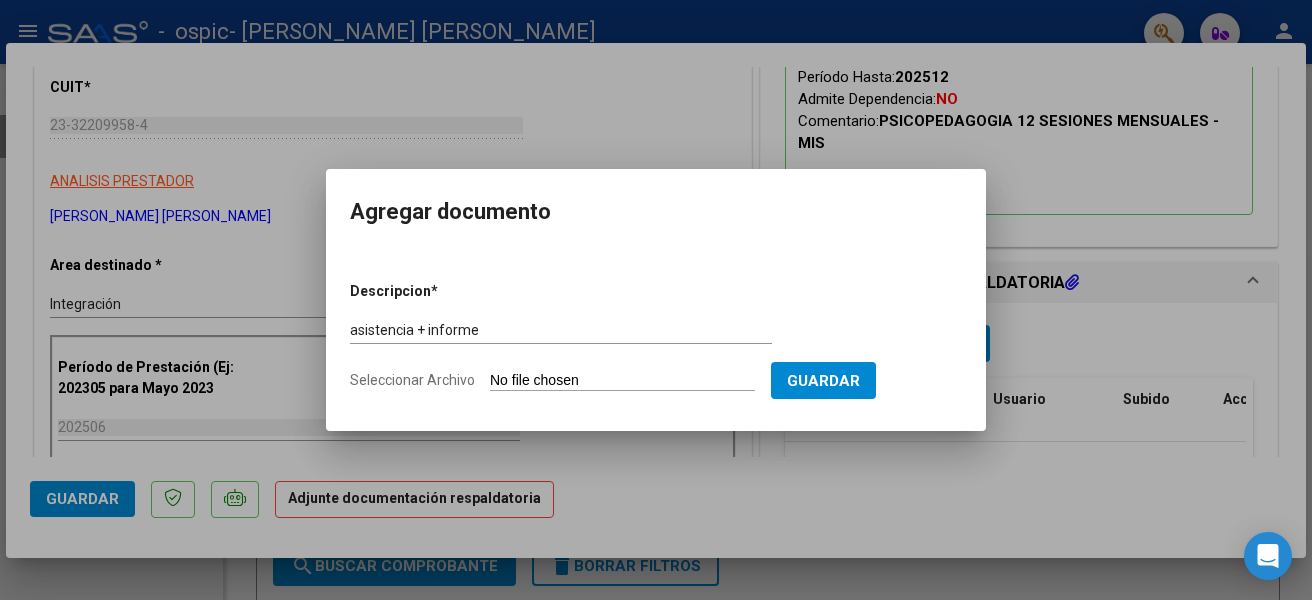click on "Seleccionar Archivo" at bounding box center [622, 381] 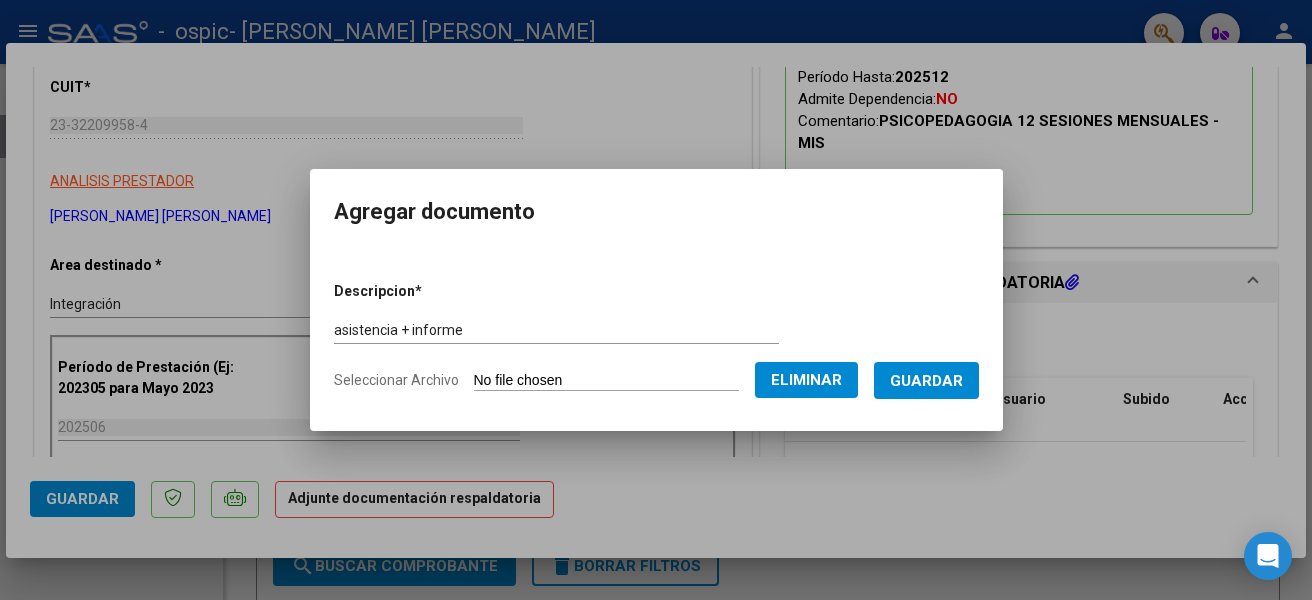 click on "Guardar" at bounding box center (926, 381) 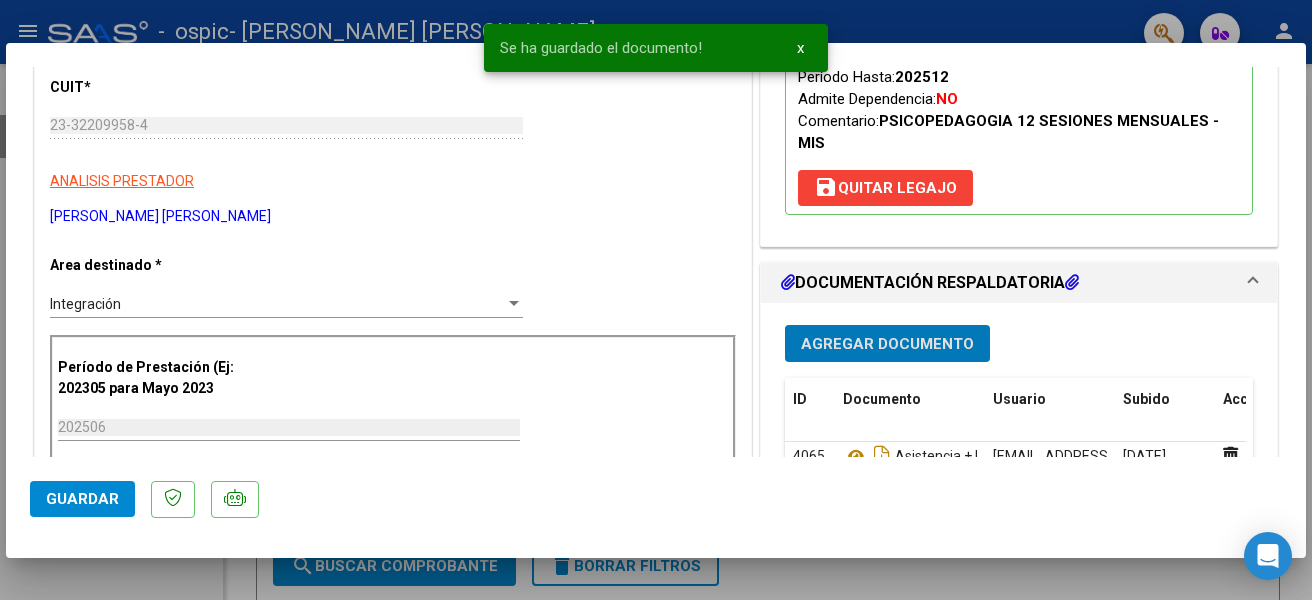 click on "Guardar" 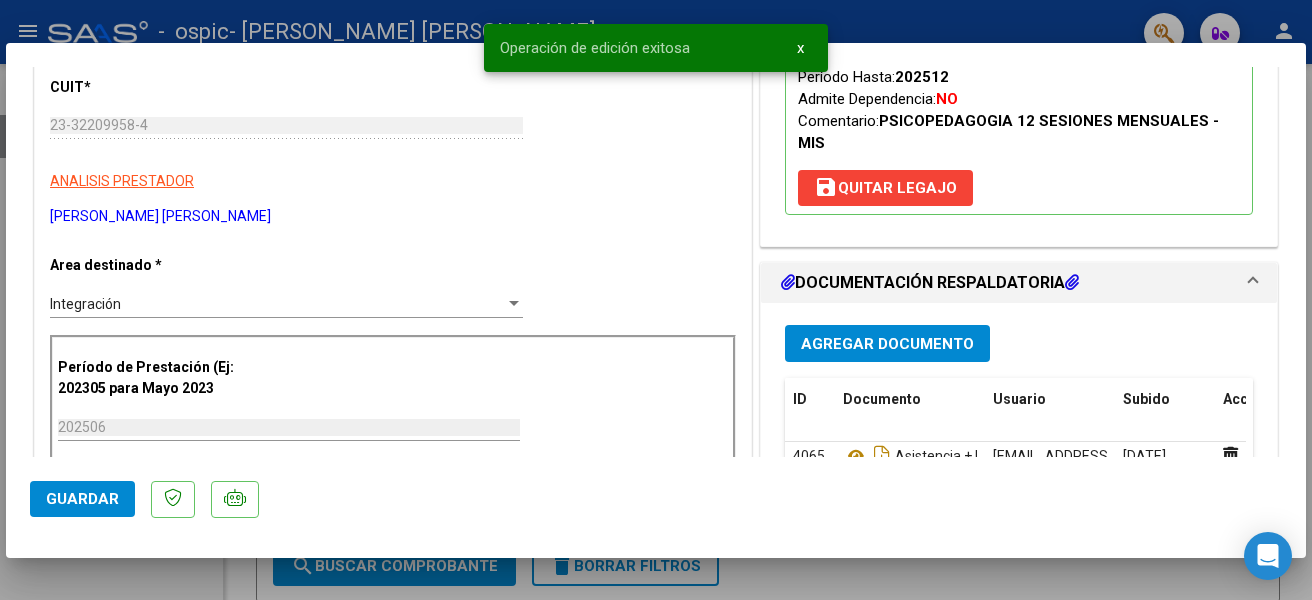 click at bounding box center (656, 300) 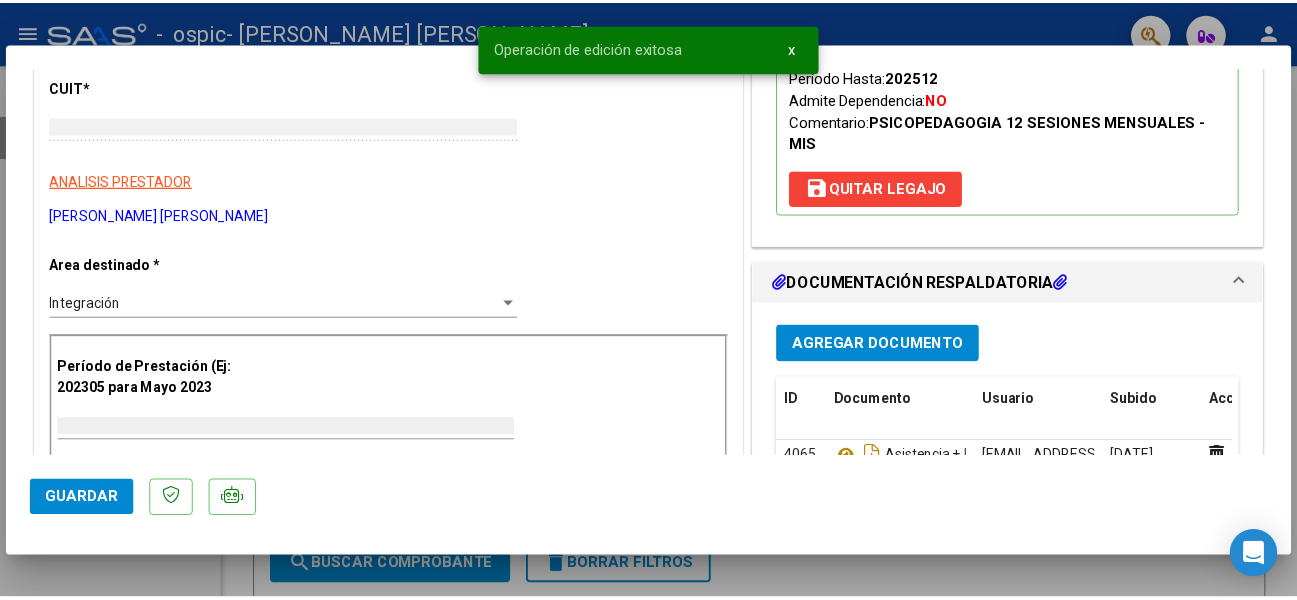scroll, scrollTop: 0, scrollLeft: 0, axis: both 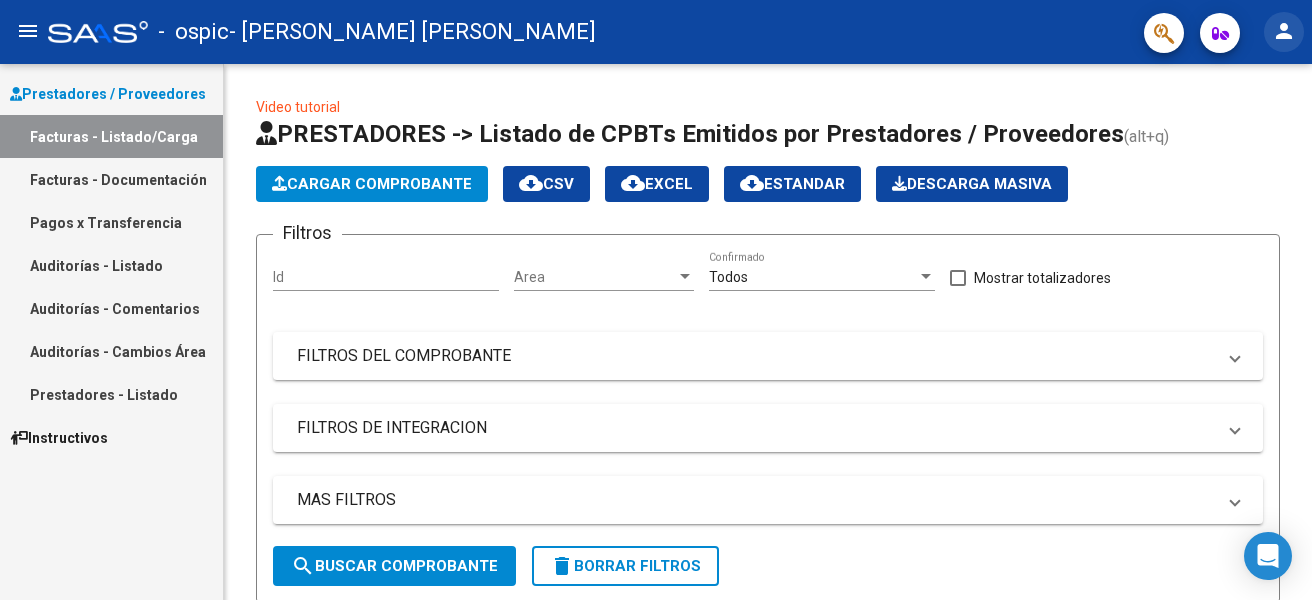 click on "person" 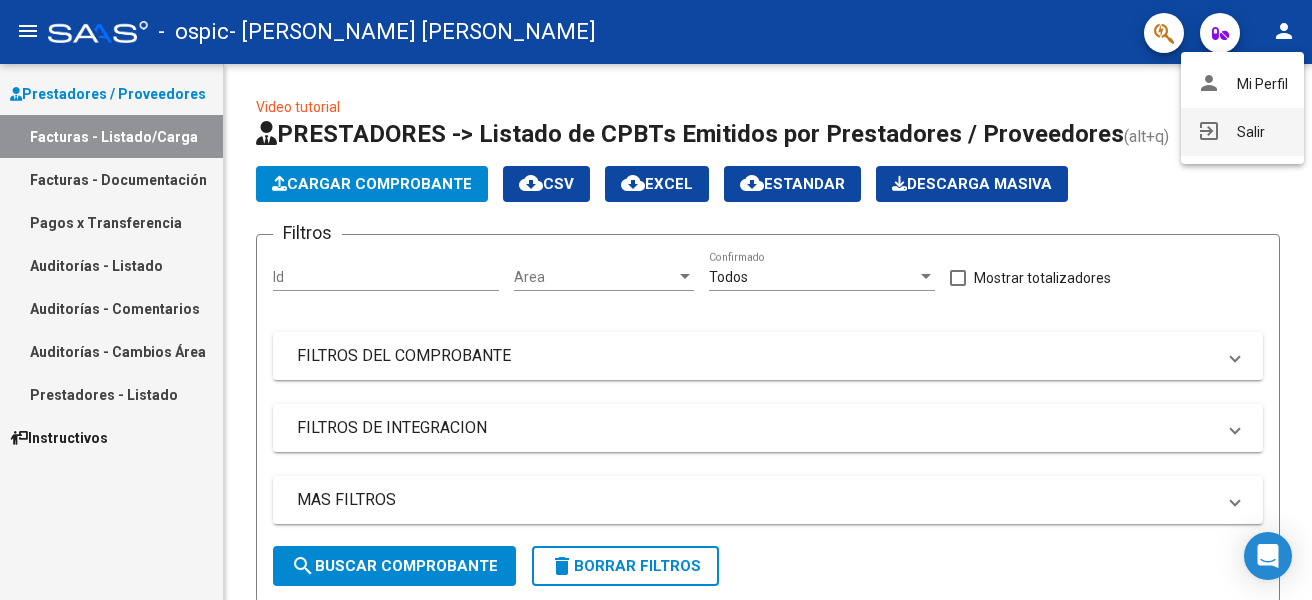 click on "exit_to_app  Salir" at bounding box center [1242, 132] 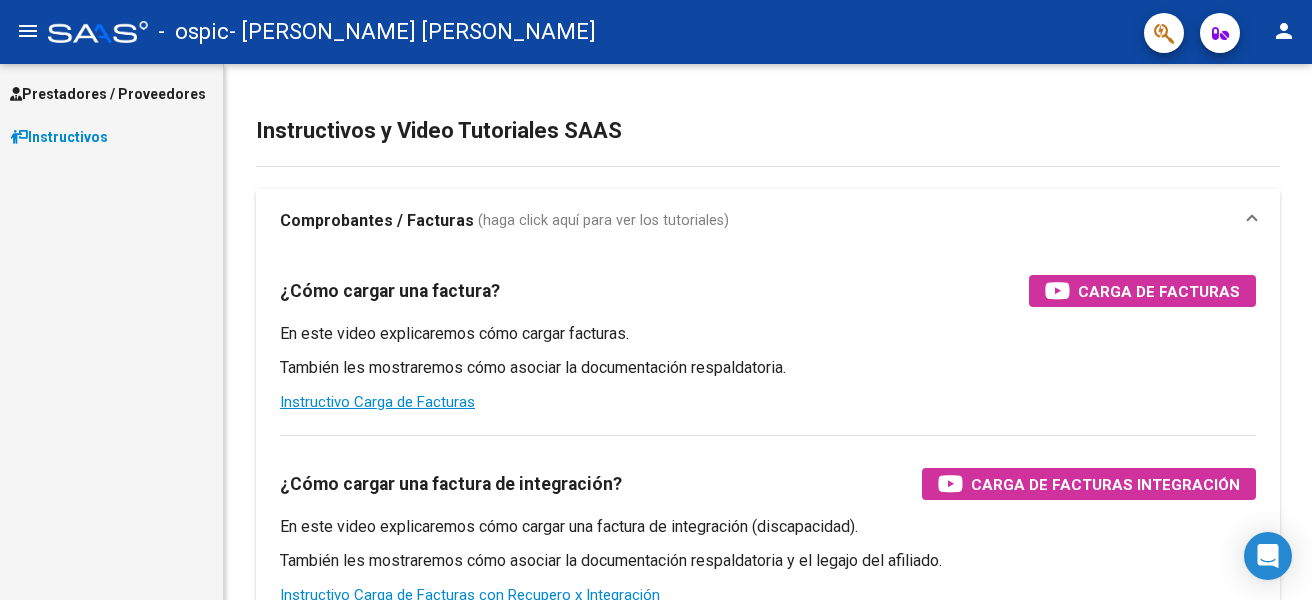 scroll, scrollTop: 0, scrollLeft: 0, axis: both 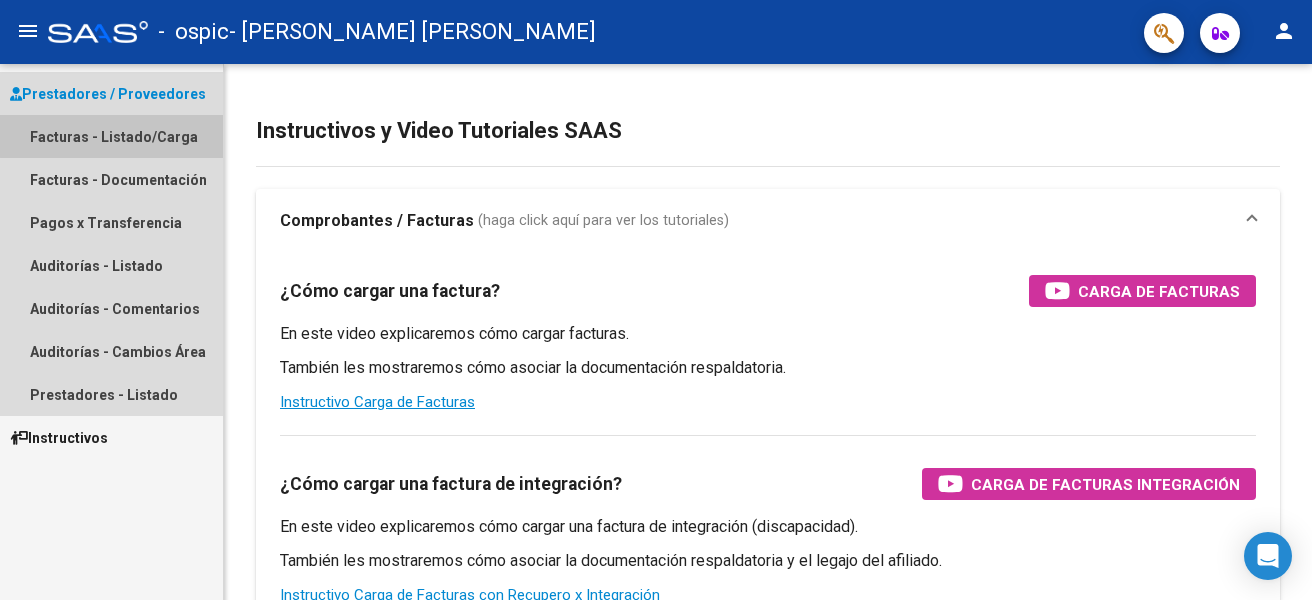 click on "Facturas - Listado/Carga" at bounding box center [111, 136] 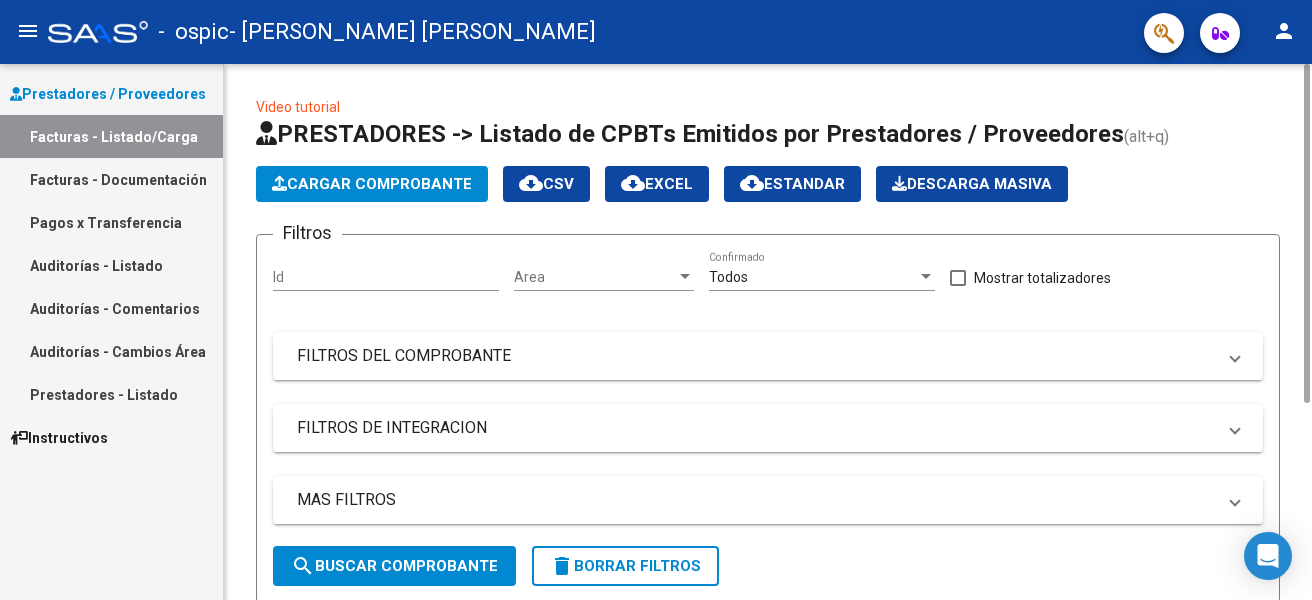click on "Cargar Comprobante" 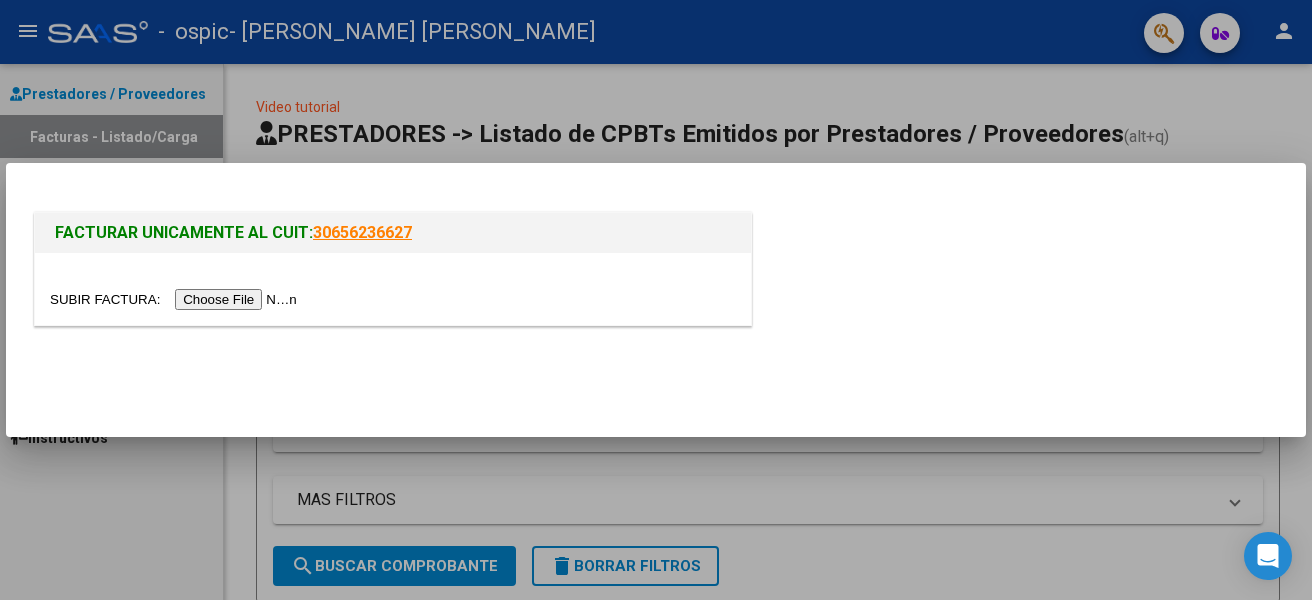 click at bounding box center (176, 299) 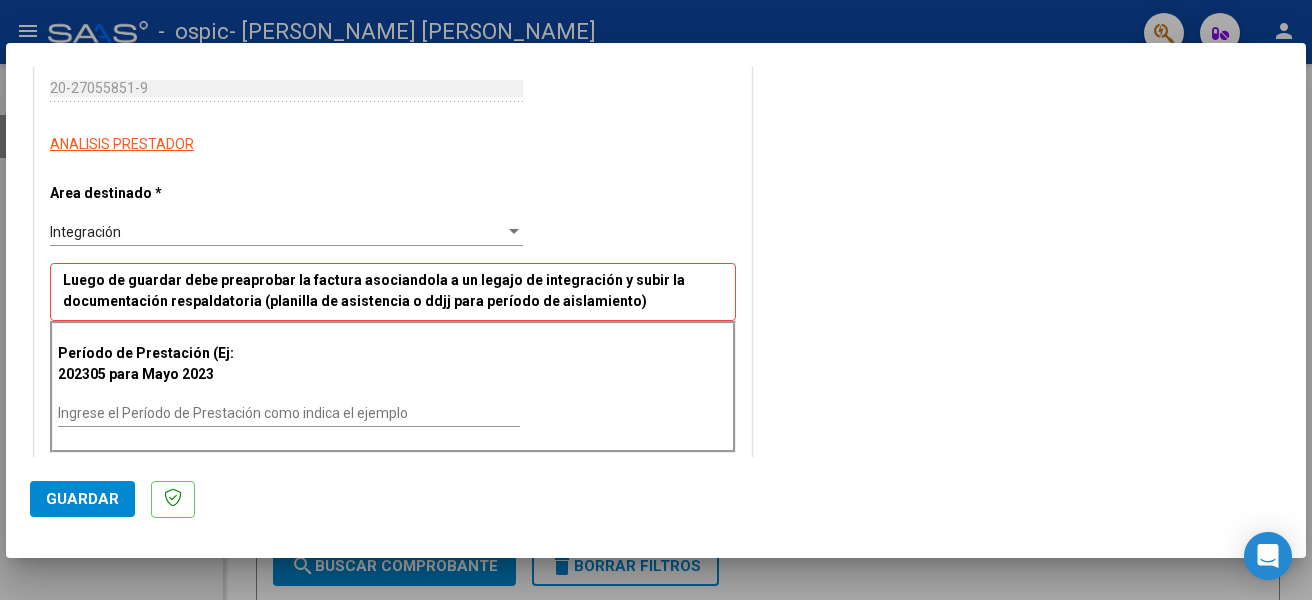scroll, scrollTop: 400, scrollLeft: 0, axis: vertical 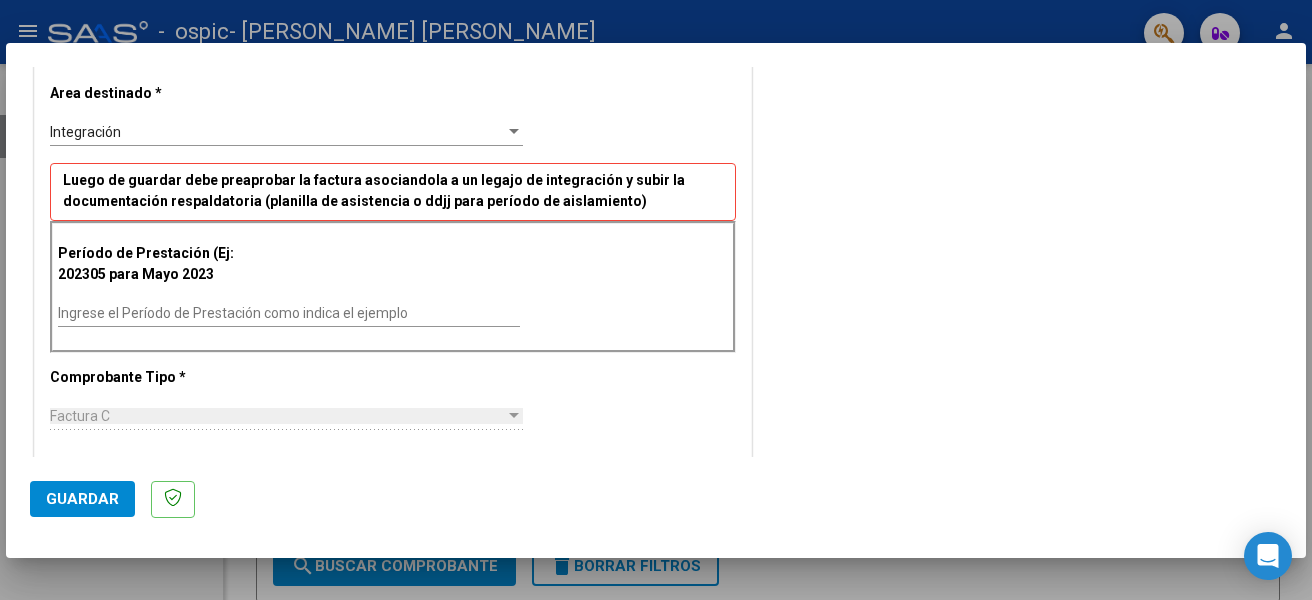click on "Ingrese el Período de Prestación como indica el ejemplo" at bounding box center [289, 313] 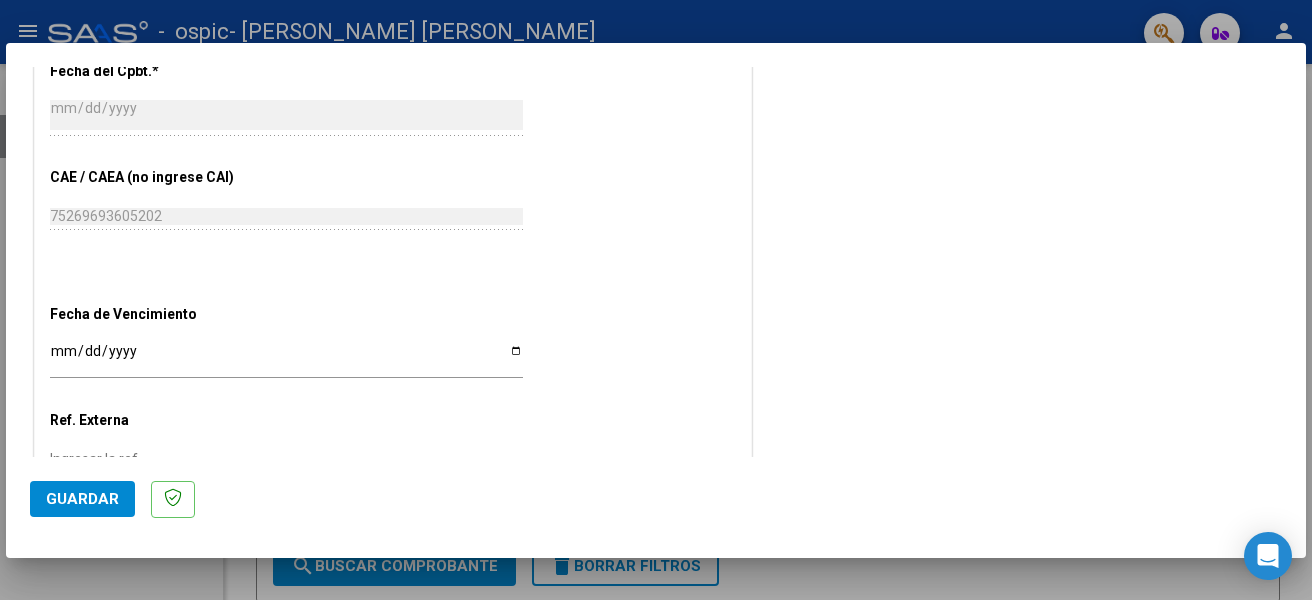 scroll, scrollTop: 1100, scrollLeft: 0, axis: vertical 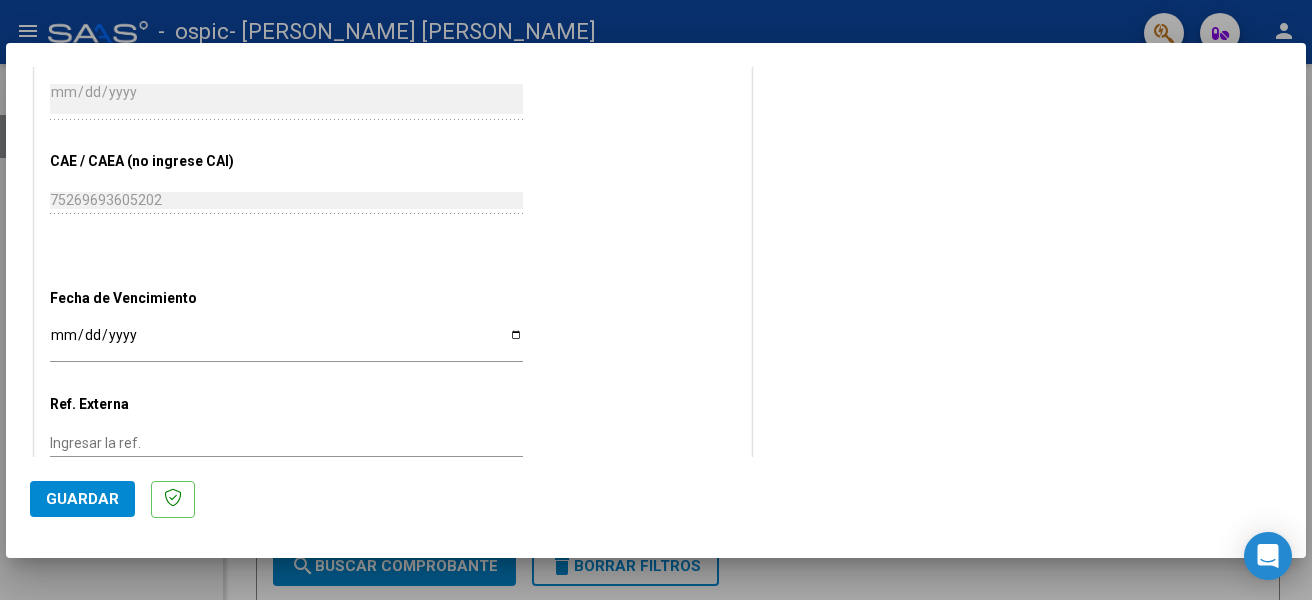 type on "202506" 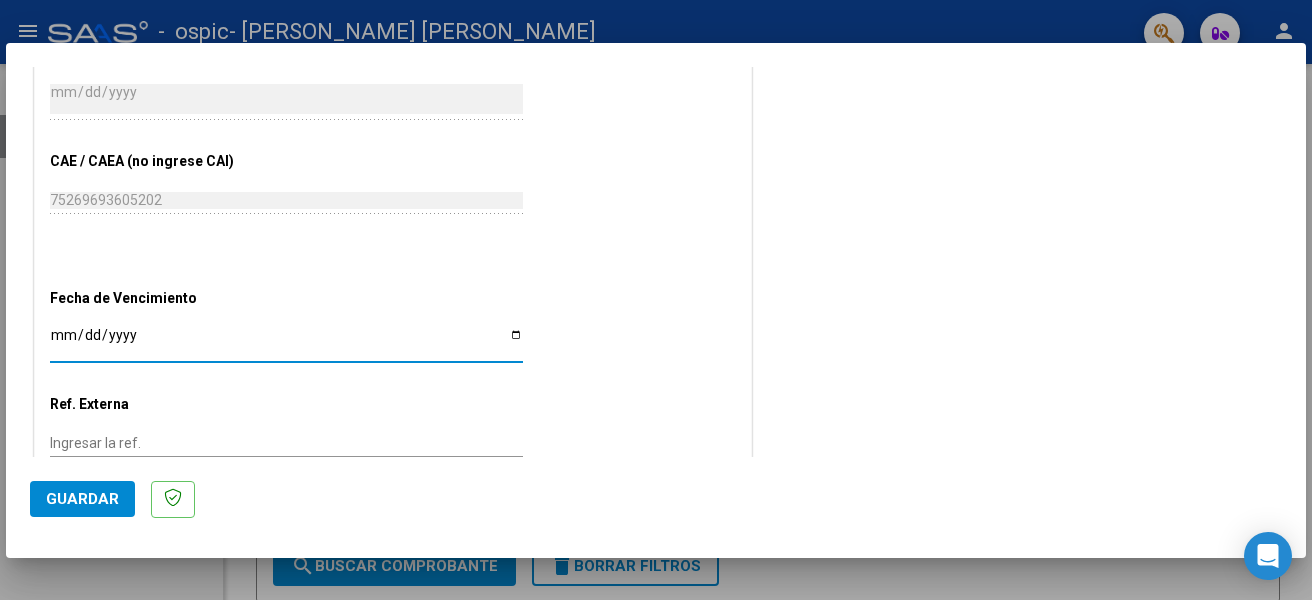 type on "2025-07-11" 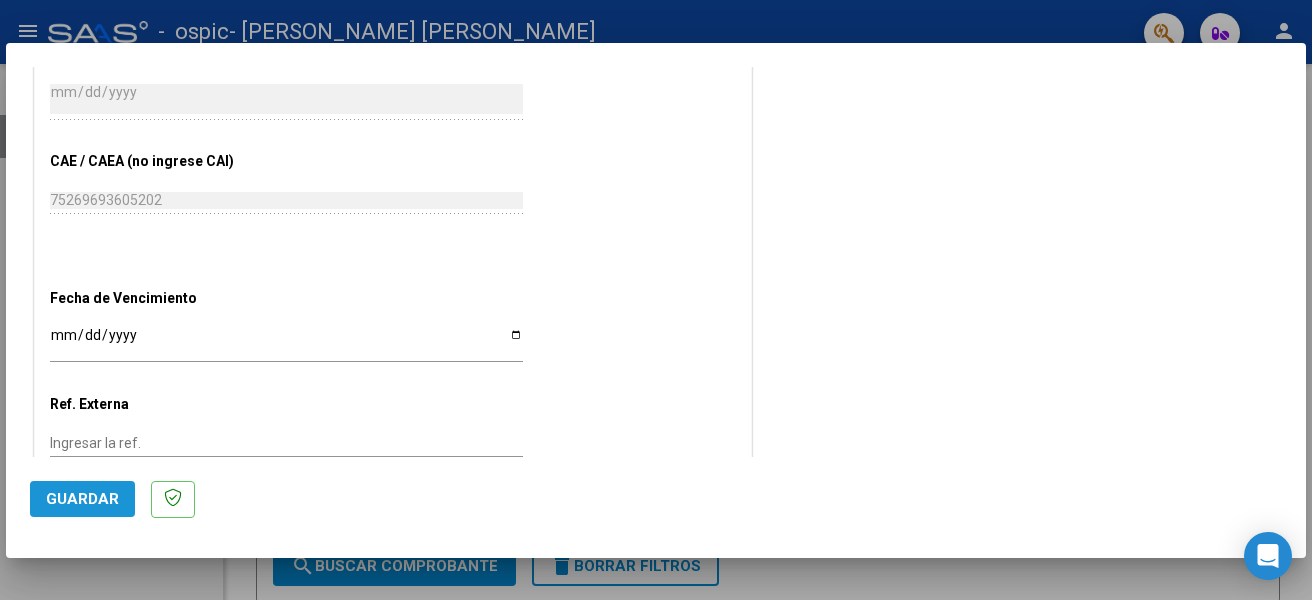 drag, startPoint x: 117, startPoint y: 491, endPoint x: 326, endPoint y: 428, distance: 218.2888 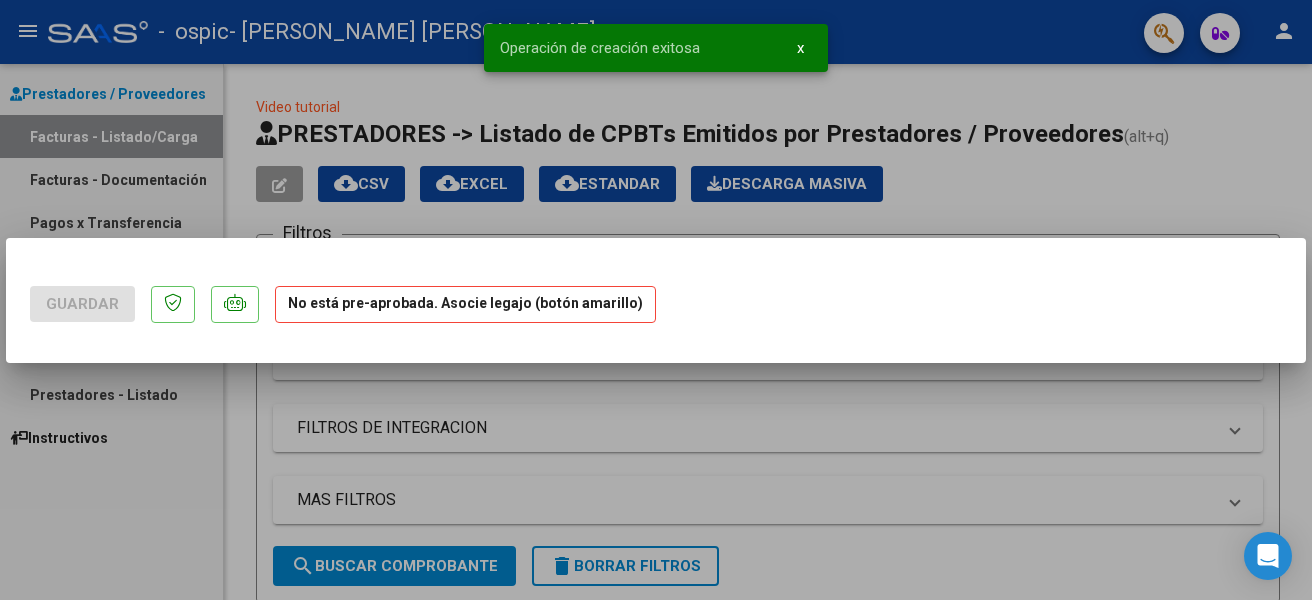 scroll, scrollTop: 0, scrollLeft: 0, axis: both 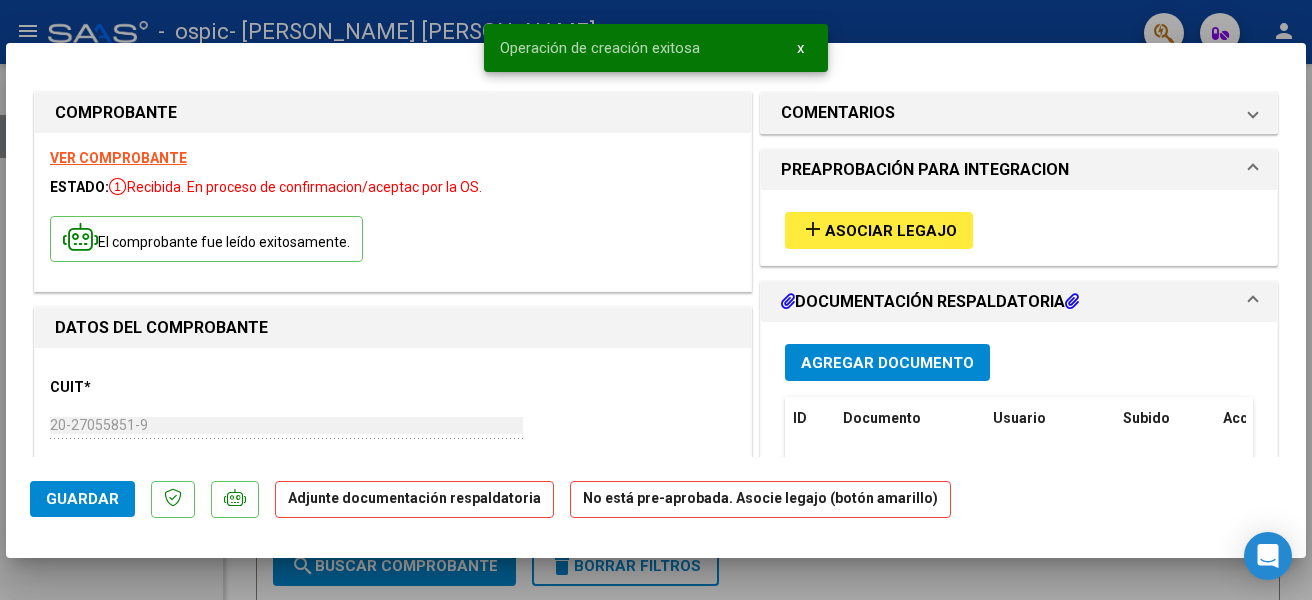 click on "add Asociar Legajo" at bounding box center (879, 230) 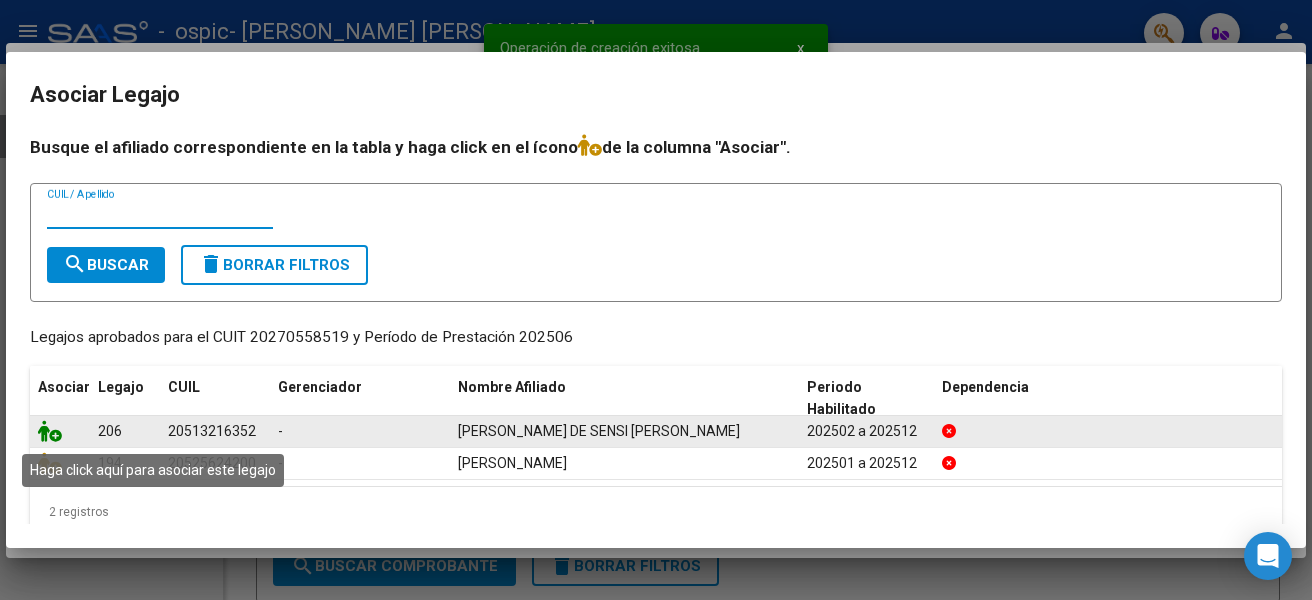 click 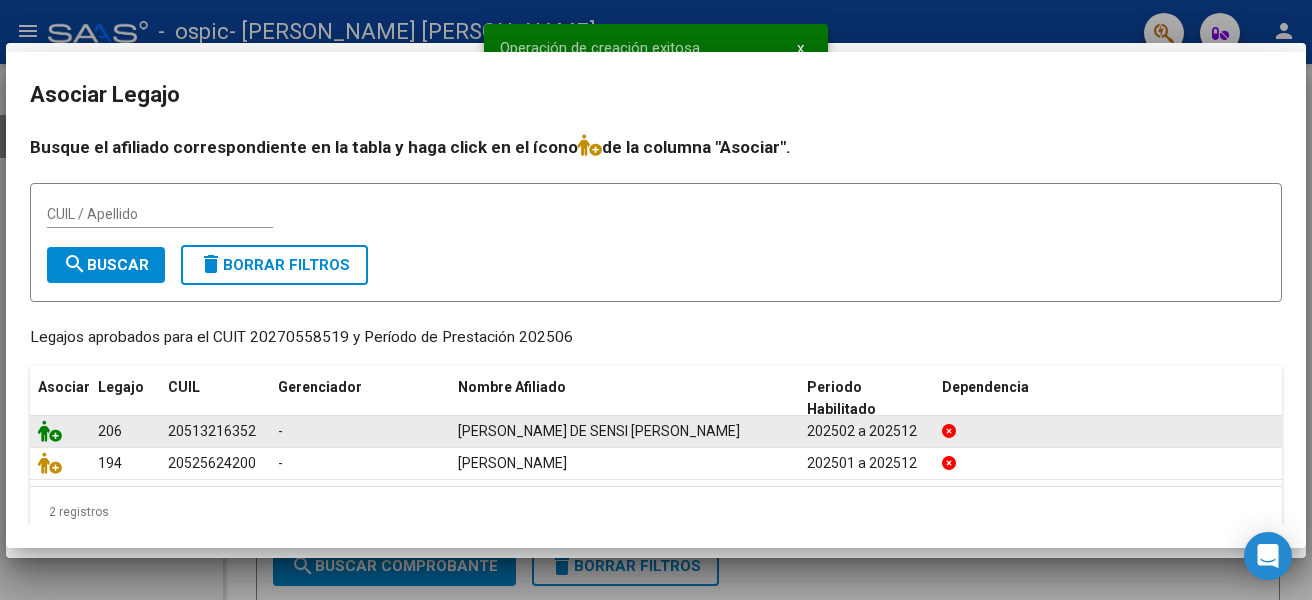 scroll, scrollTop: 0, scrollLeft: 0, axis: both 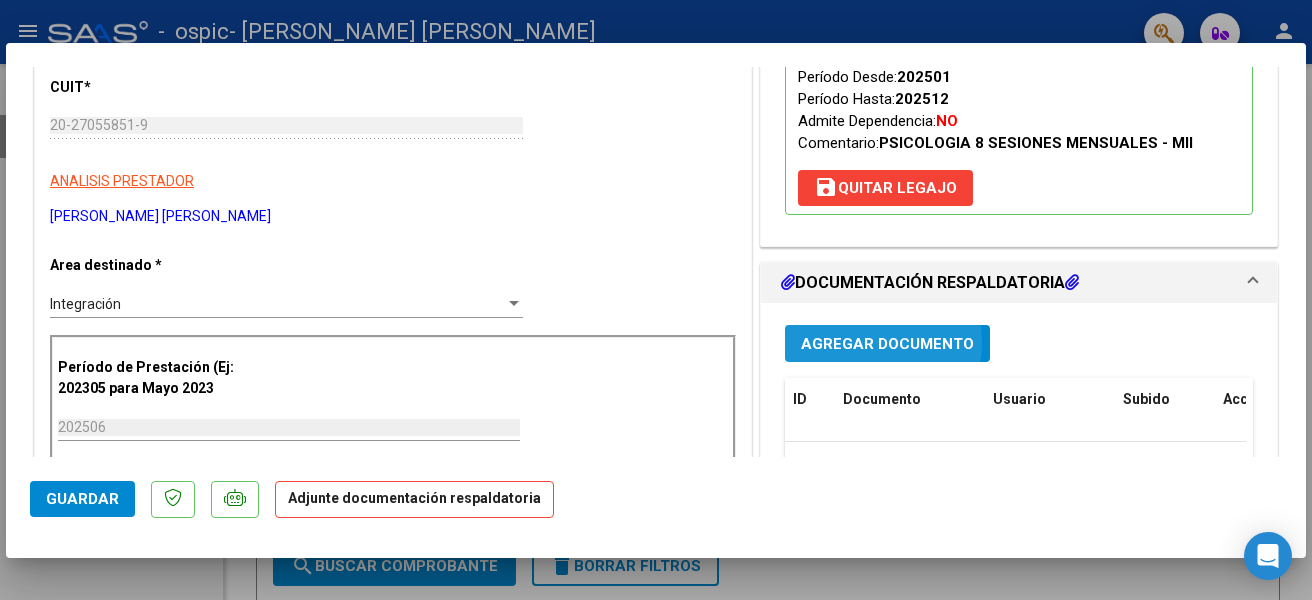click on "Agregar Documento" at bounding box center [887, 344] 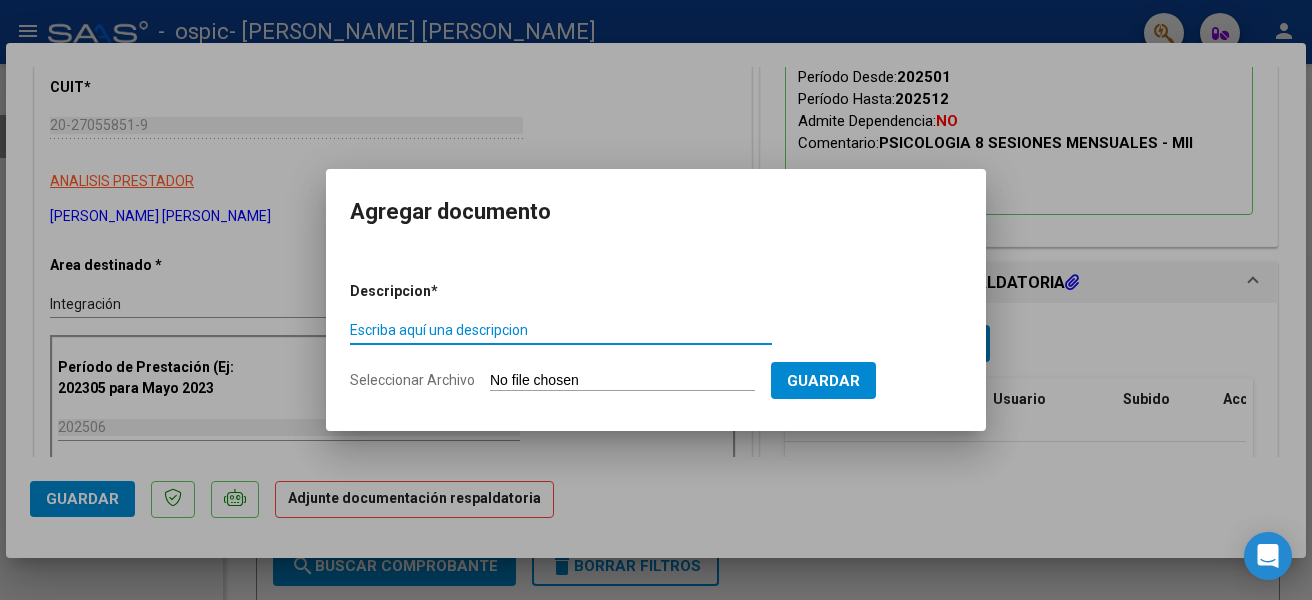 click on "Escriba aquí una descripcion" at bounding box center [561, 330] 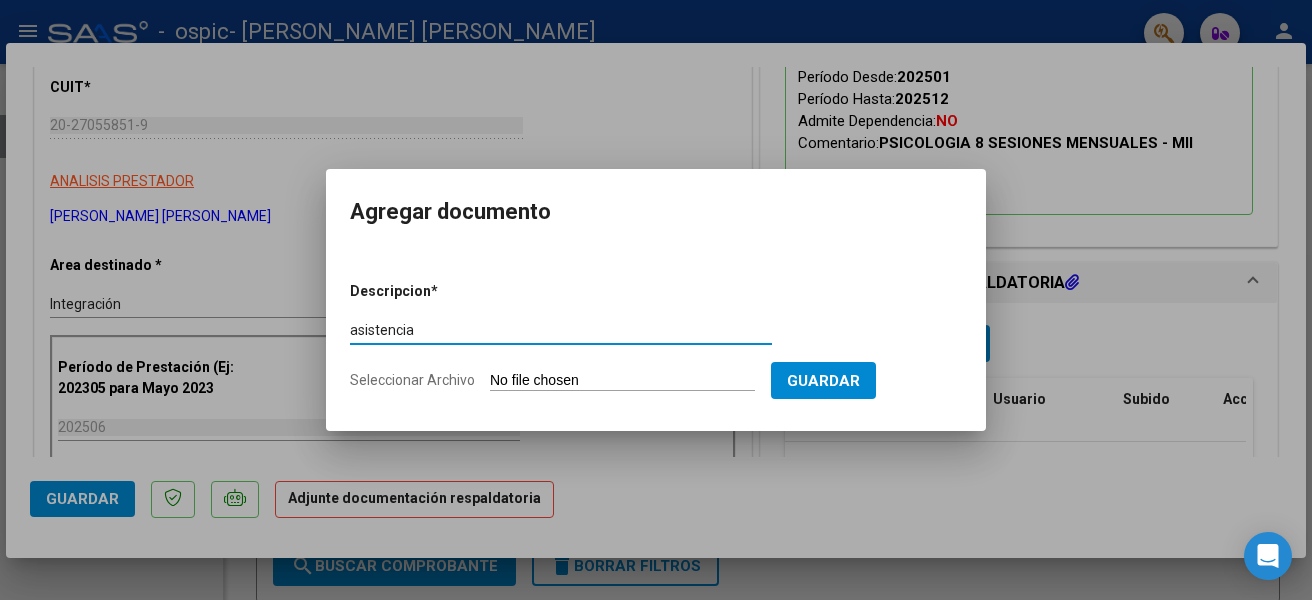 type on "asistencia" 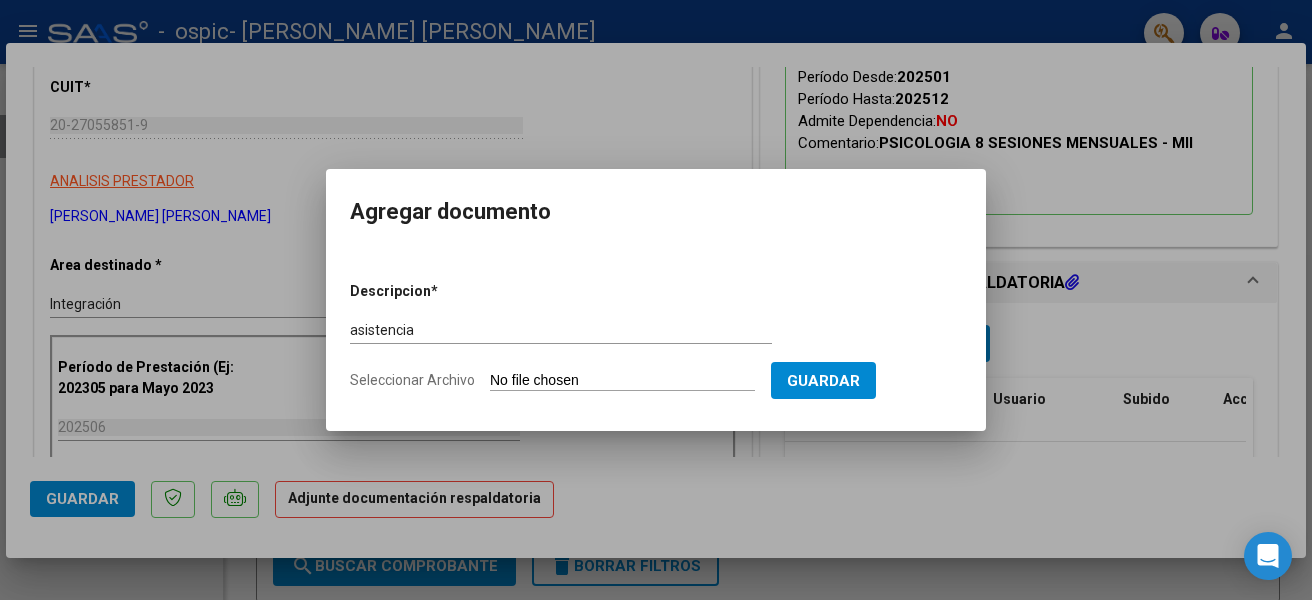 type on "C:\fakepath\Moscatelli asist Ps.pdf" 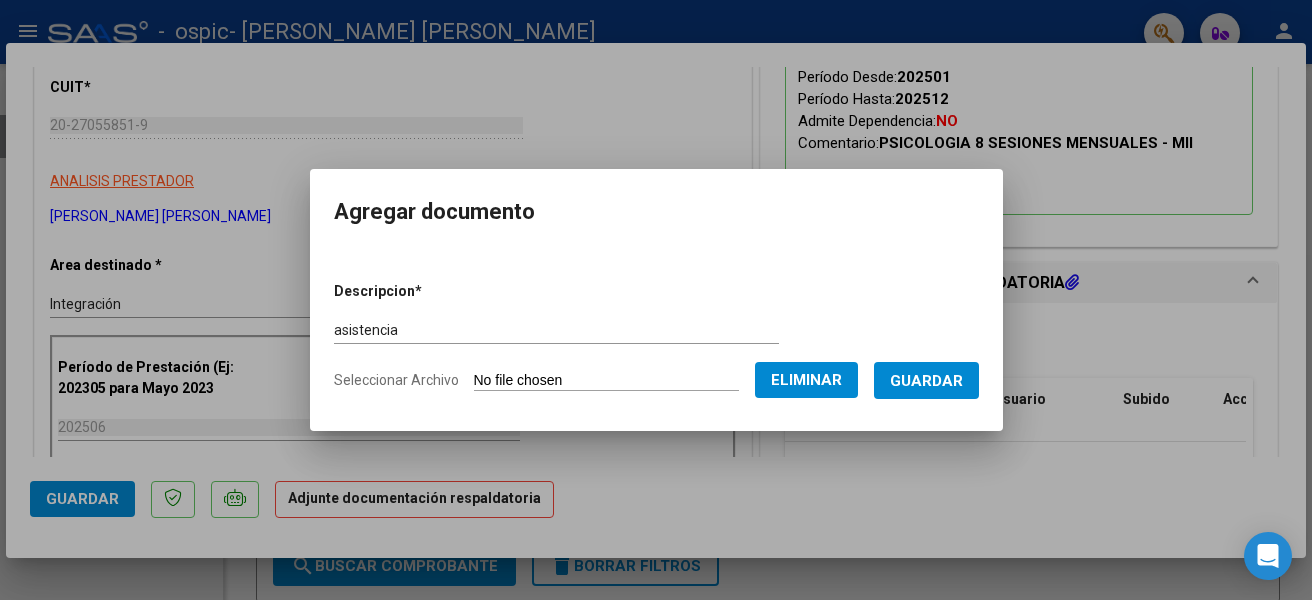 click on "Guardar" at bounding box center [926, 381] 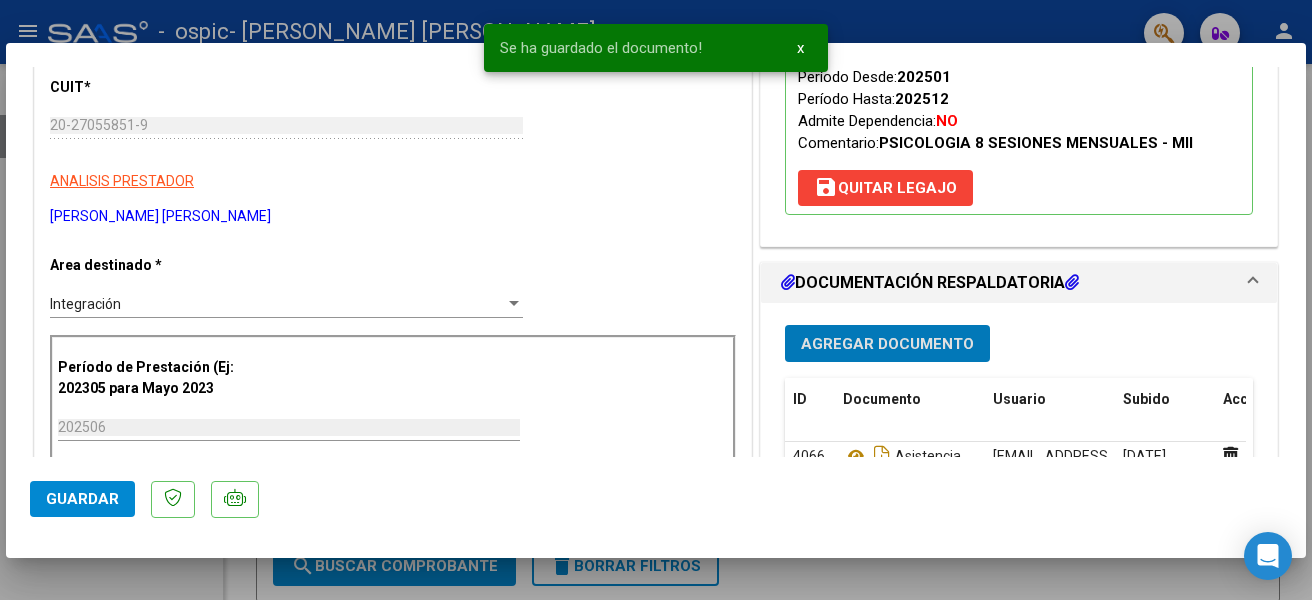 click on "Agregar Documento" at bounding box center (887, 344) 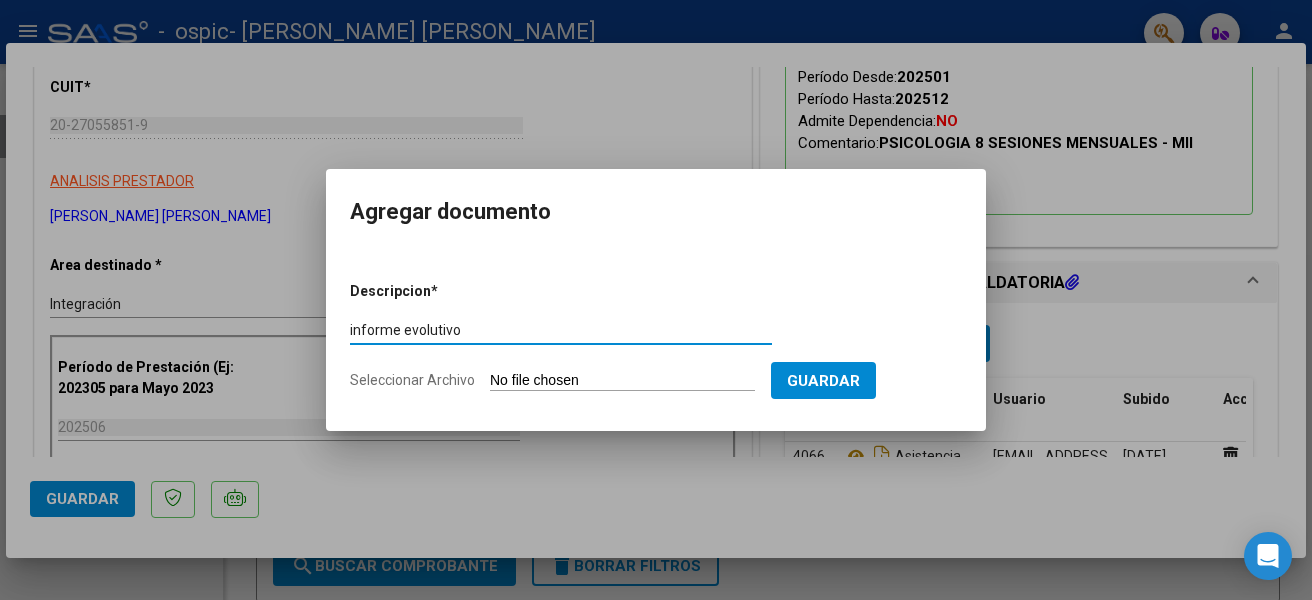 type on "informe evolutivo" 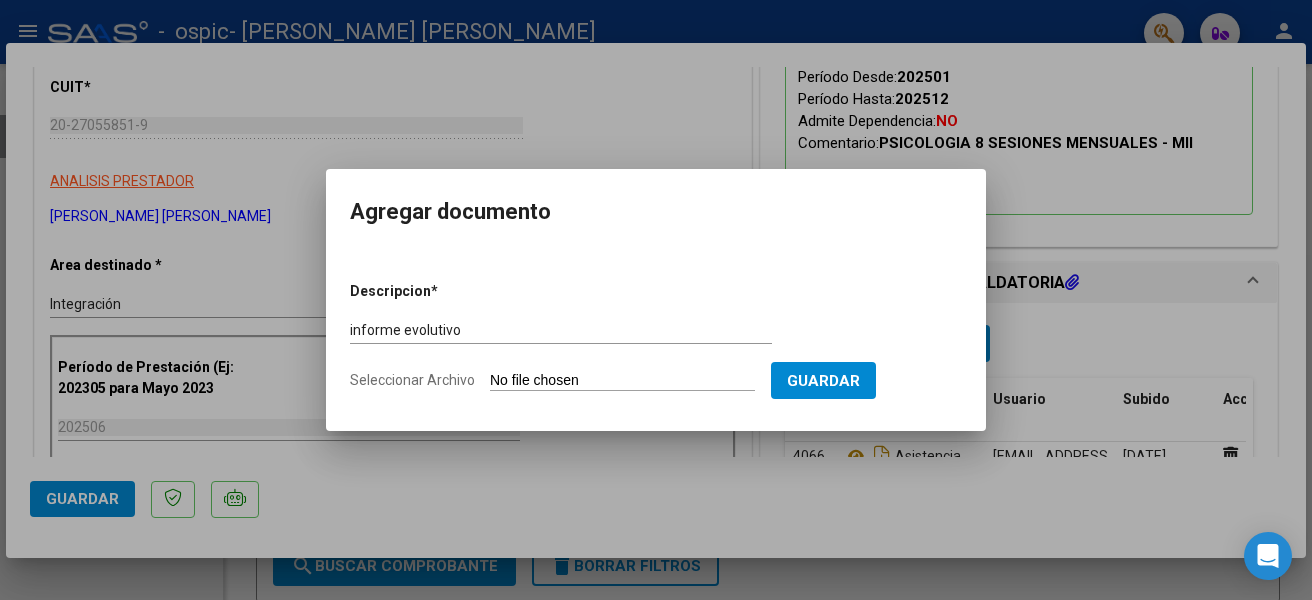 click on "Seleccionar Archivo" at bounding box center [622, 381] 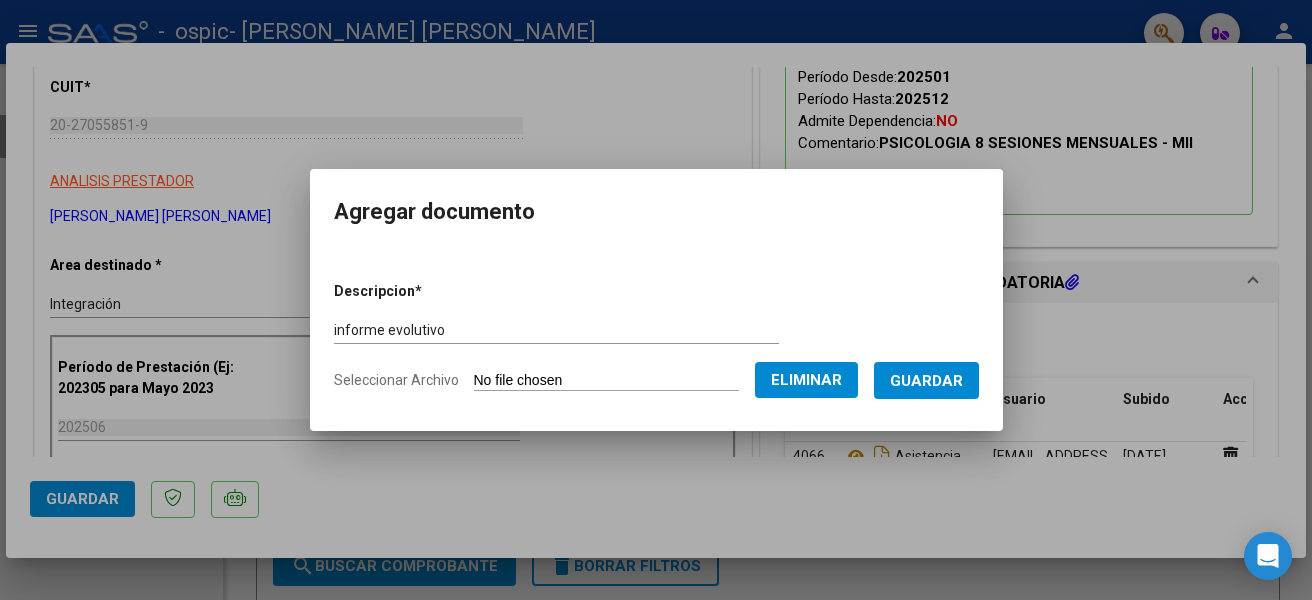 click on "Guardar" at bounding box center [926, 381] 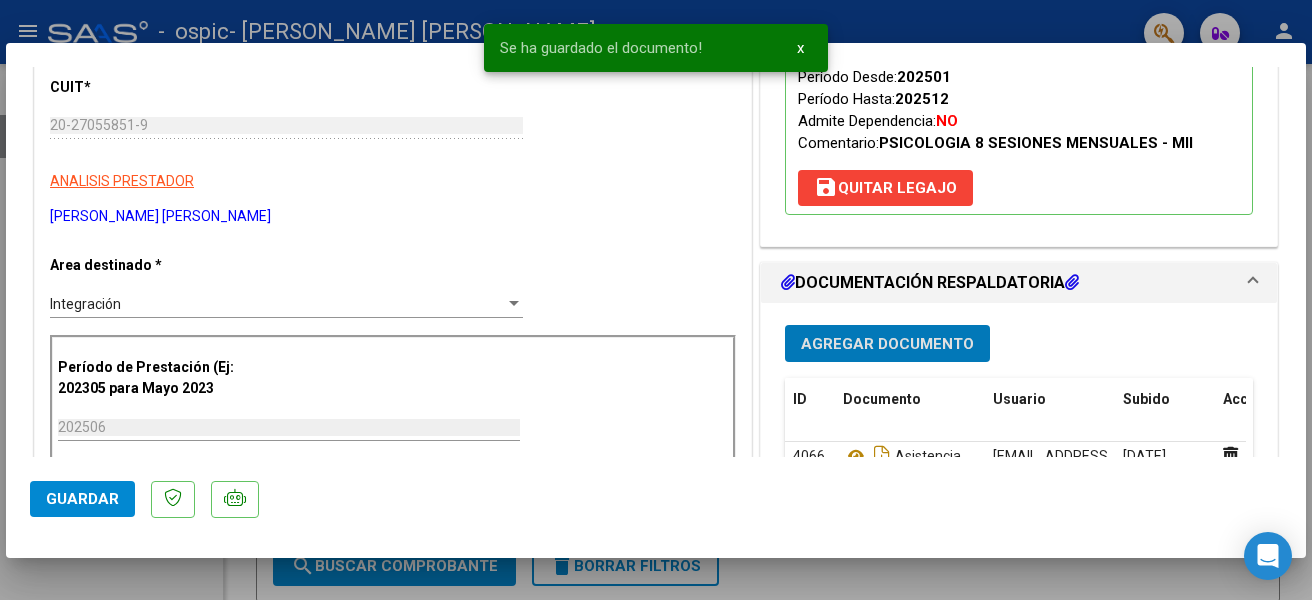 click on "Guardar" 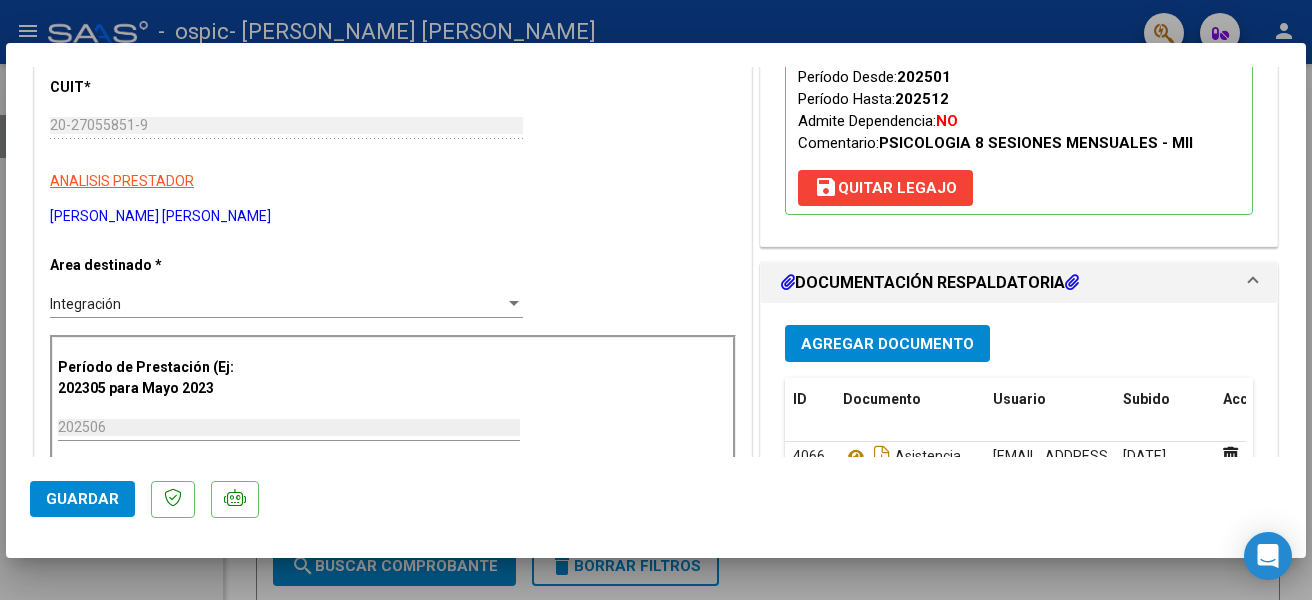 click on "Legajo preaprobado para Período de Prestación:  202506 Ver Legajo Asociado  CUIL:  20513216352  Nombre y Apellido:  MOSCATELLI DE SENSI SALVADOR  Período Desde:  202501  Período Hasta:  202512  Admite Dependencia:   NO  Comentario:  PSICOLOGIA 8 SESIONES MENSUALES - MII save  Quitar Legajo" at bounding box center [1019, 68] 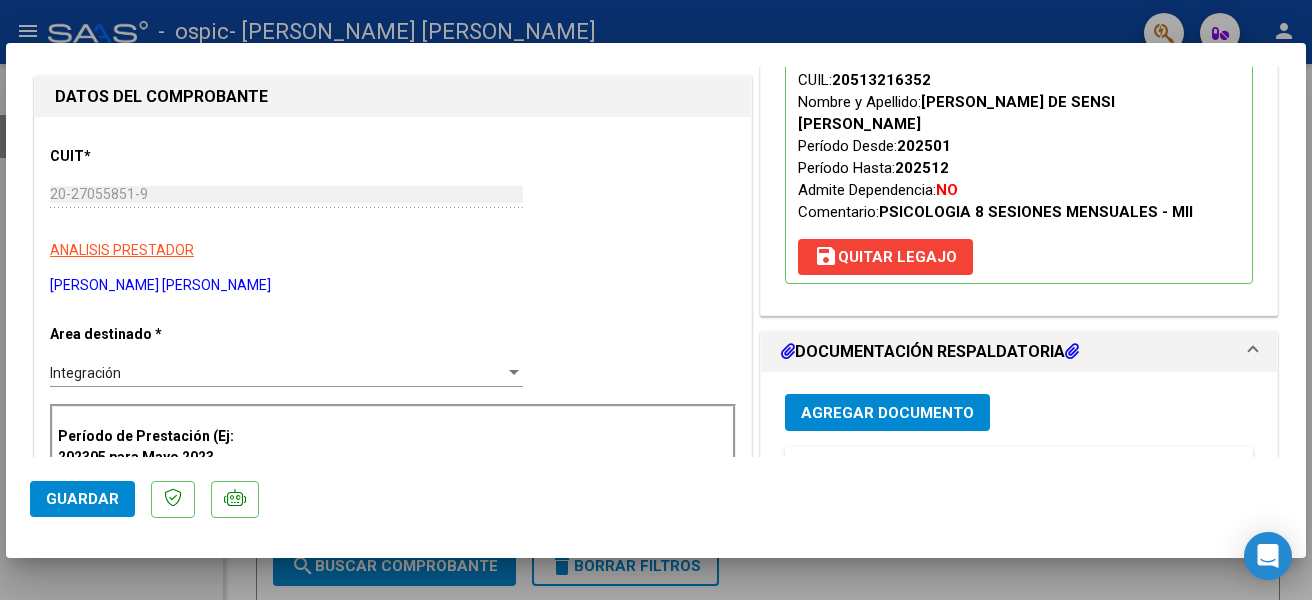 scroll, scrollTop: 200, scrollLeft: 0, axis: vertical 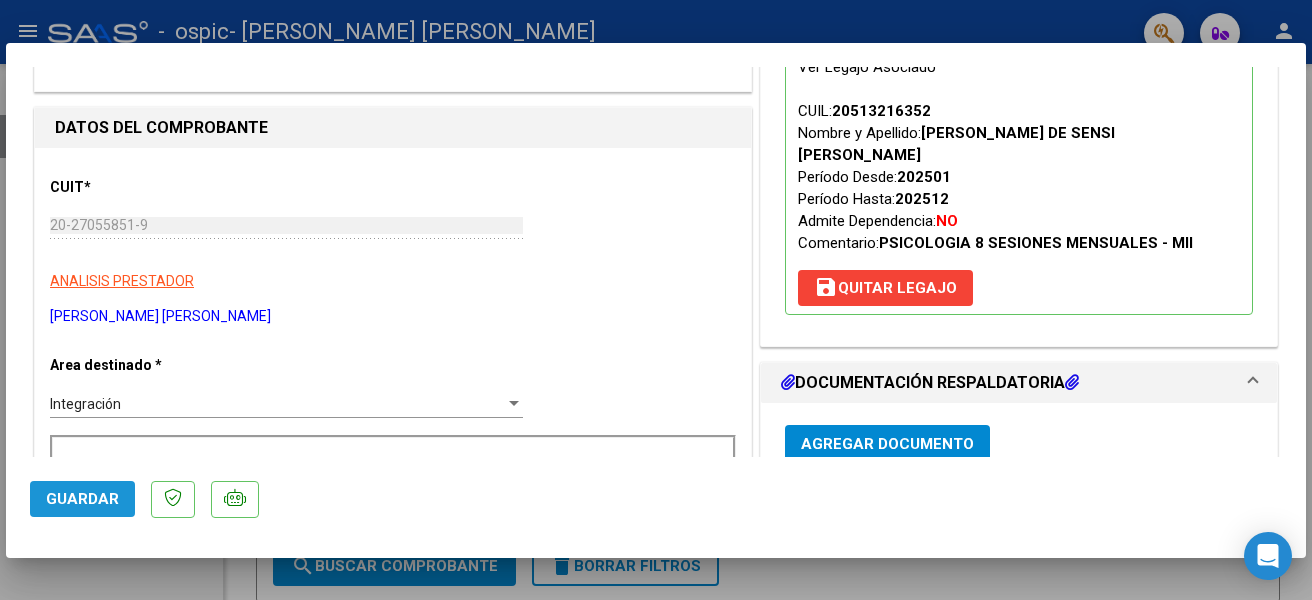 click on "Guardar" 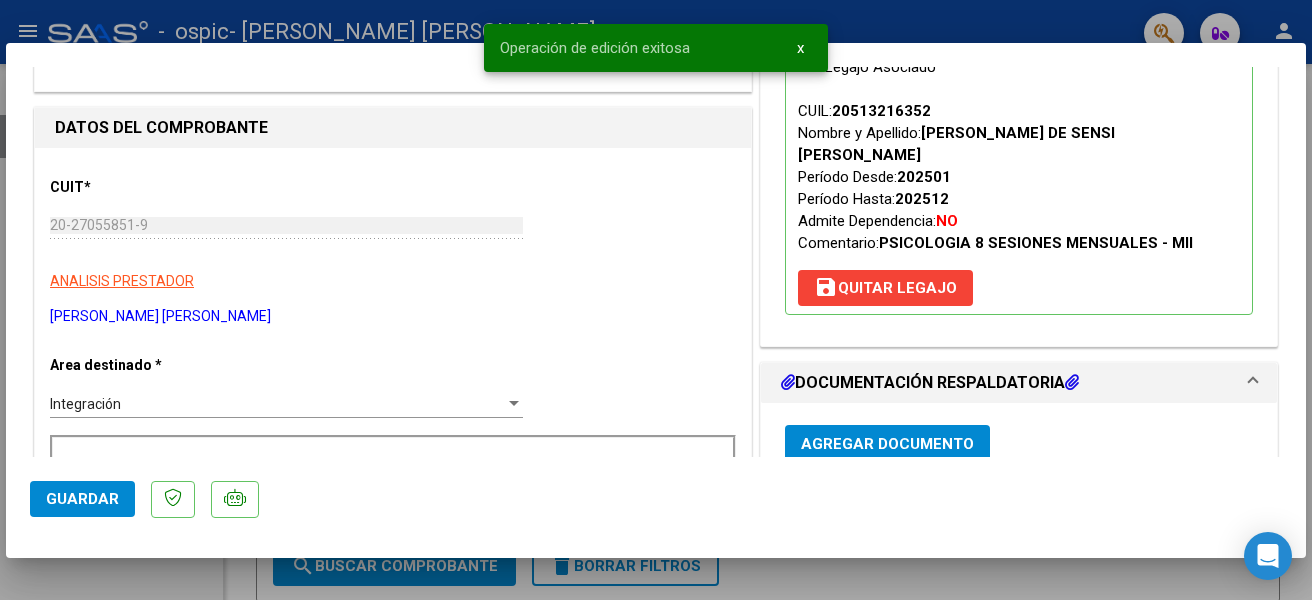 click on "Operación de edición exitosa x" at bounding box center [656, 48] 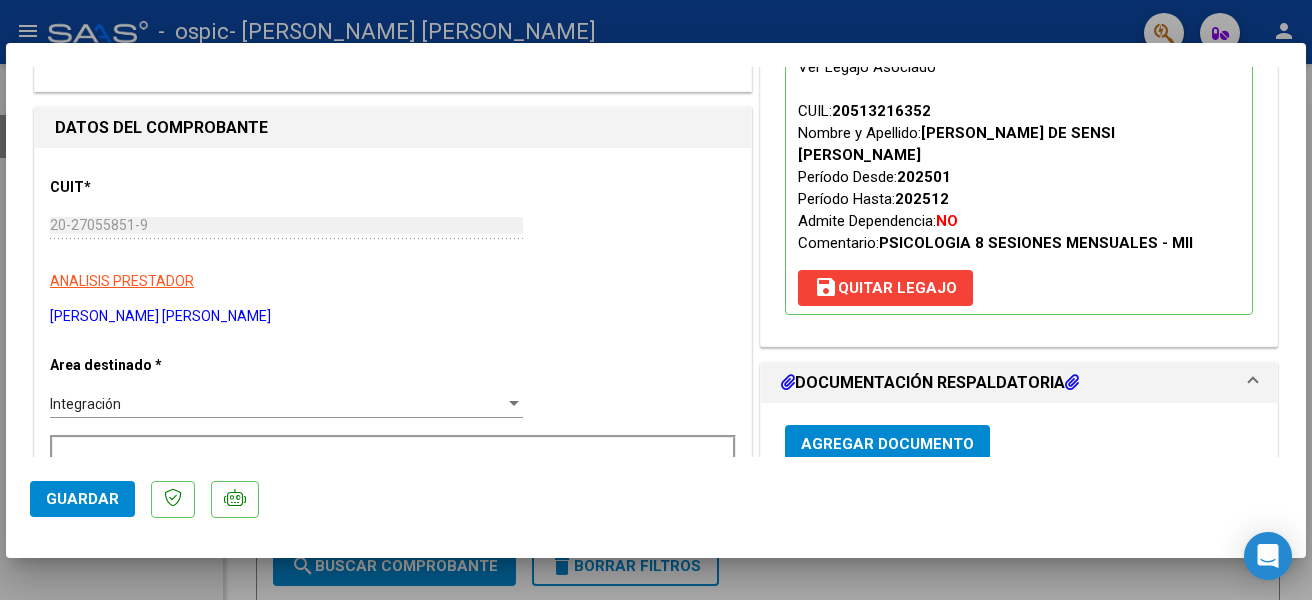 click at bounding box center (656, 300) 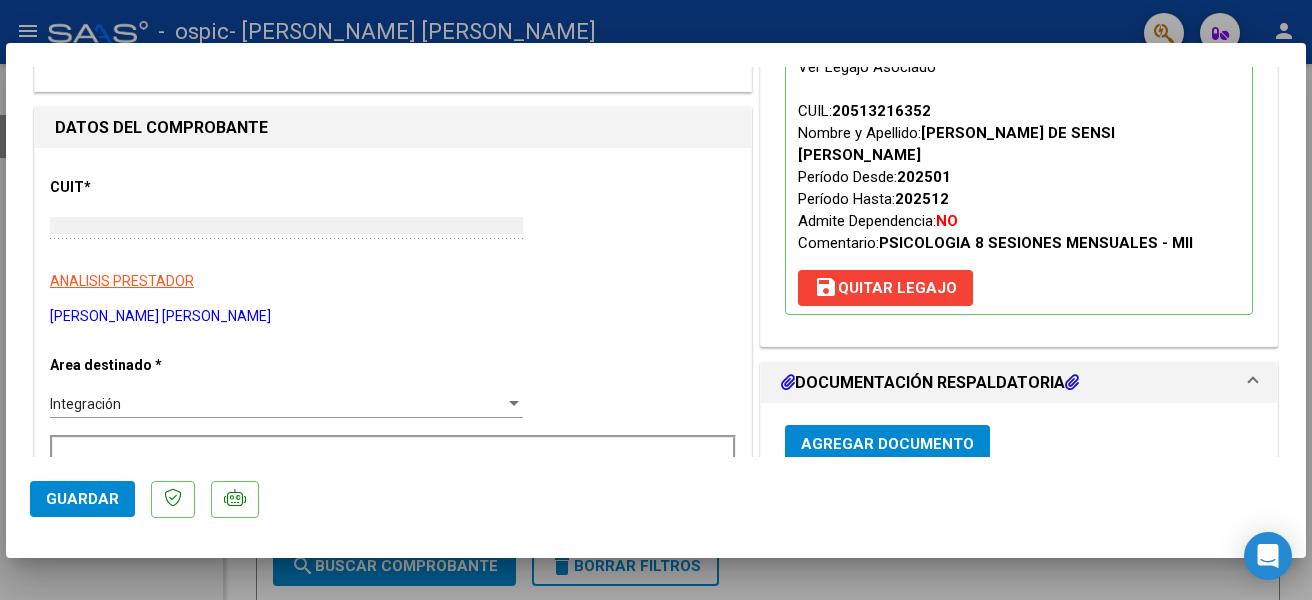 scroll, scrollTop: 0, scrollLeft: 0, axis: both 